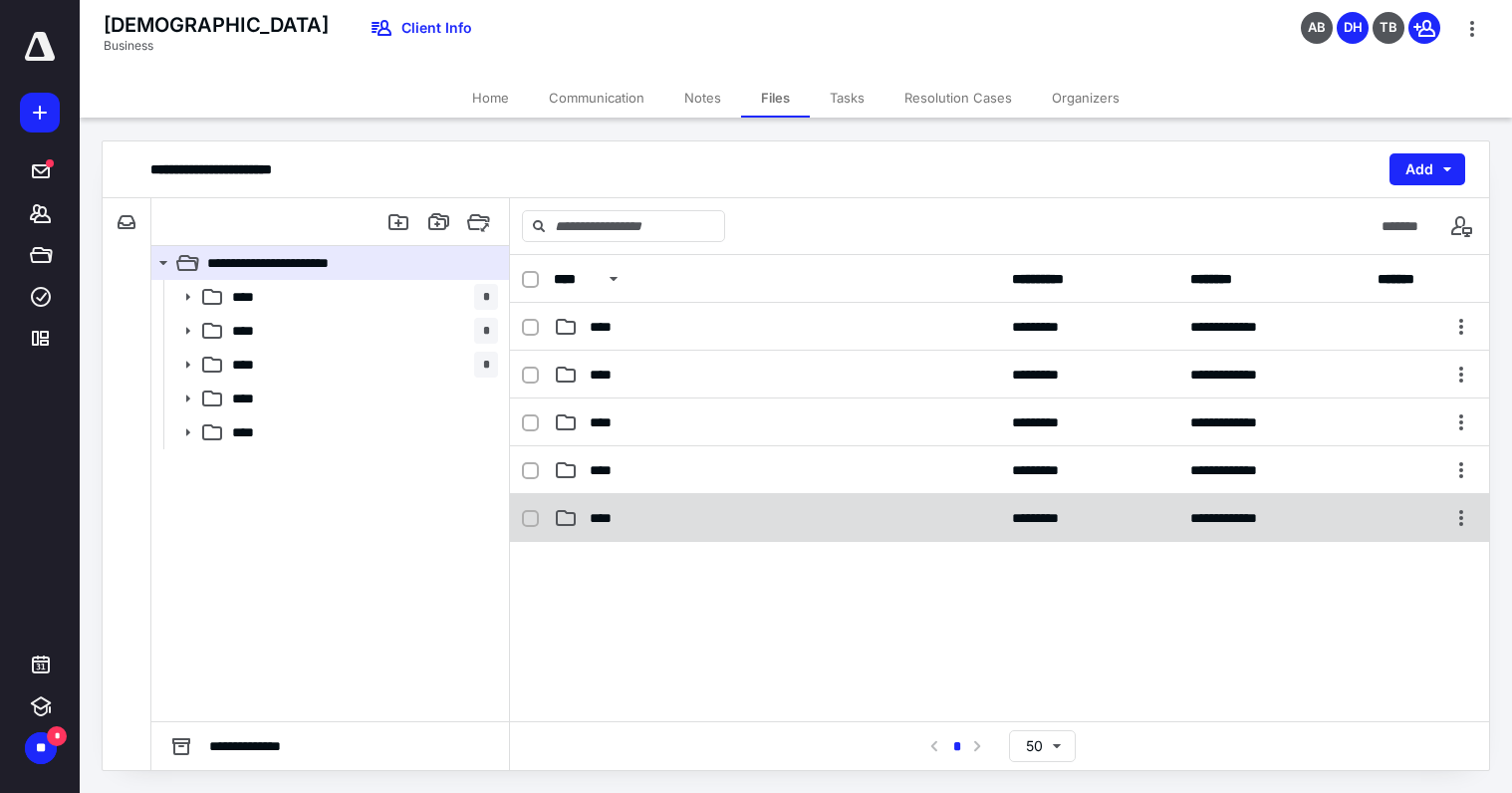 scroll, scrollTop: 0, scrollLeft: 0, axis: both 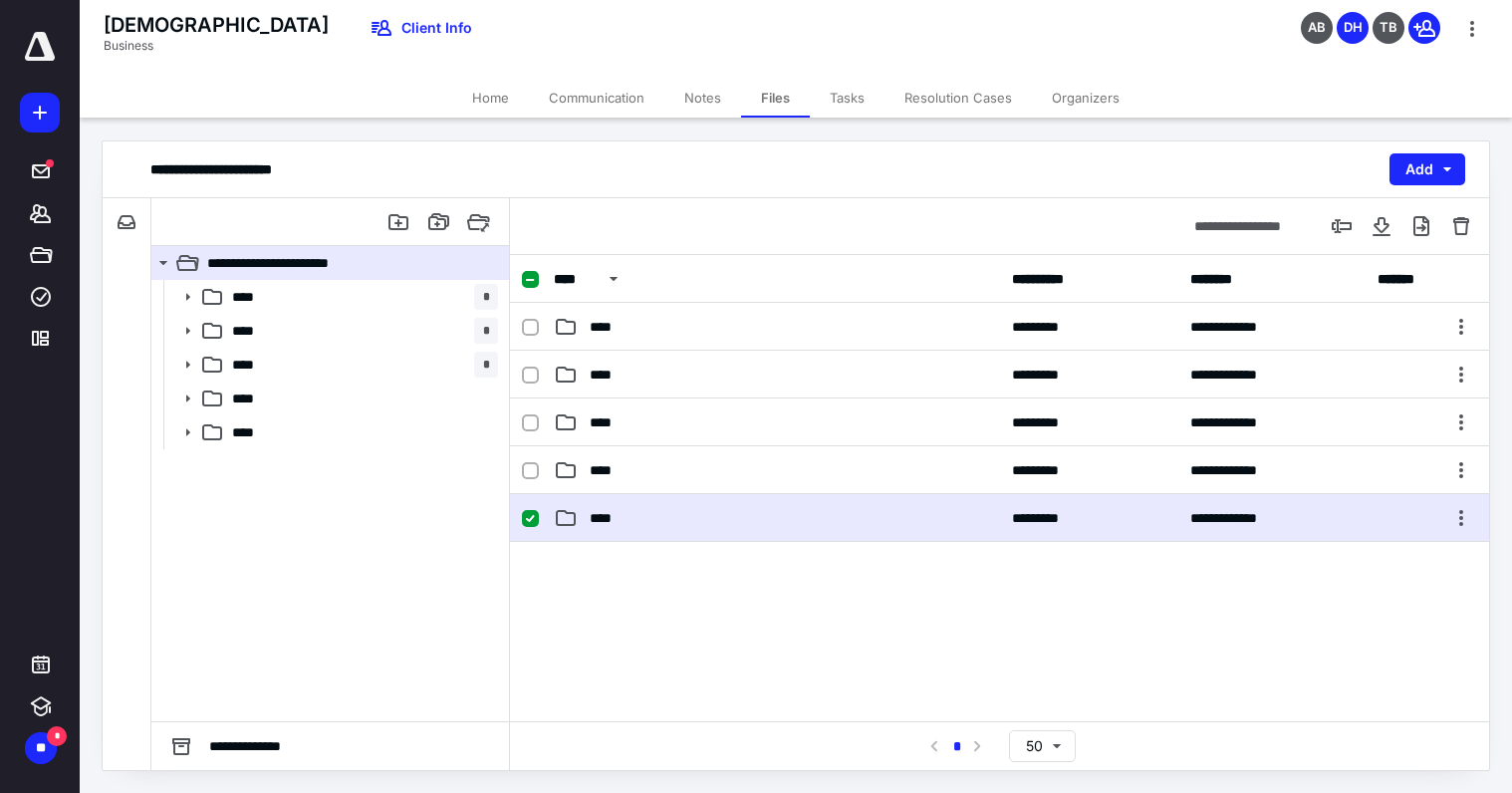 click on "****" at bounding box center (777, 518) 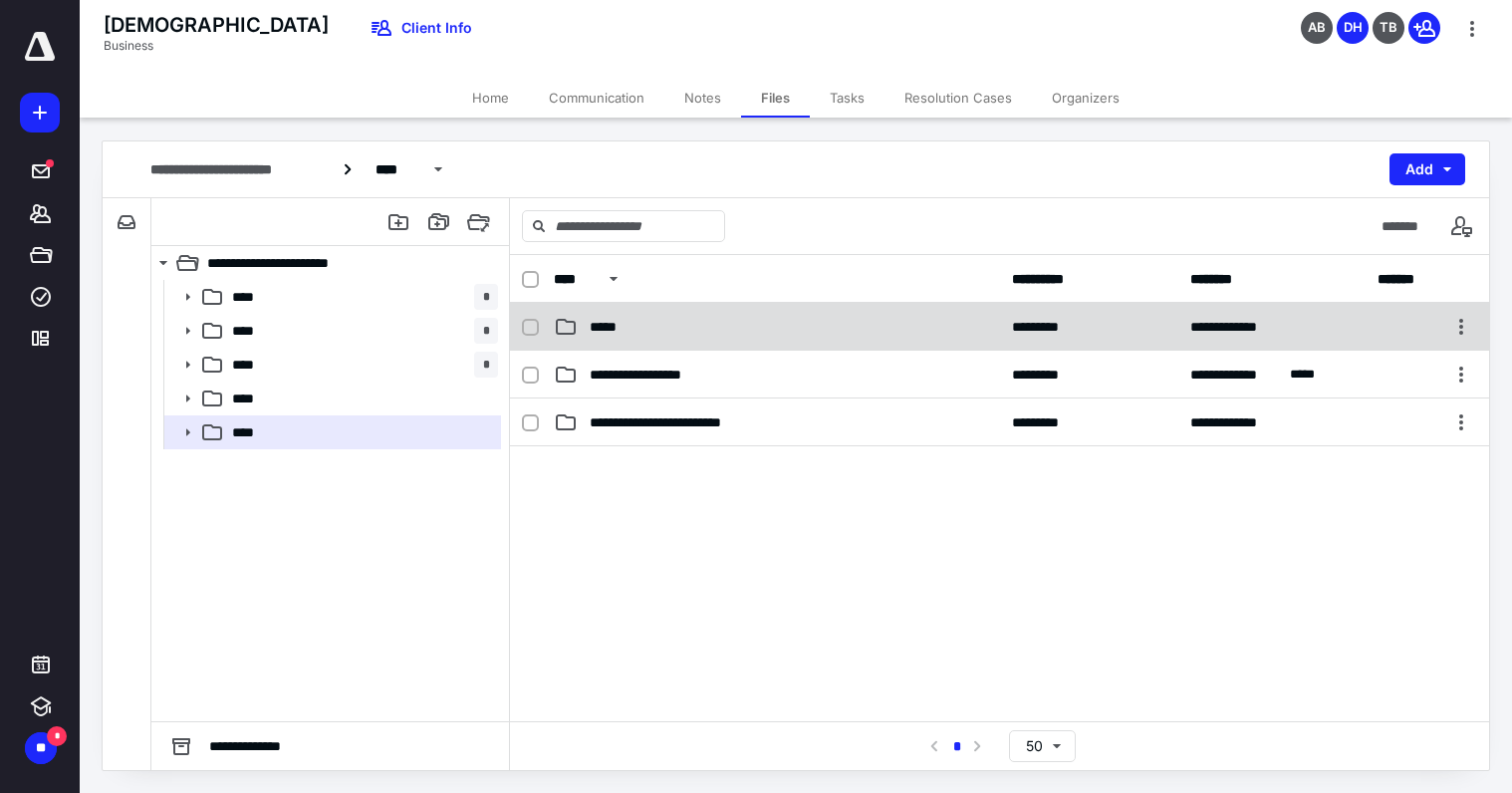 click on "*****" at bounding box center [777, 327] 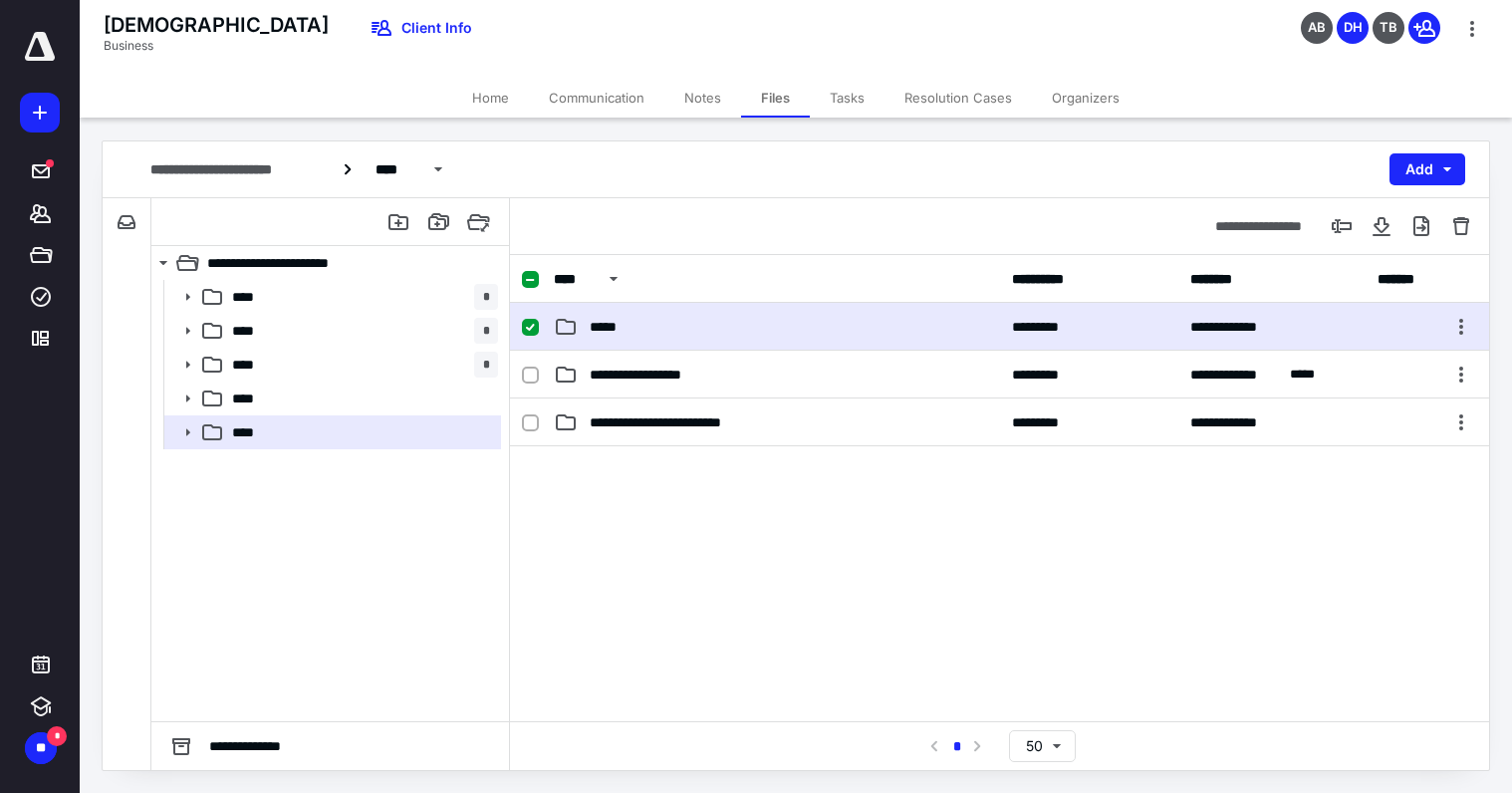 click on "*****" at bounding box center (777, 327) 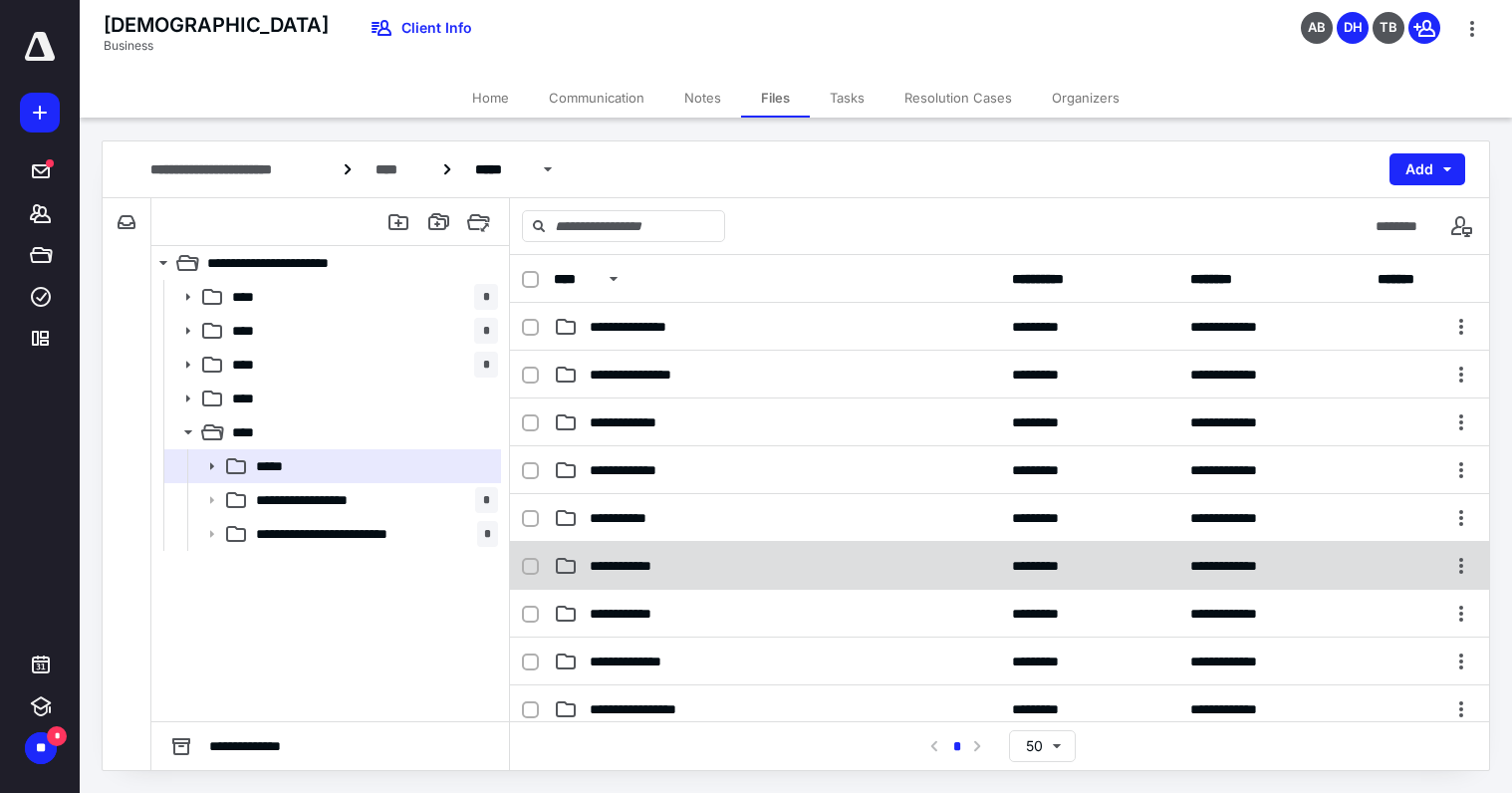 click on "**********" at bounding box center [777, 566] 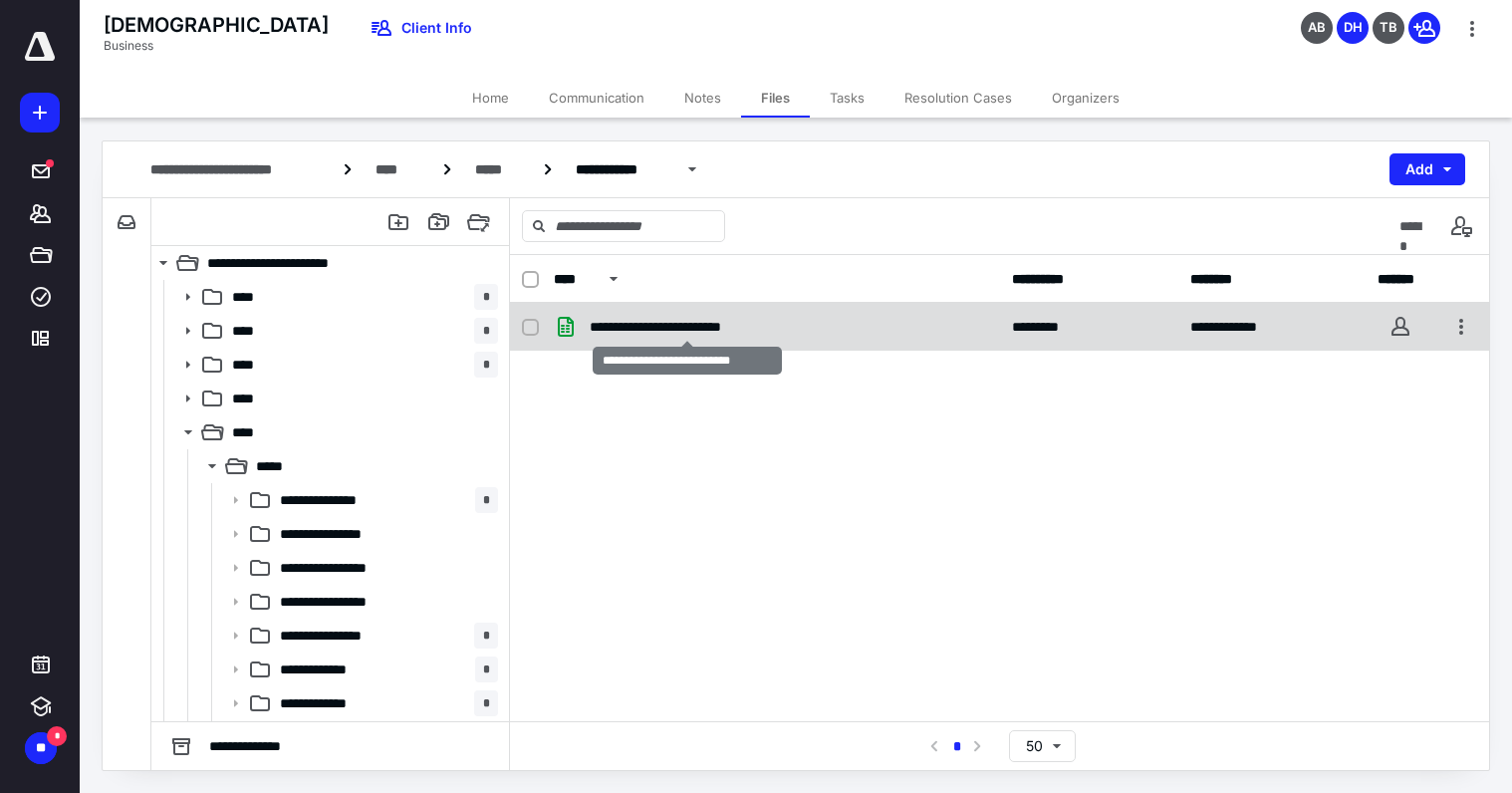 click on "**********" at bounding box center (687, 327) 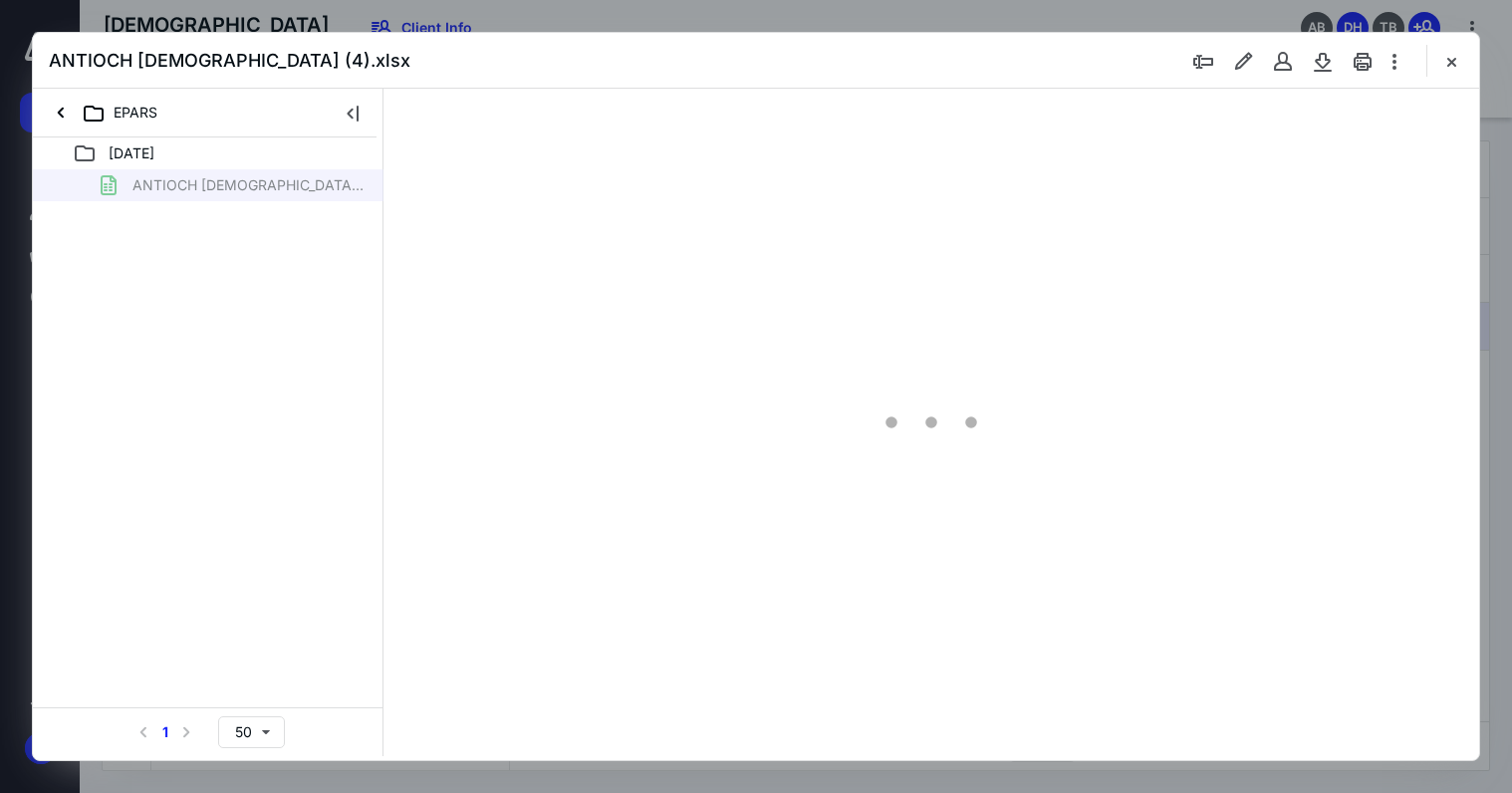 scroll, scrollTop: 0, scrollLeft: 0, axis: both 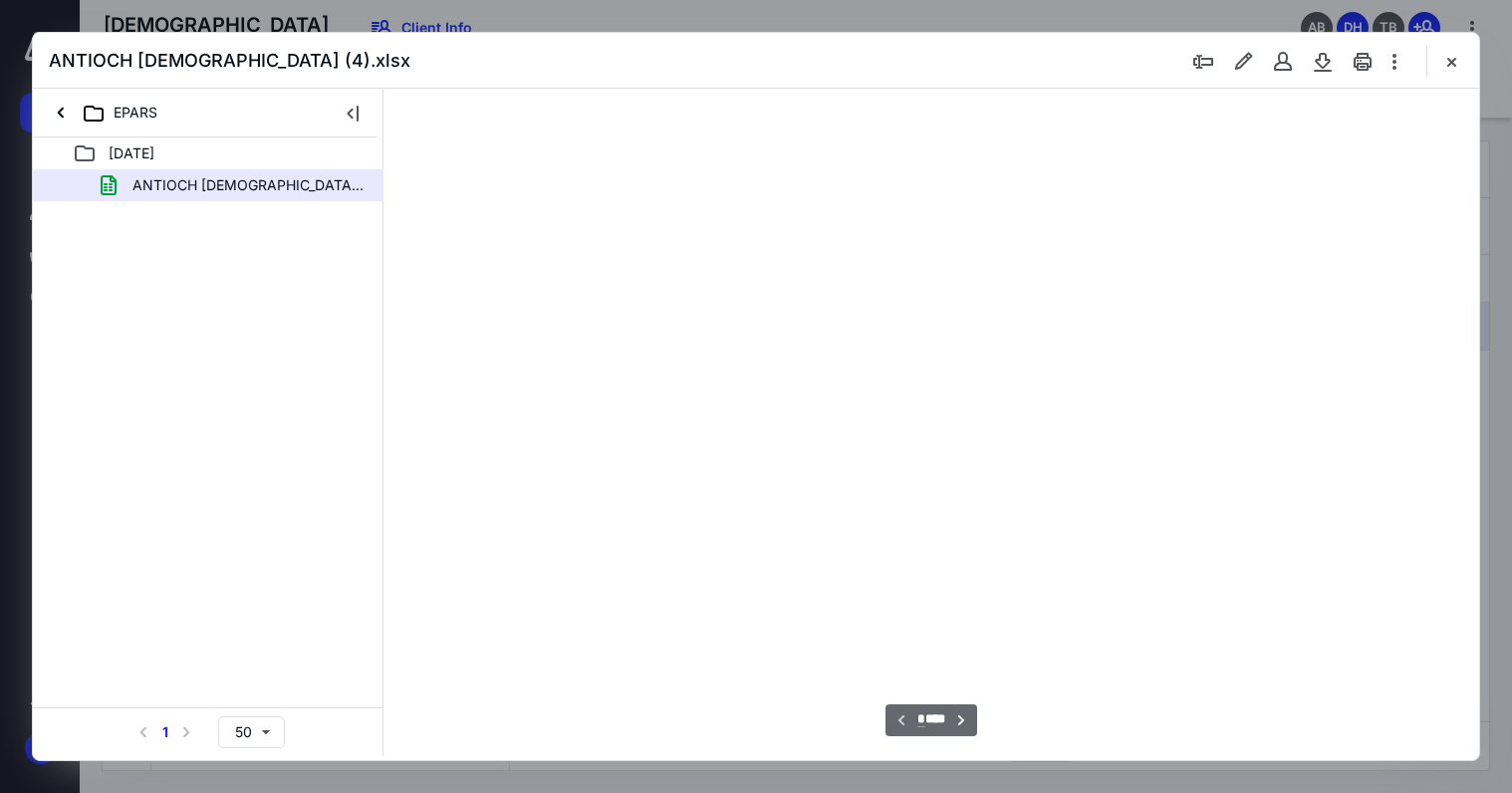 type on "19" 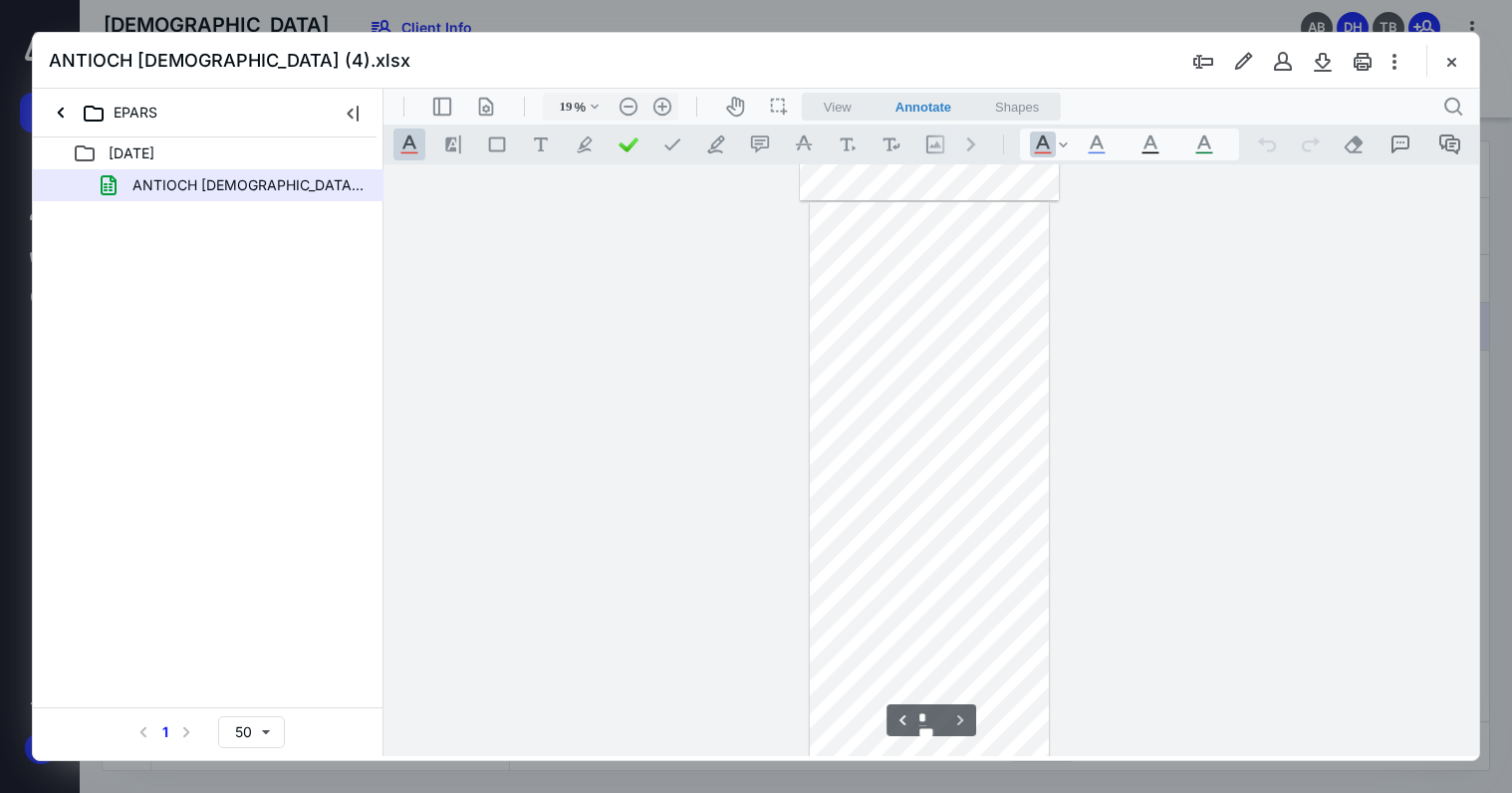 scroll, scrollTop: 623, scrollLeft: 0, axis: vertical 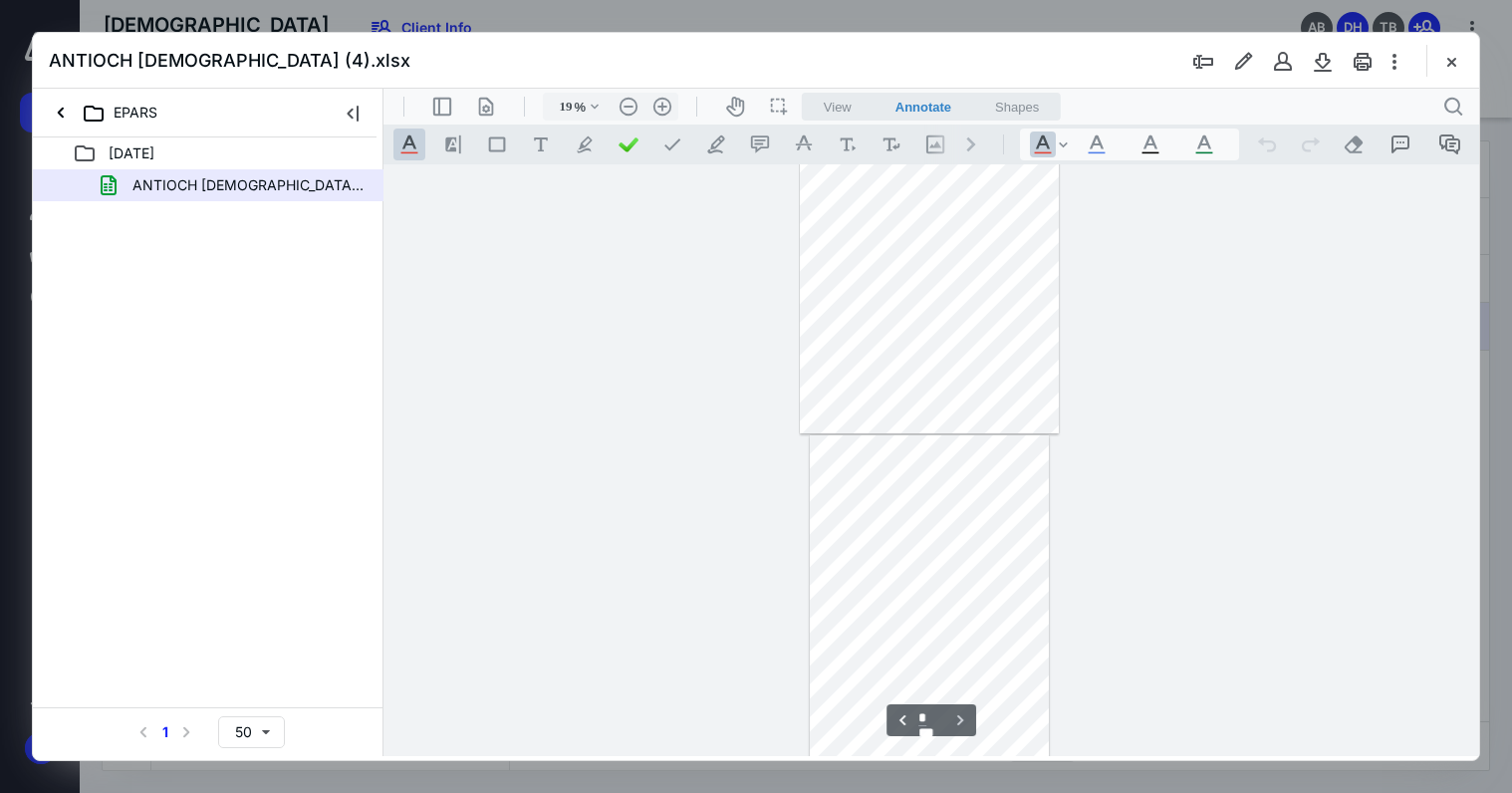 type on "*" 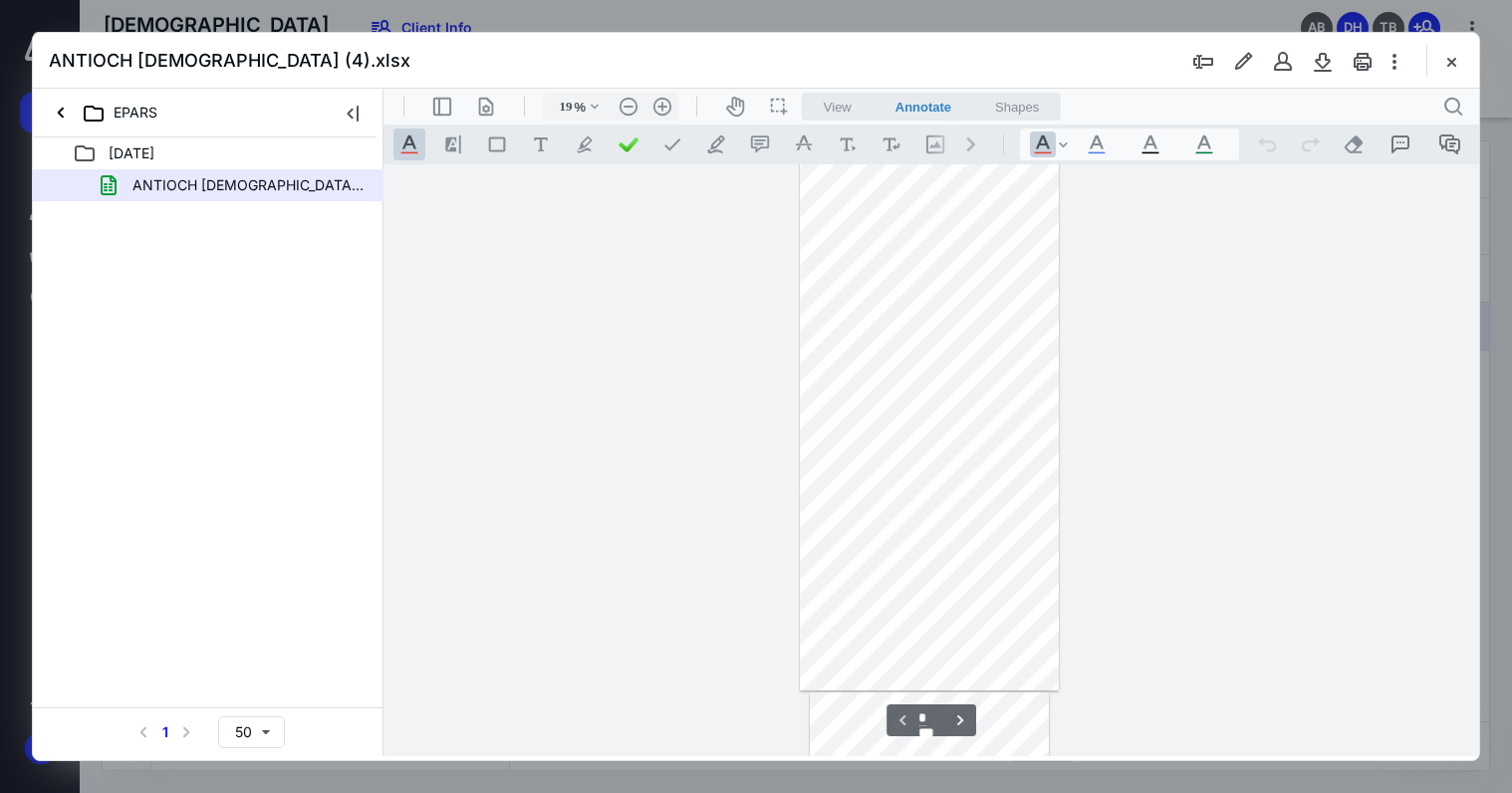 scroll, scrollTop: 0, scrollLeft: 0, axis: both 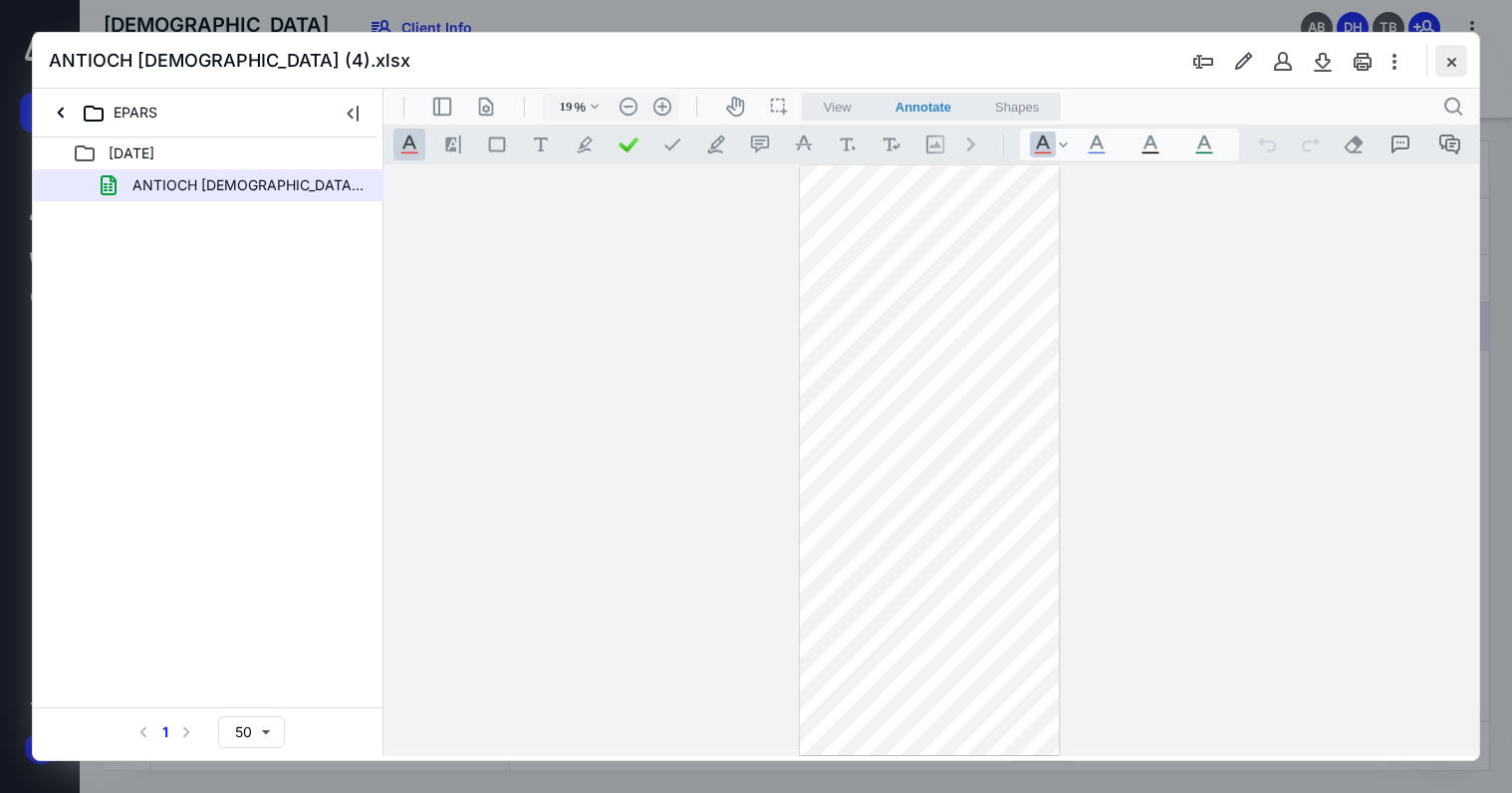 click at bounding box center [1451, 61] 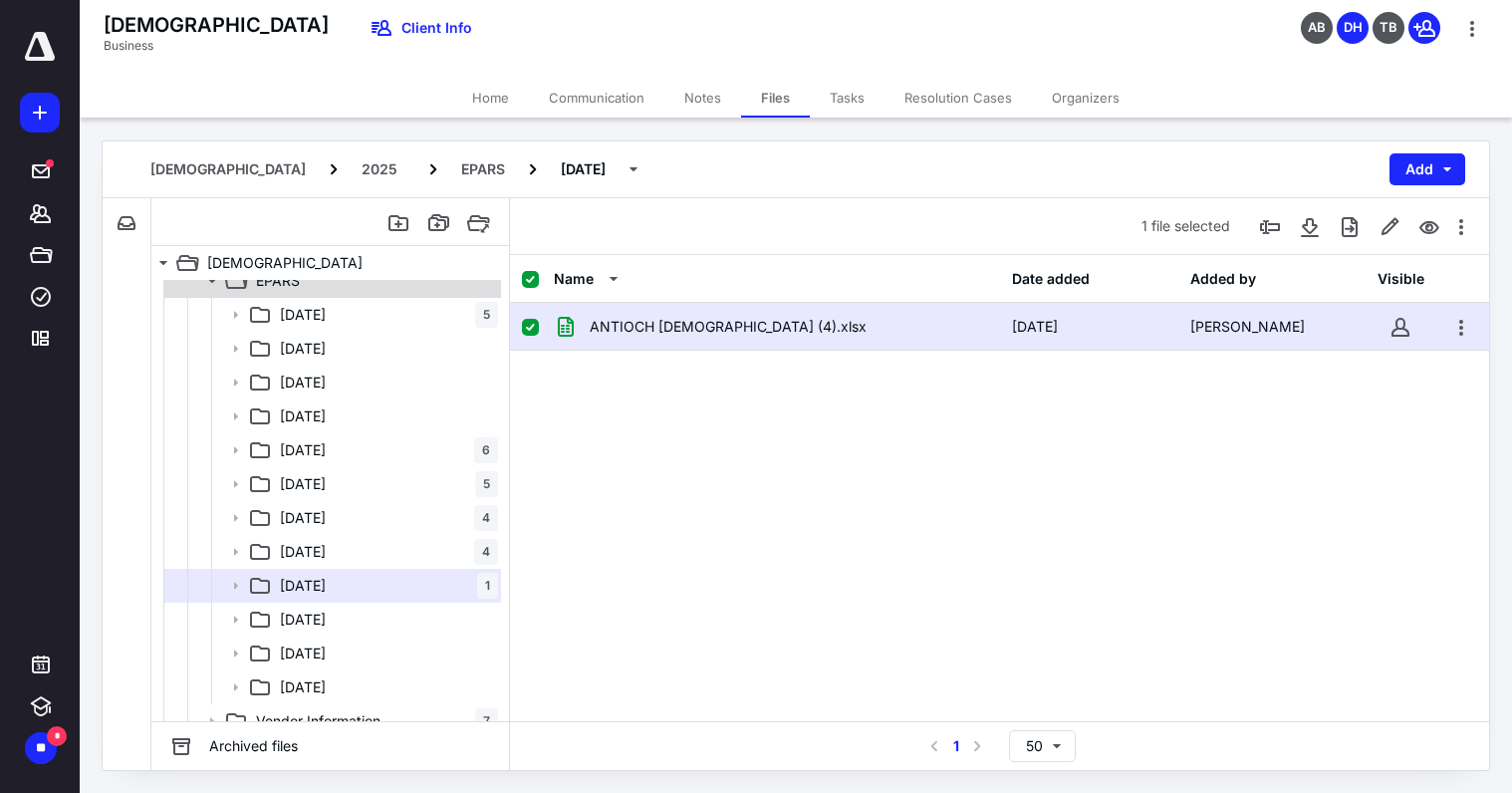 scroll, scrollTop: 184, scrollLeft: 0, axis: vertical 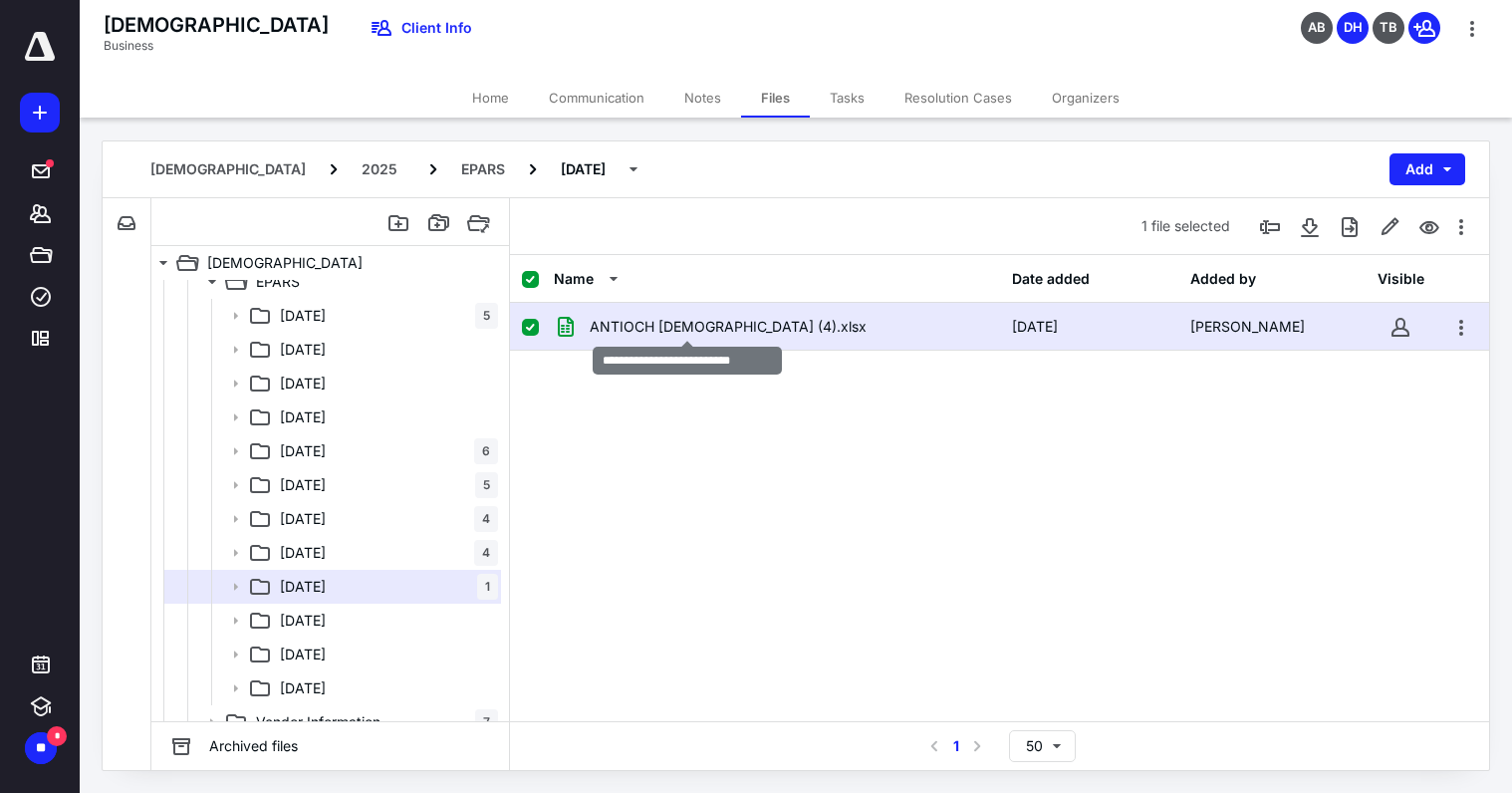 click on "ANTIOCH [DEMOGRAPHIC_DATA] (4).xlsx" at bounding box center (728, 327) 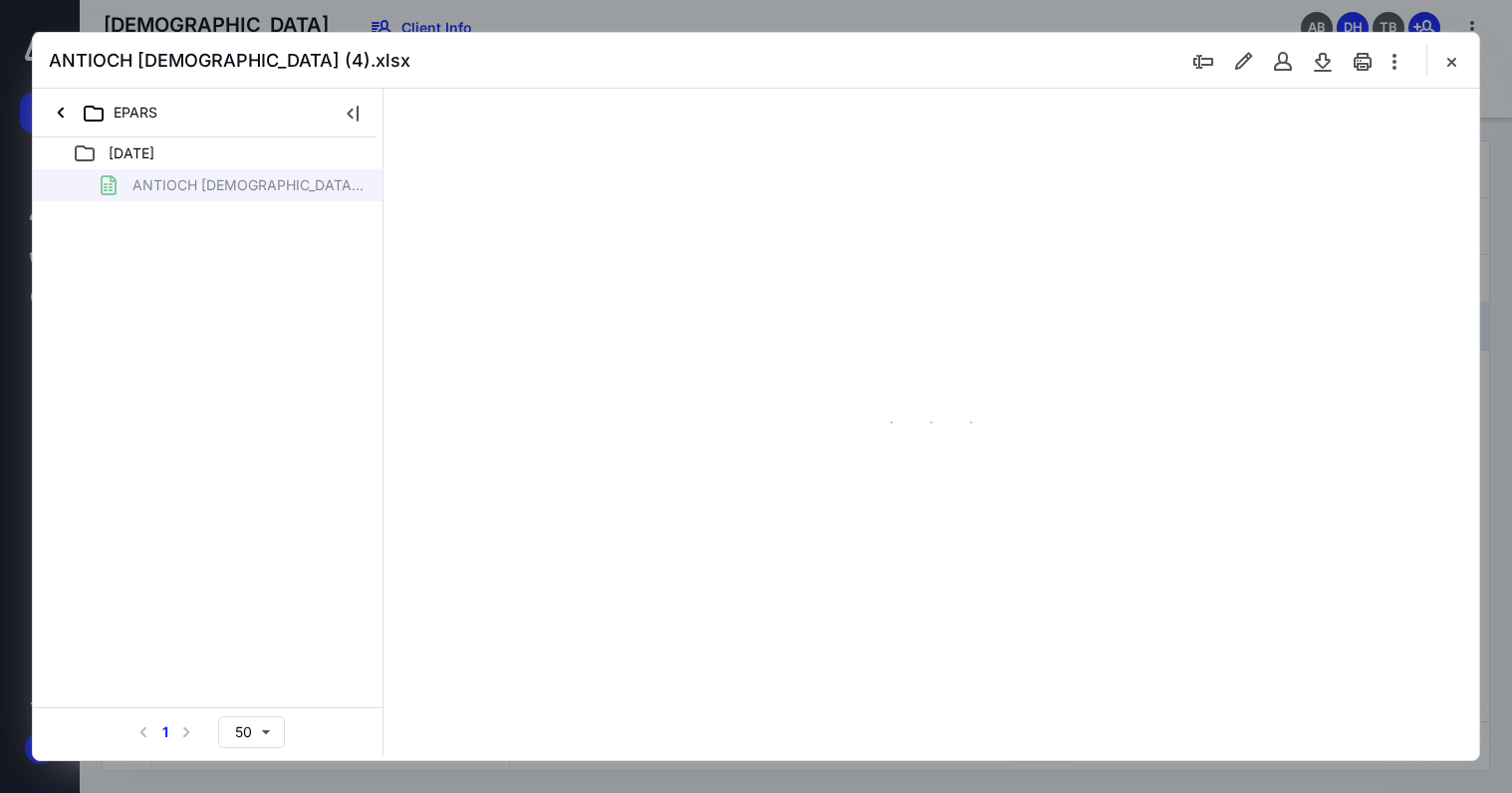 scroll, scrollTop: 0, scrollLeft: 0, axis: both 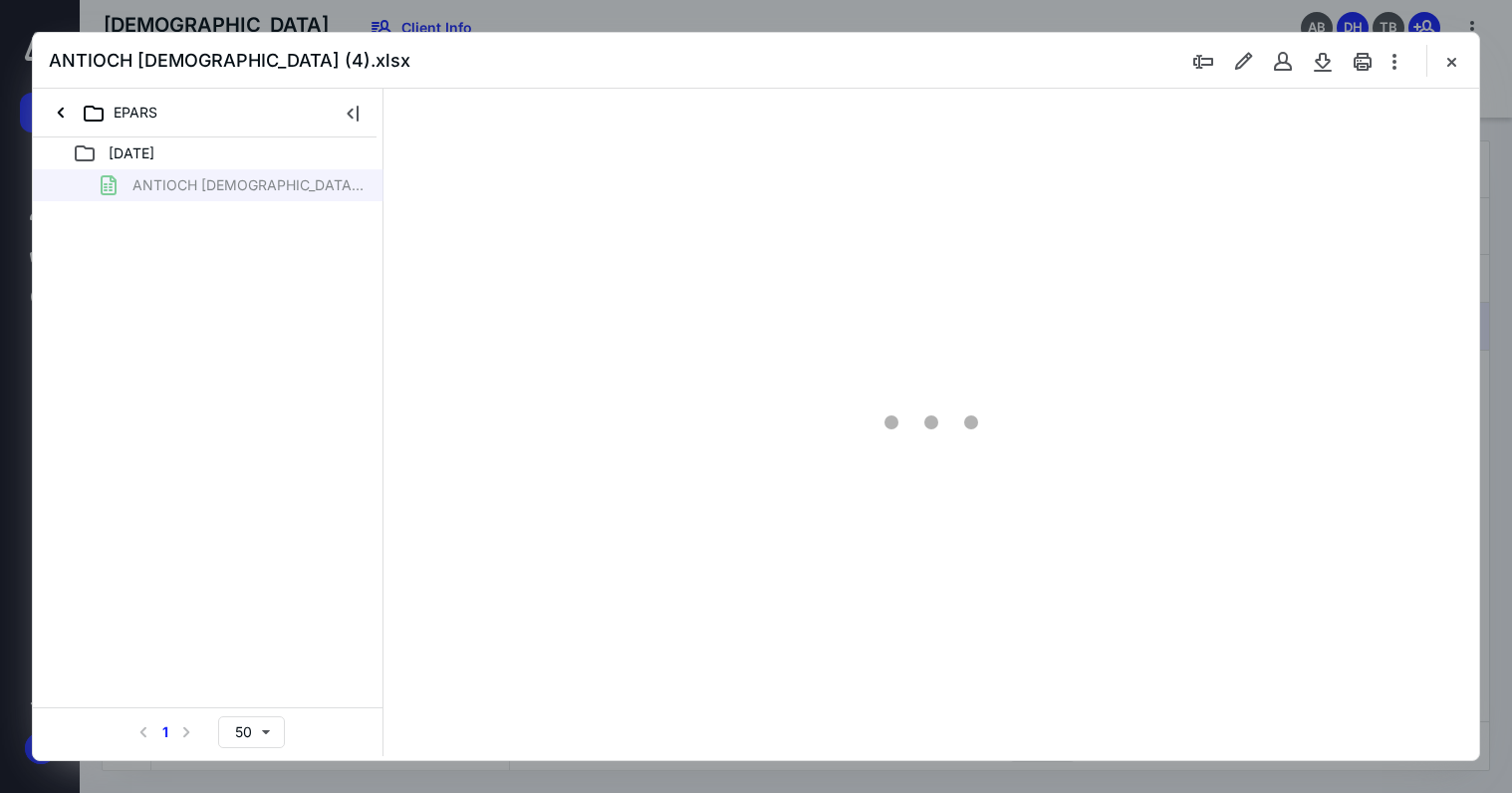 type on "19" 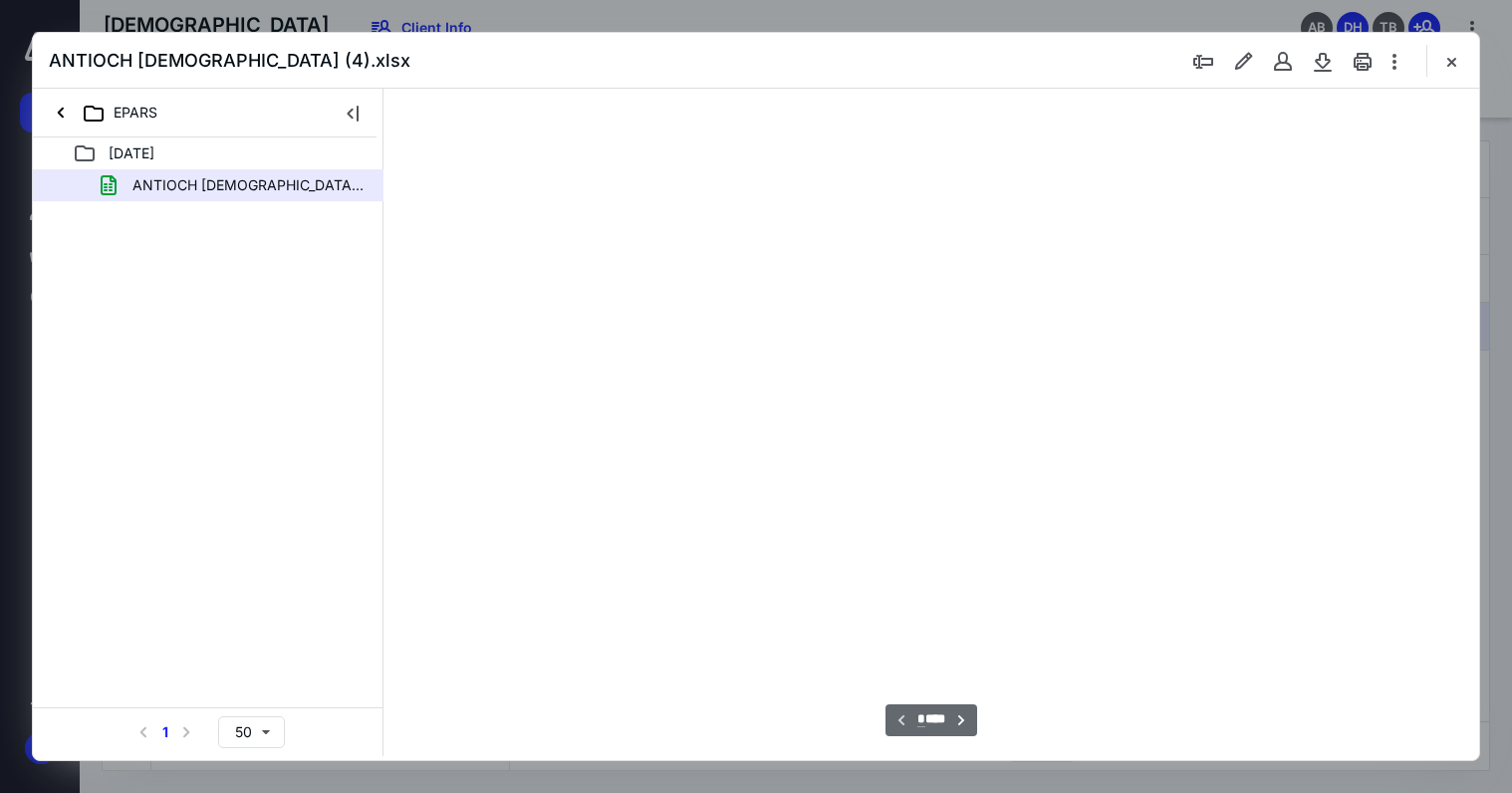 scroll, scrollTop: 77, scrollLeft: 0, axis: vertical 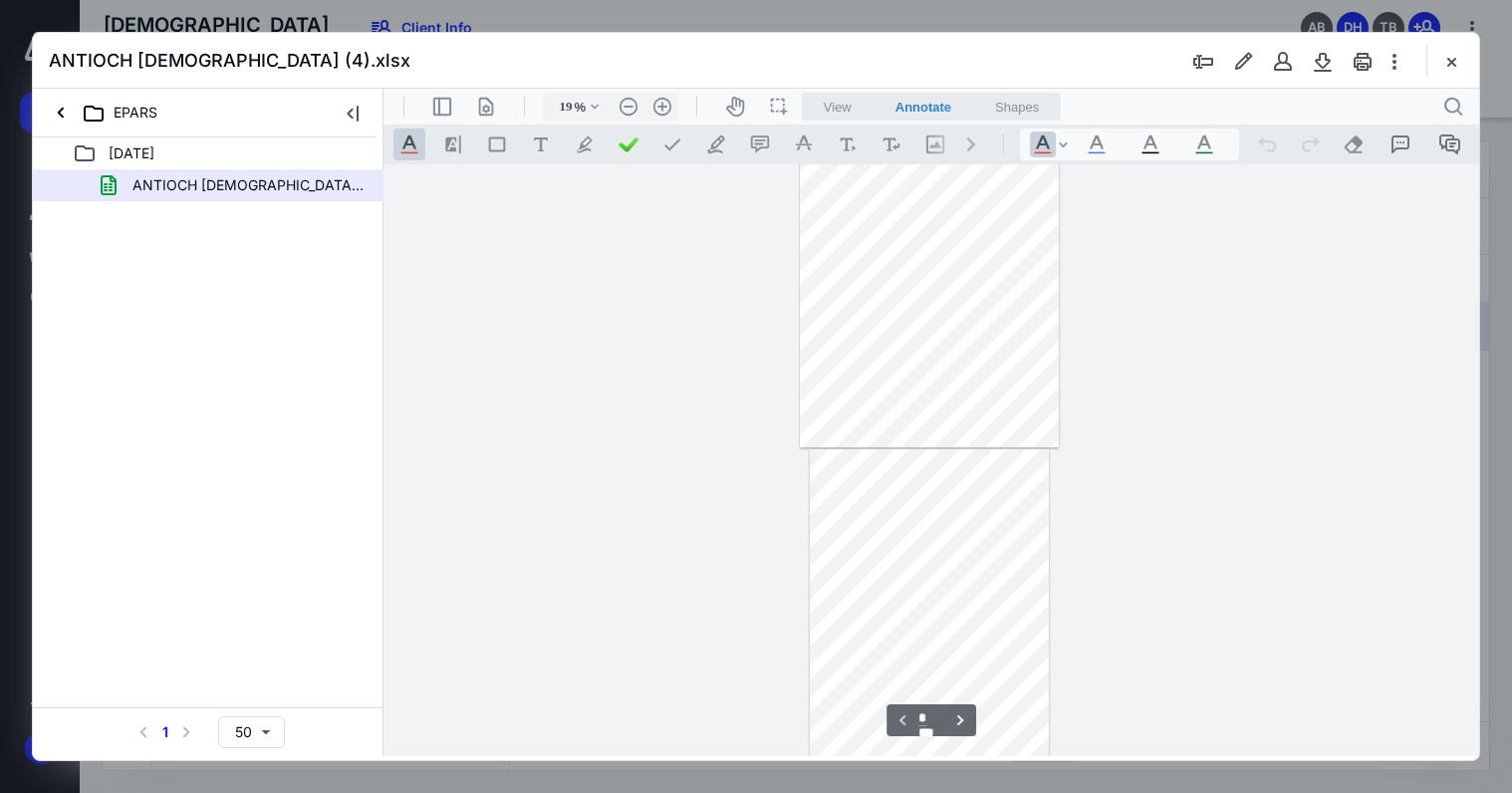 type on "*" 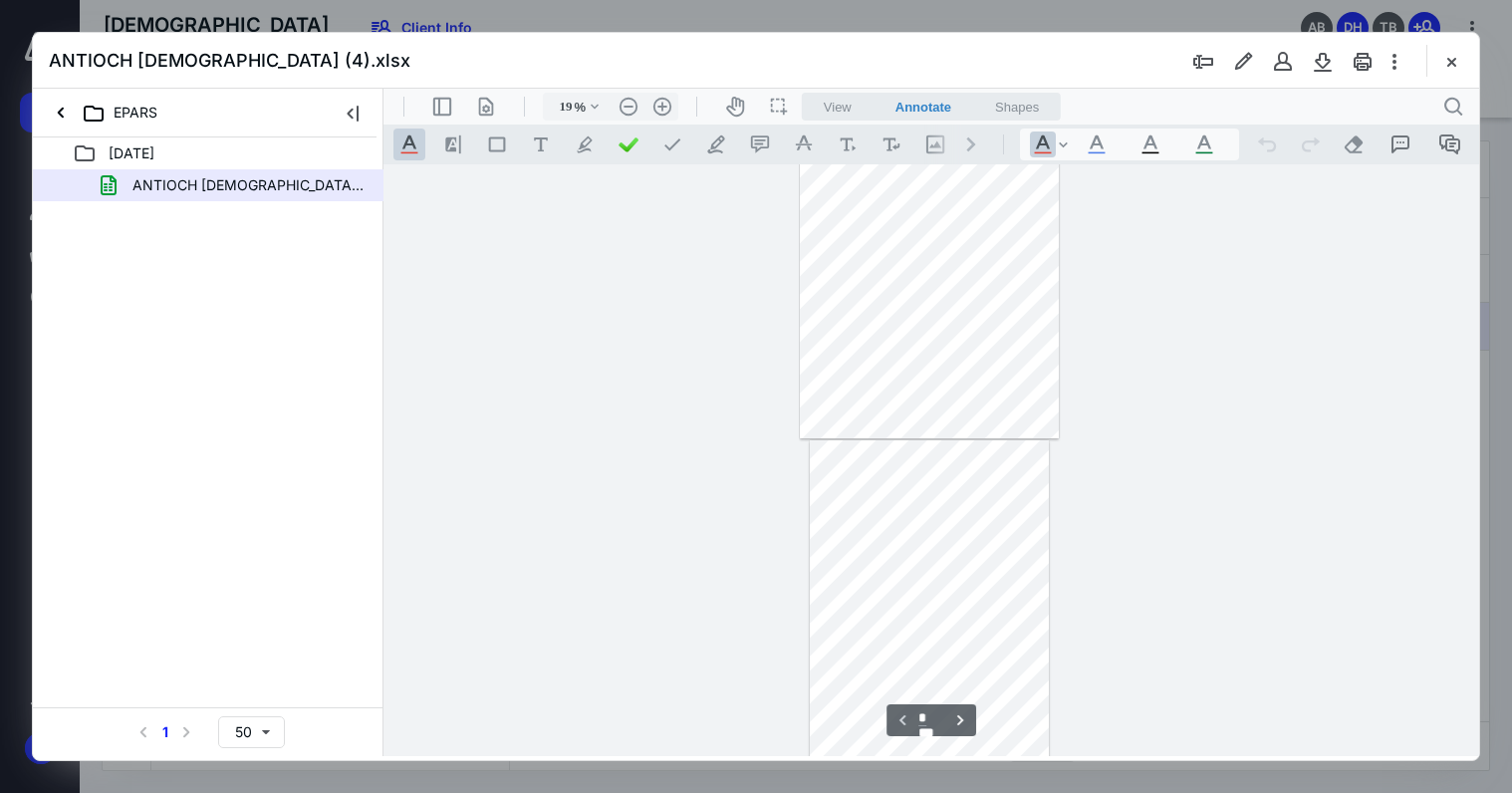 scroll, scrollTop: 321, scrollLeft: 0, axis: vertical 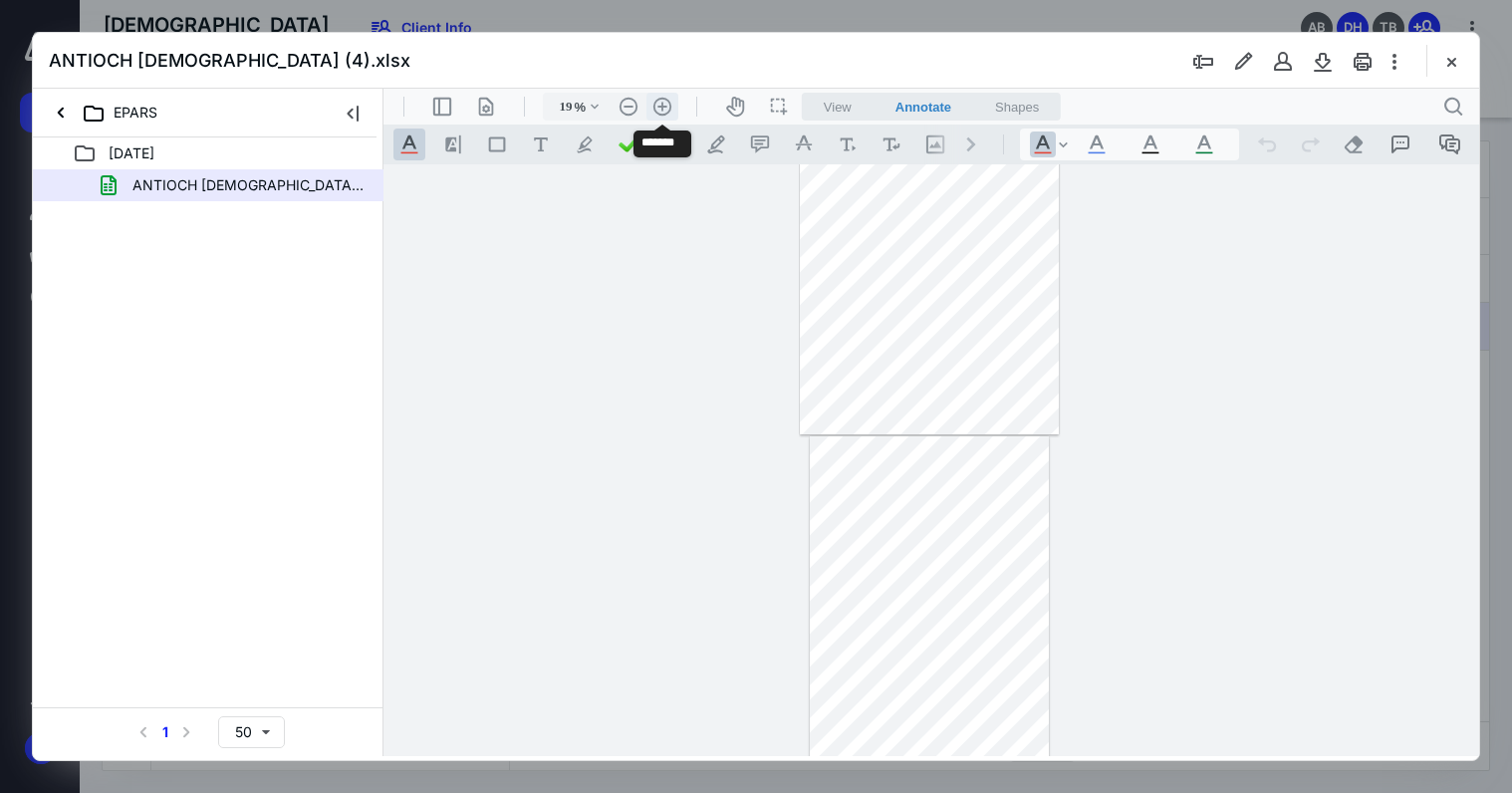 click on ".cls-1{fill:#abb0c4;} icon - header - zoom - in - line" at bounding box center (662, 107) 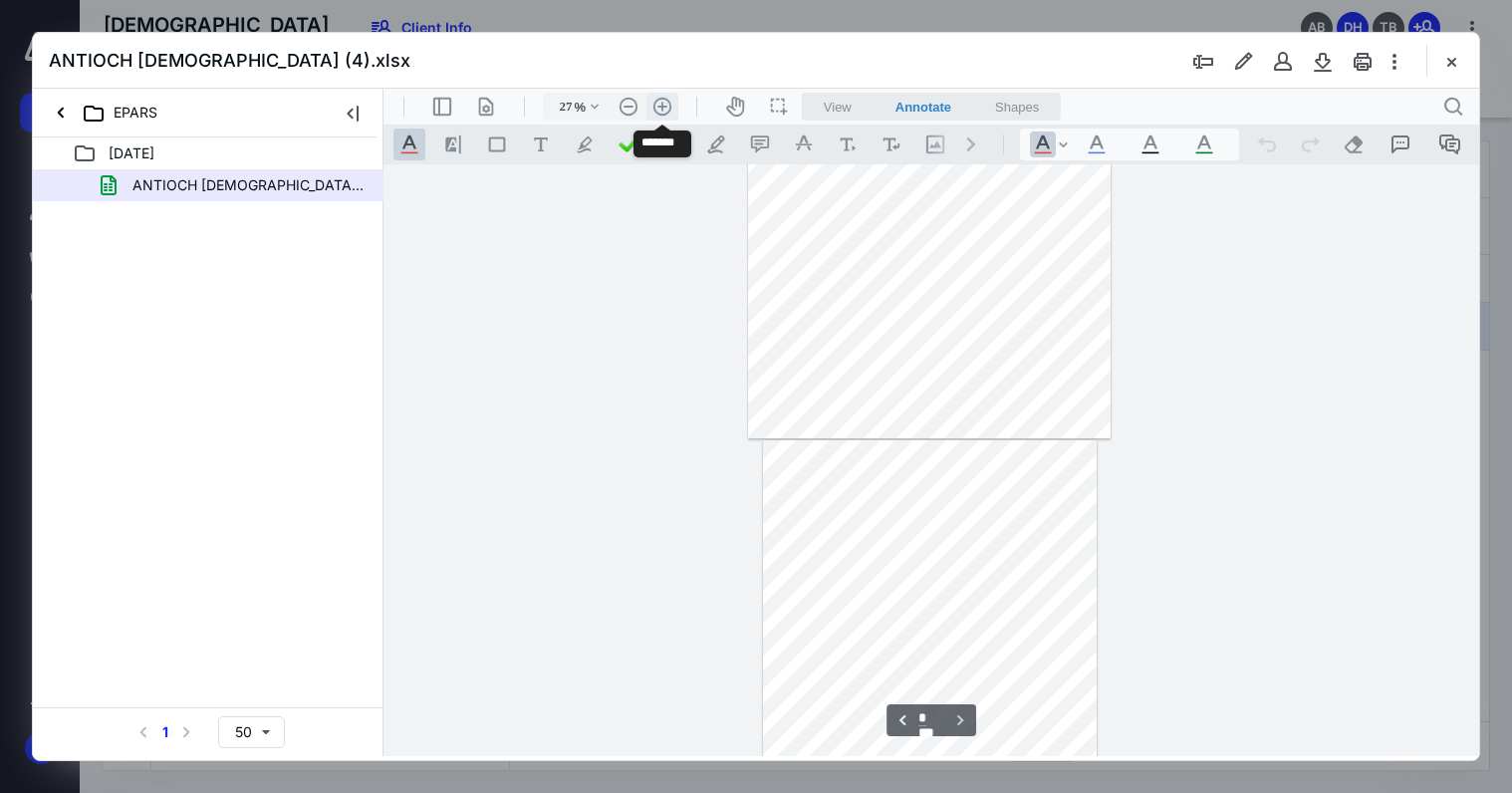 click on ".cls-1{fill:#abb0c4;} icon - header - zoom - in - line" at bounding box center [662, 107] 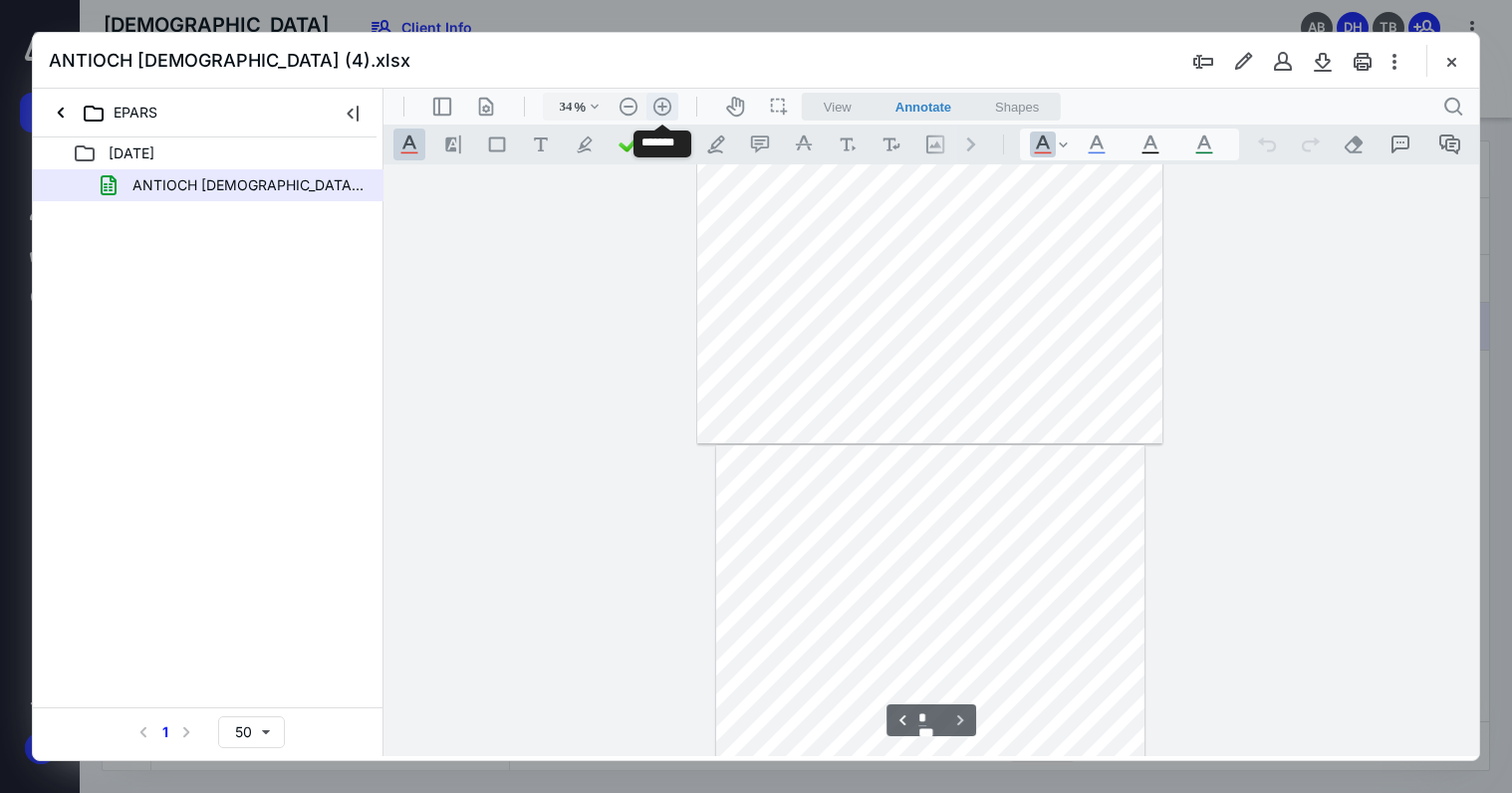 click on ".cls-1{fill:#abb0c4;} icon - header - zoom - in - line" at bounding box center [662, 107] 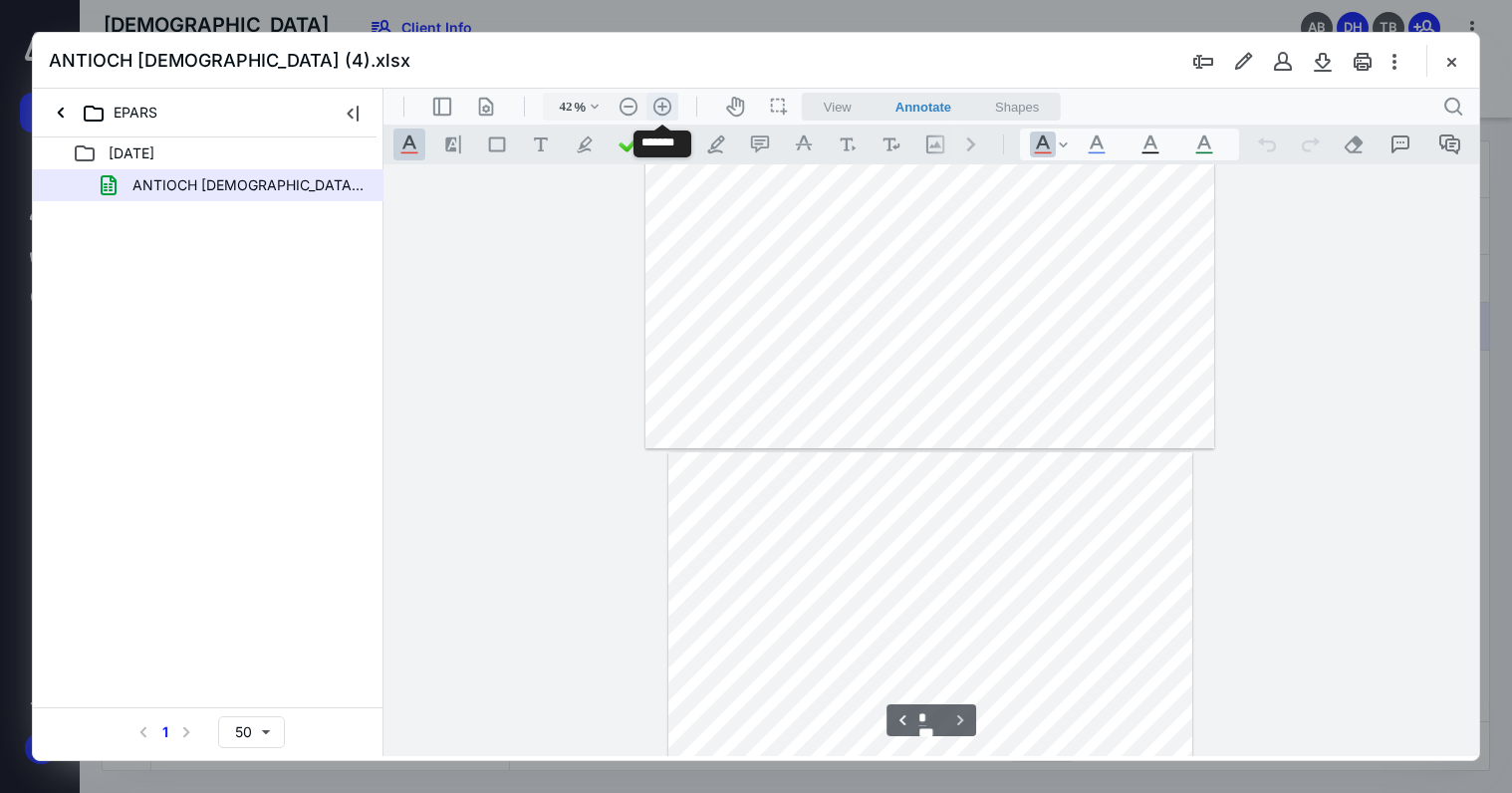 click on ".cls-1{fill:#abb0c4;} icon - header - zoom - in - line" at bounding box center (662, 107) 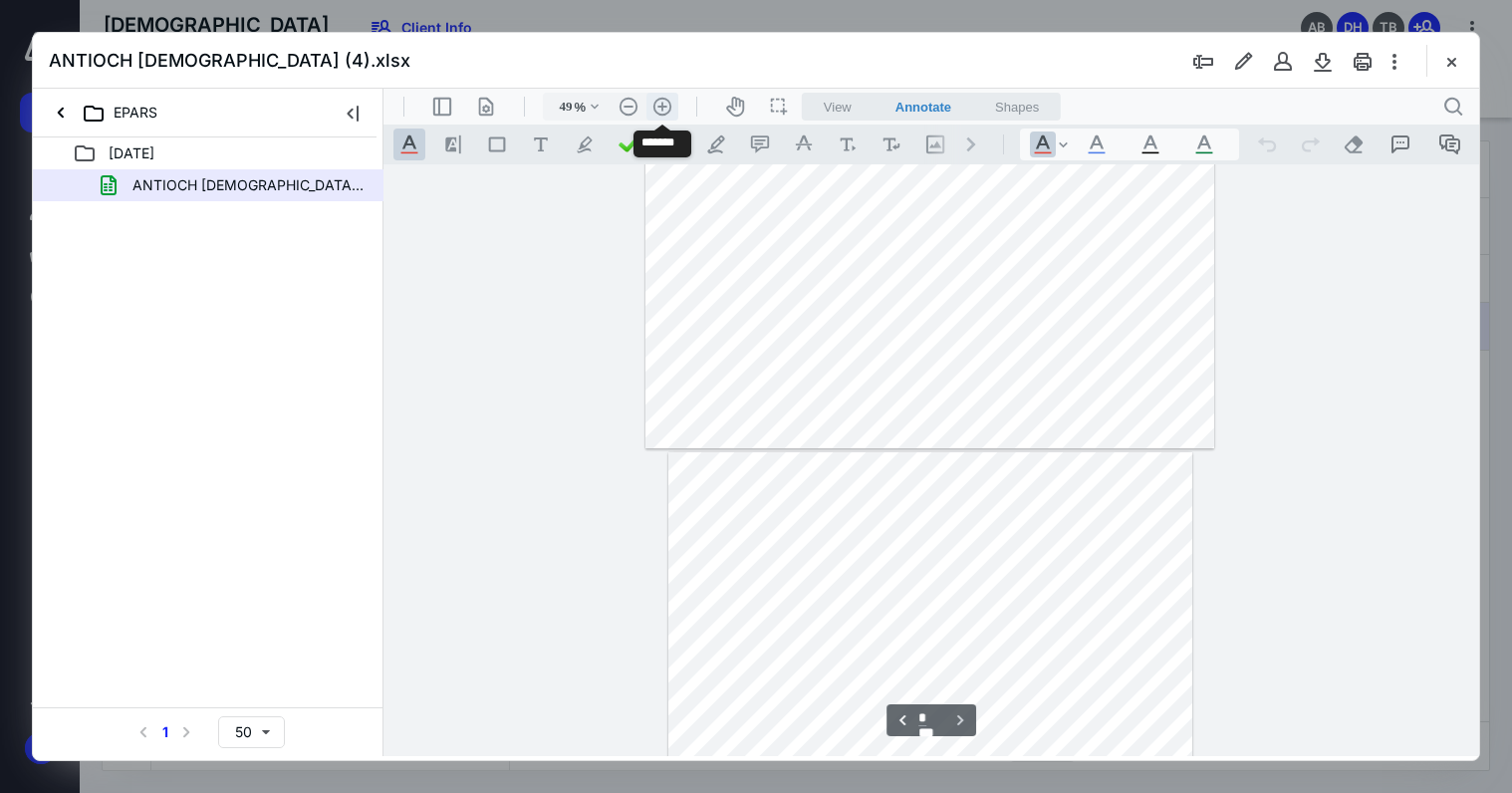 scroll, scrollTop: 1241, scrollLeft: 0, axis: vertical 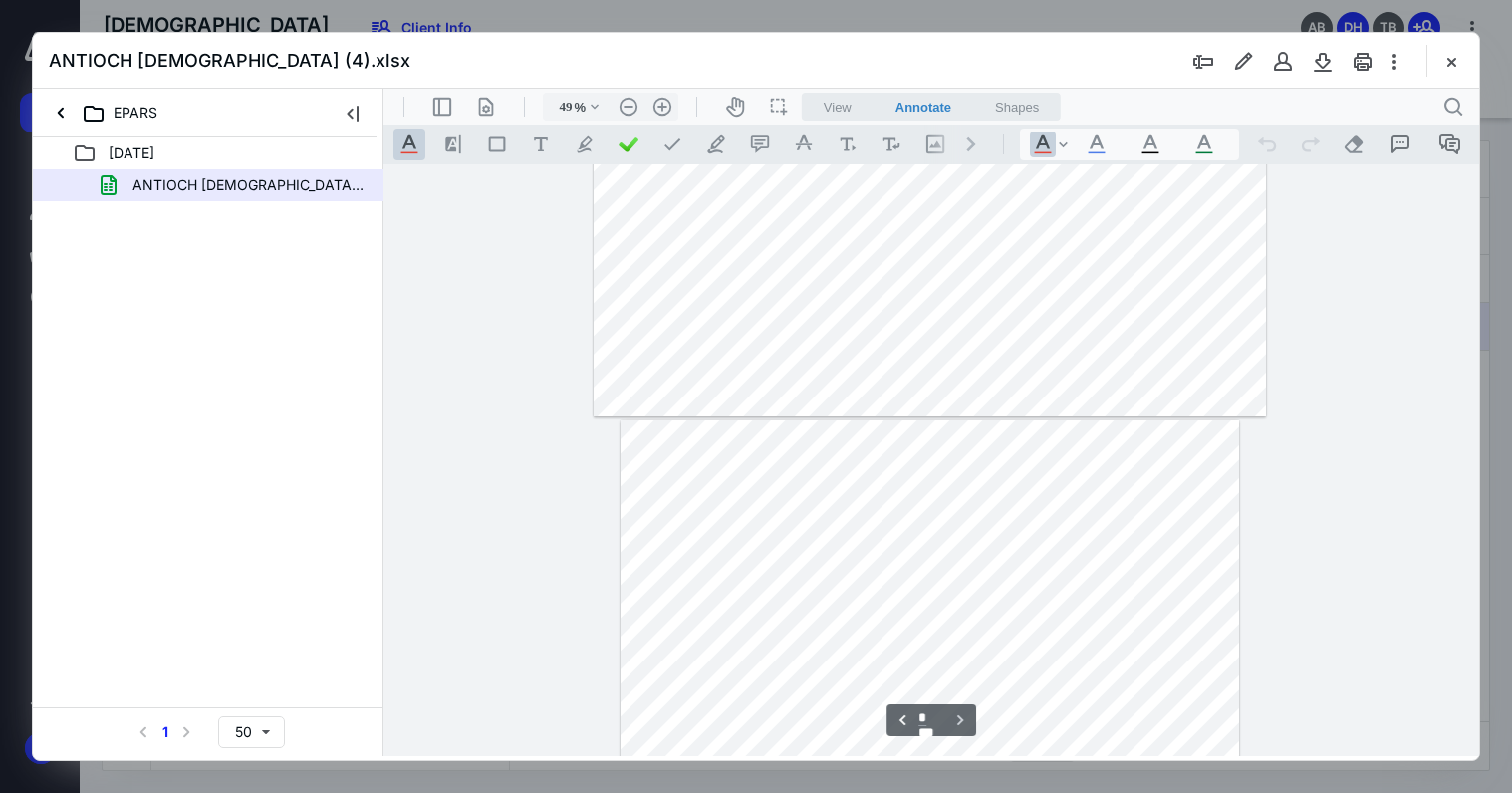 type on "*" 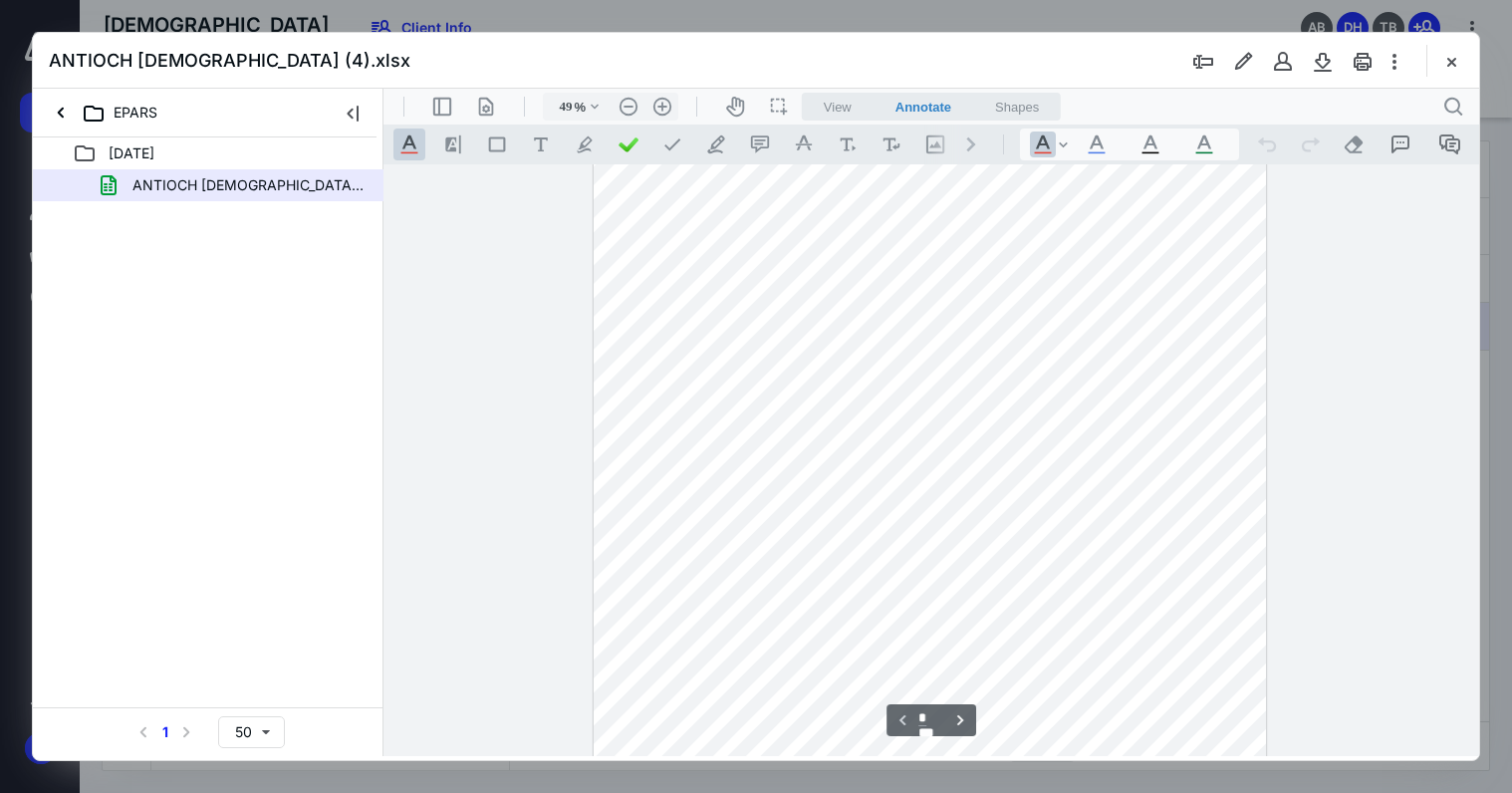 scroll, scrollTop: 829, scrollLeft: 0, axis: vertical 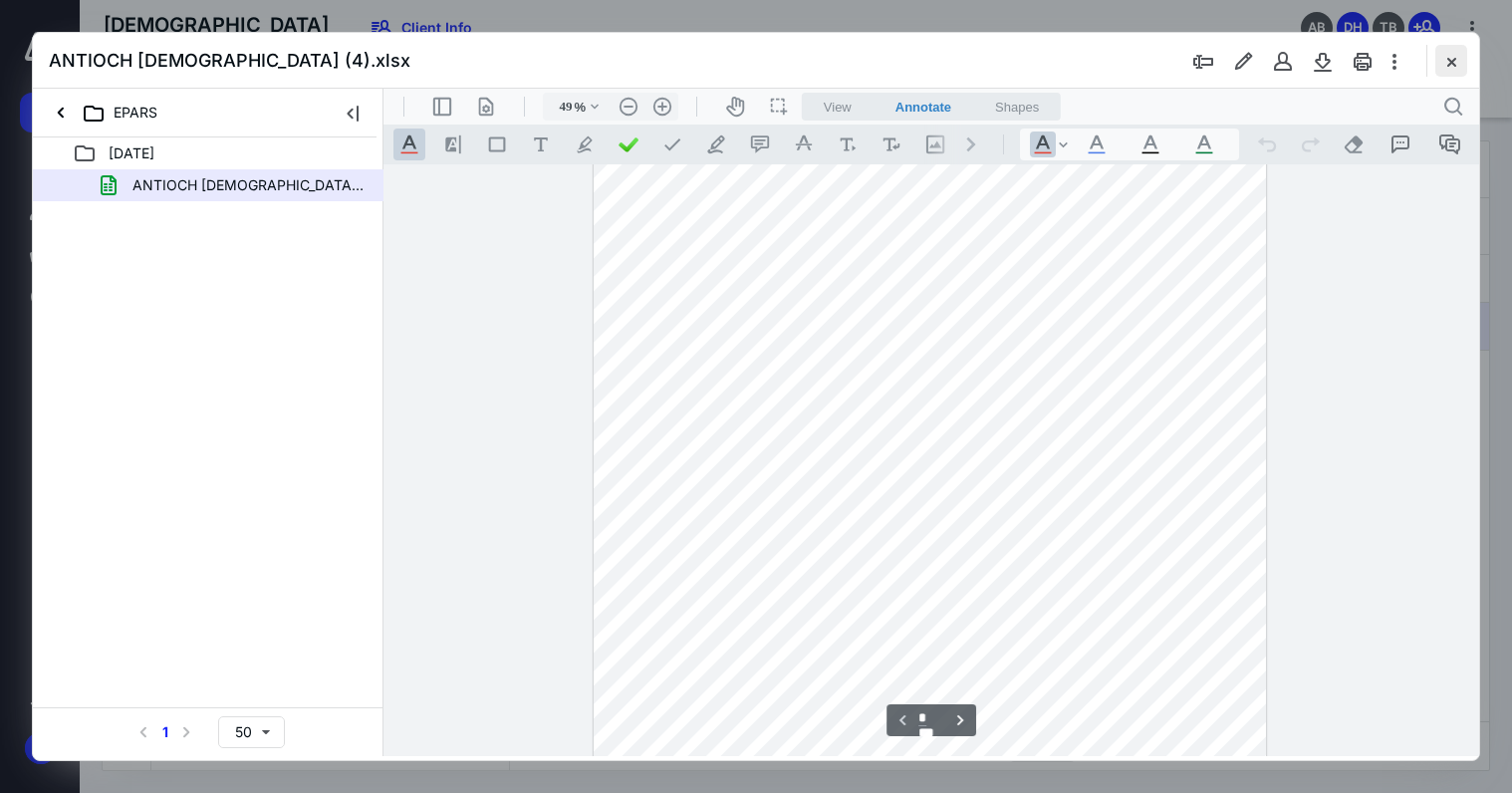 click at bounding box center (1451, 61) 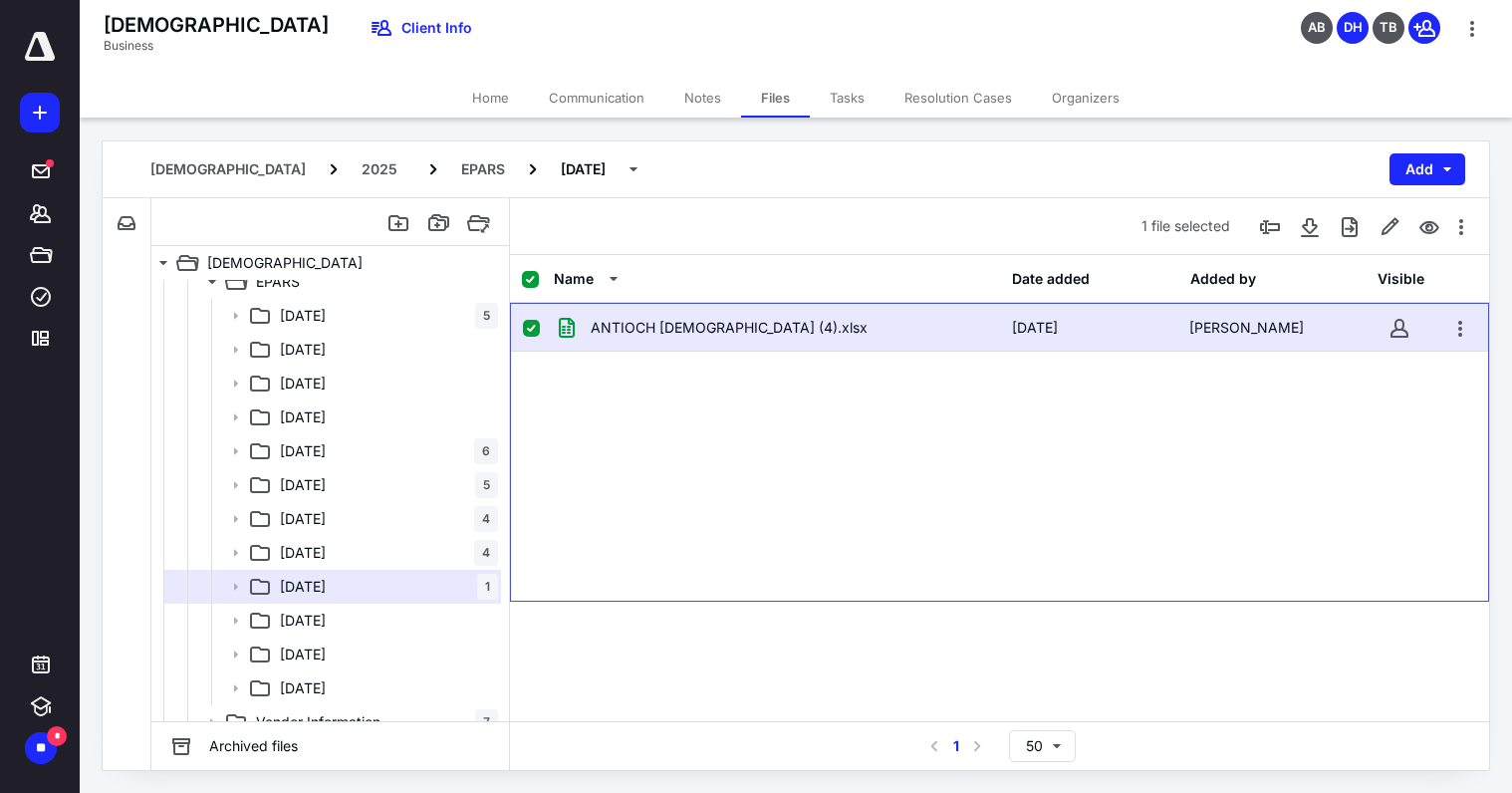 checkbox on "false" 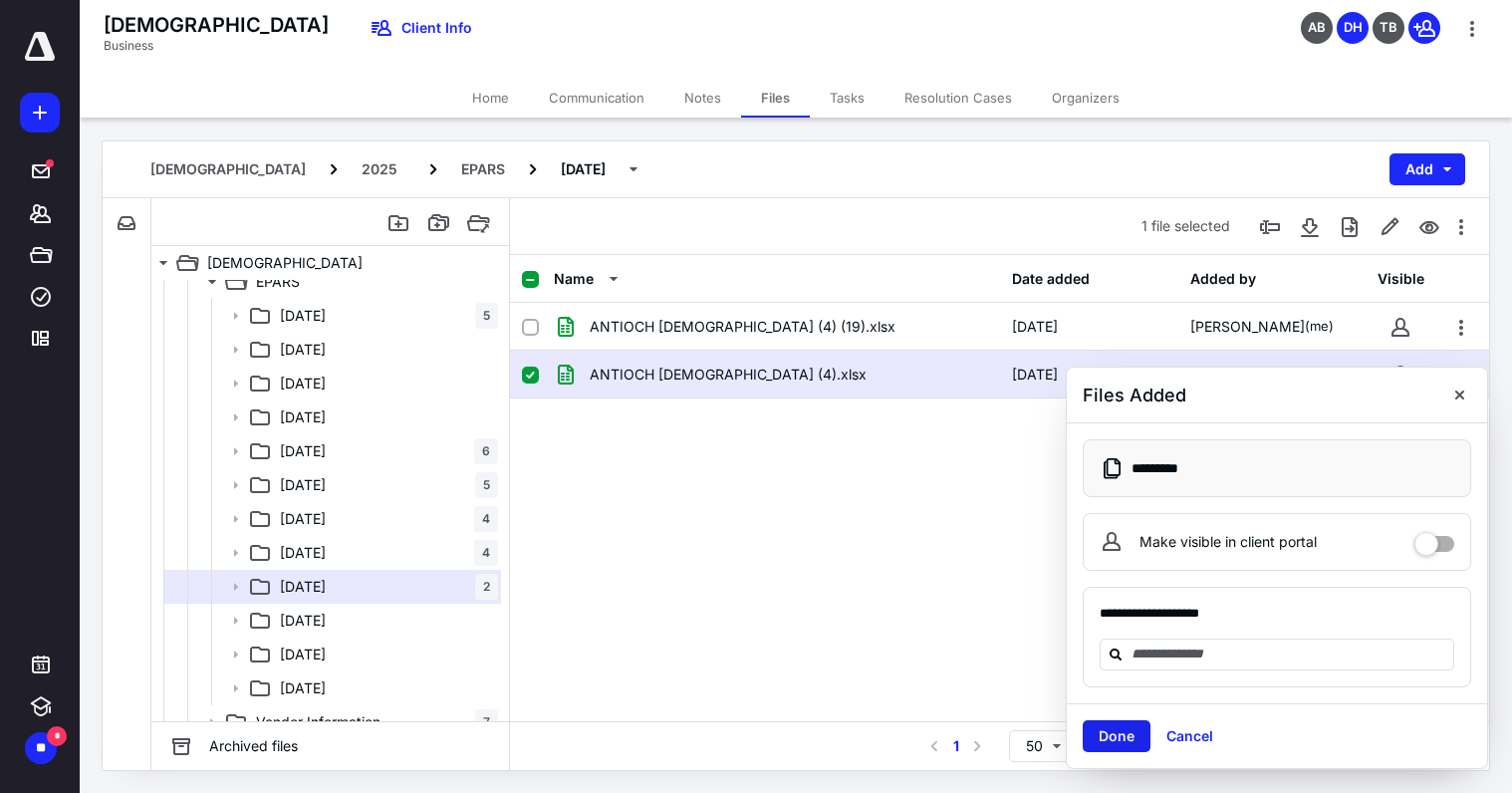 click on "Done" at bounding box center (1117, 736) 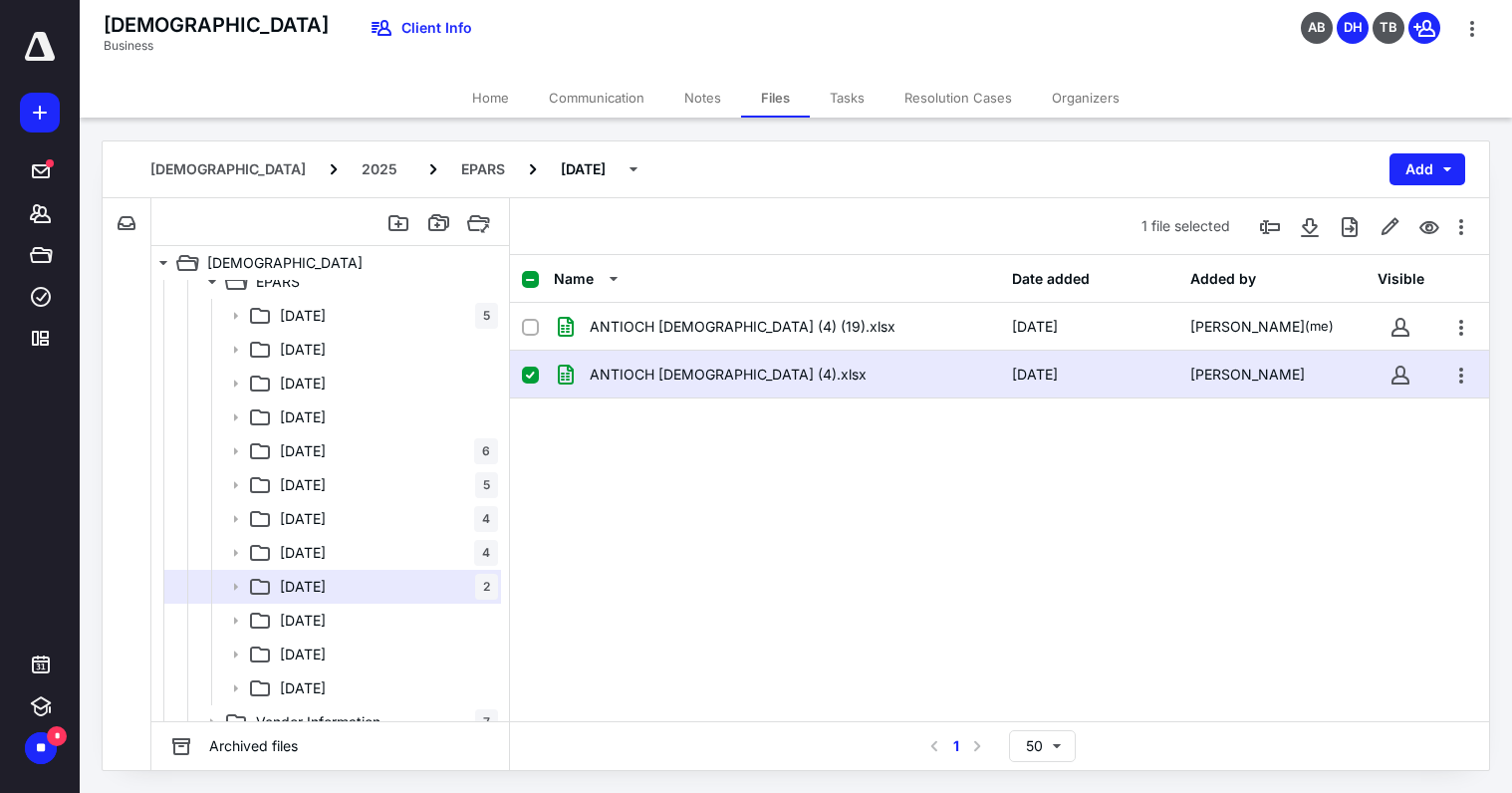 click 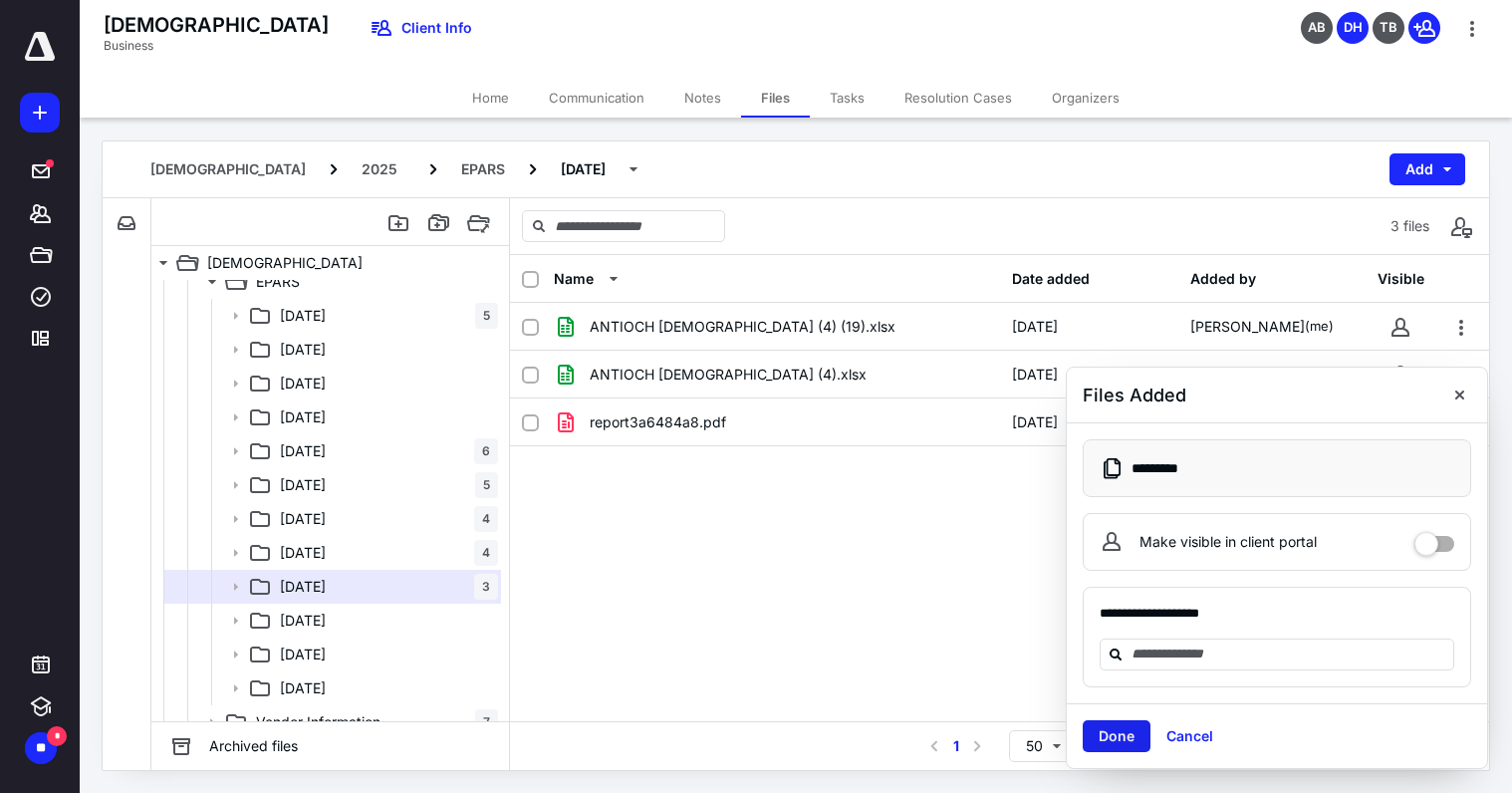 click on "Done" at bounding box center [1117, 736] 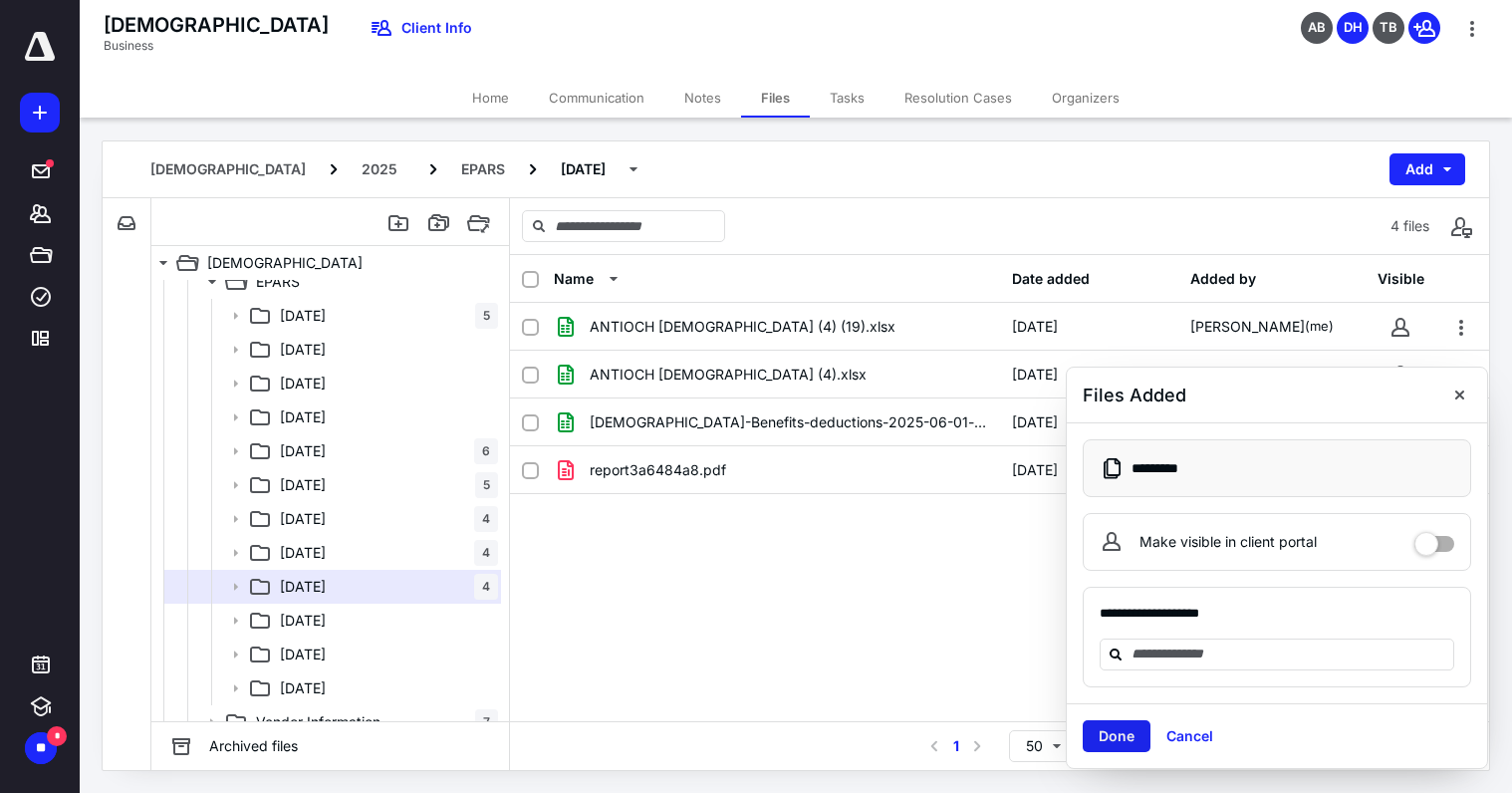click on "Done" at bounding box center (1117, 736) 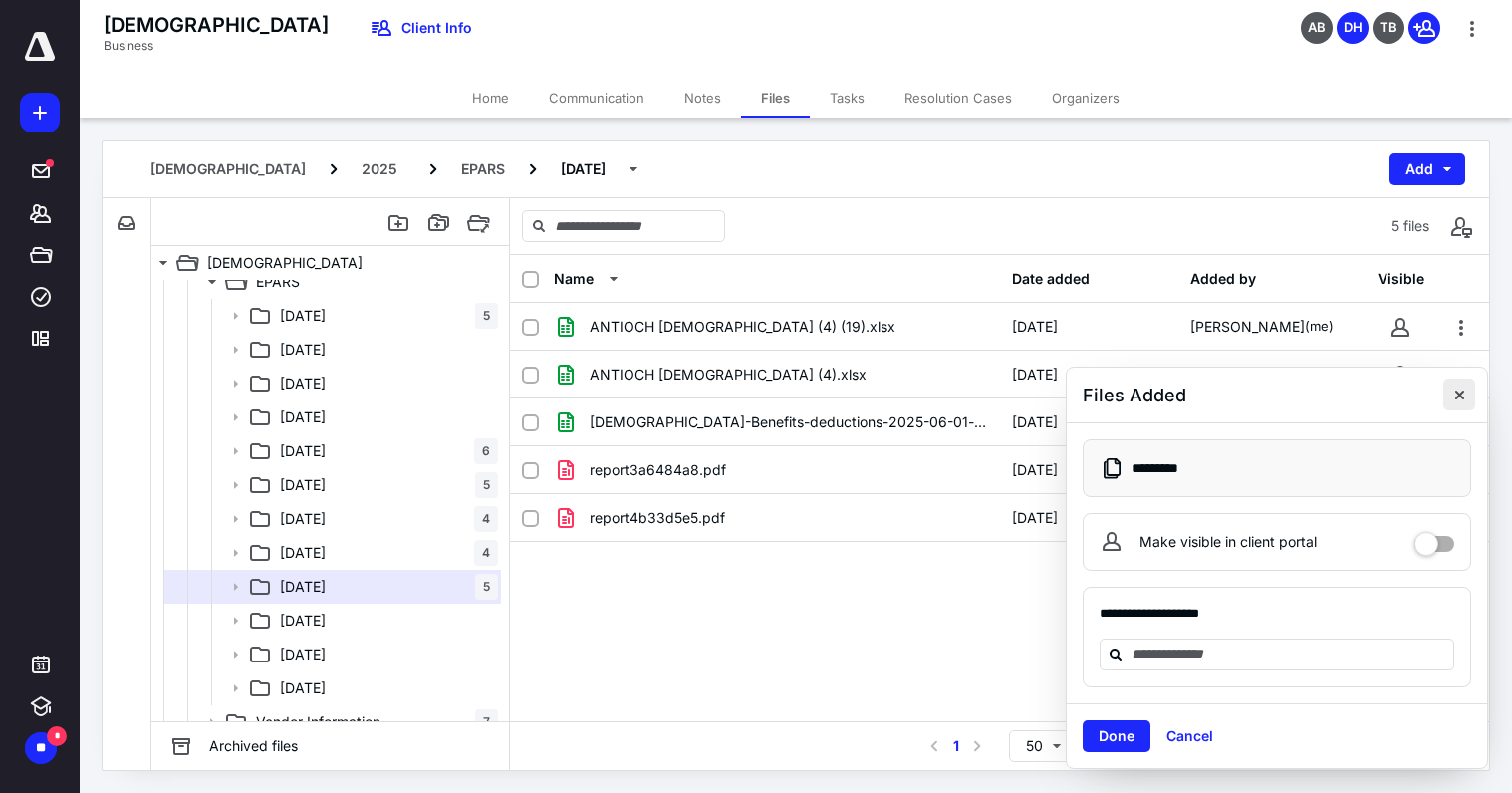 click at bounding box center (1459, 395) 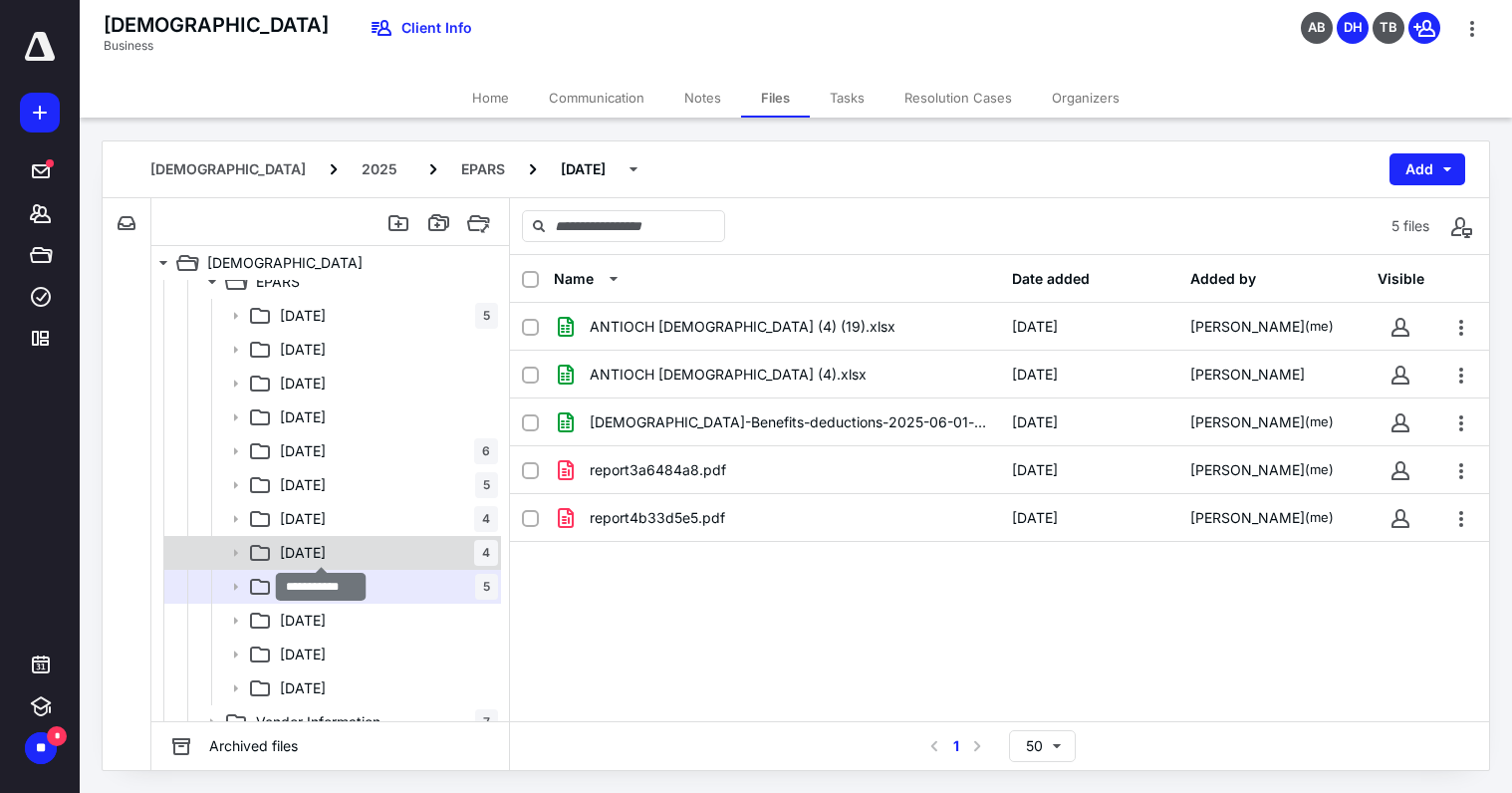click on "[DATE]" at bounding box center (303, 553) 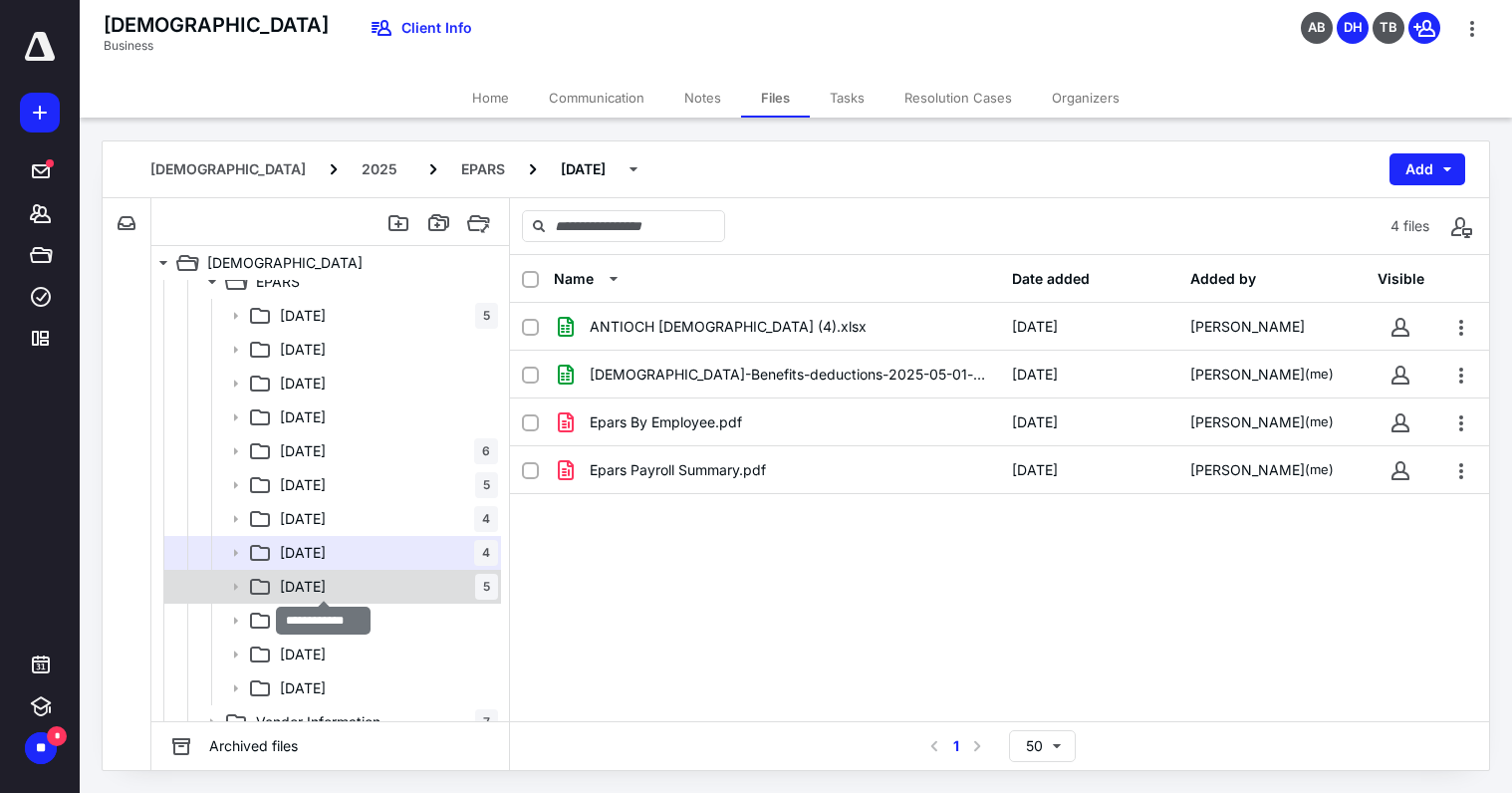 click on "[DATE]" at bounding box center [303, 587] 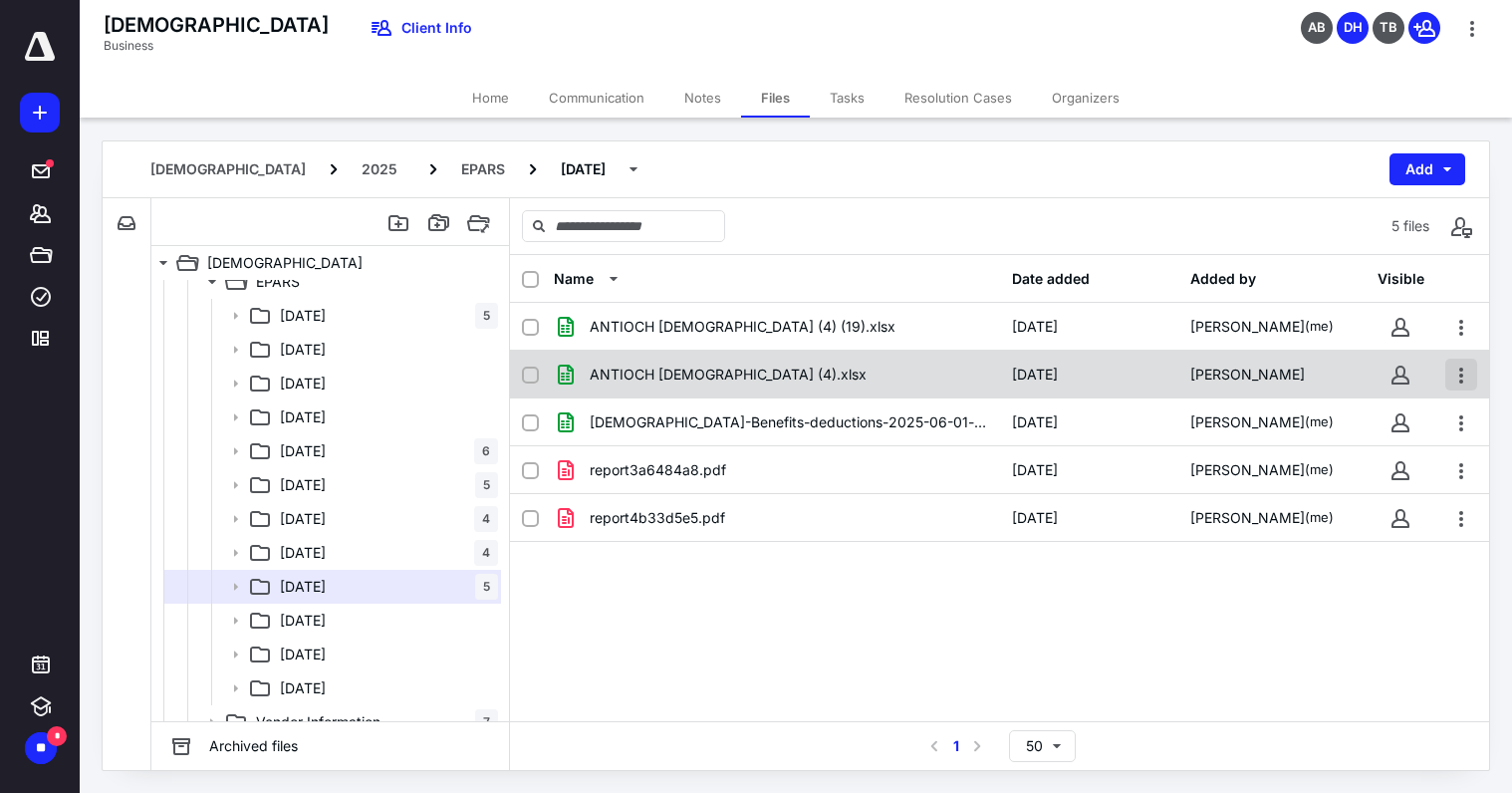 click at bounding box center [1461, 375] 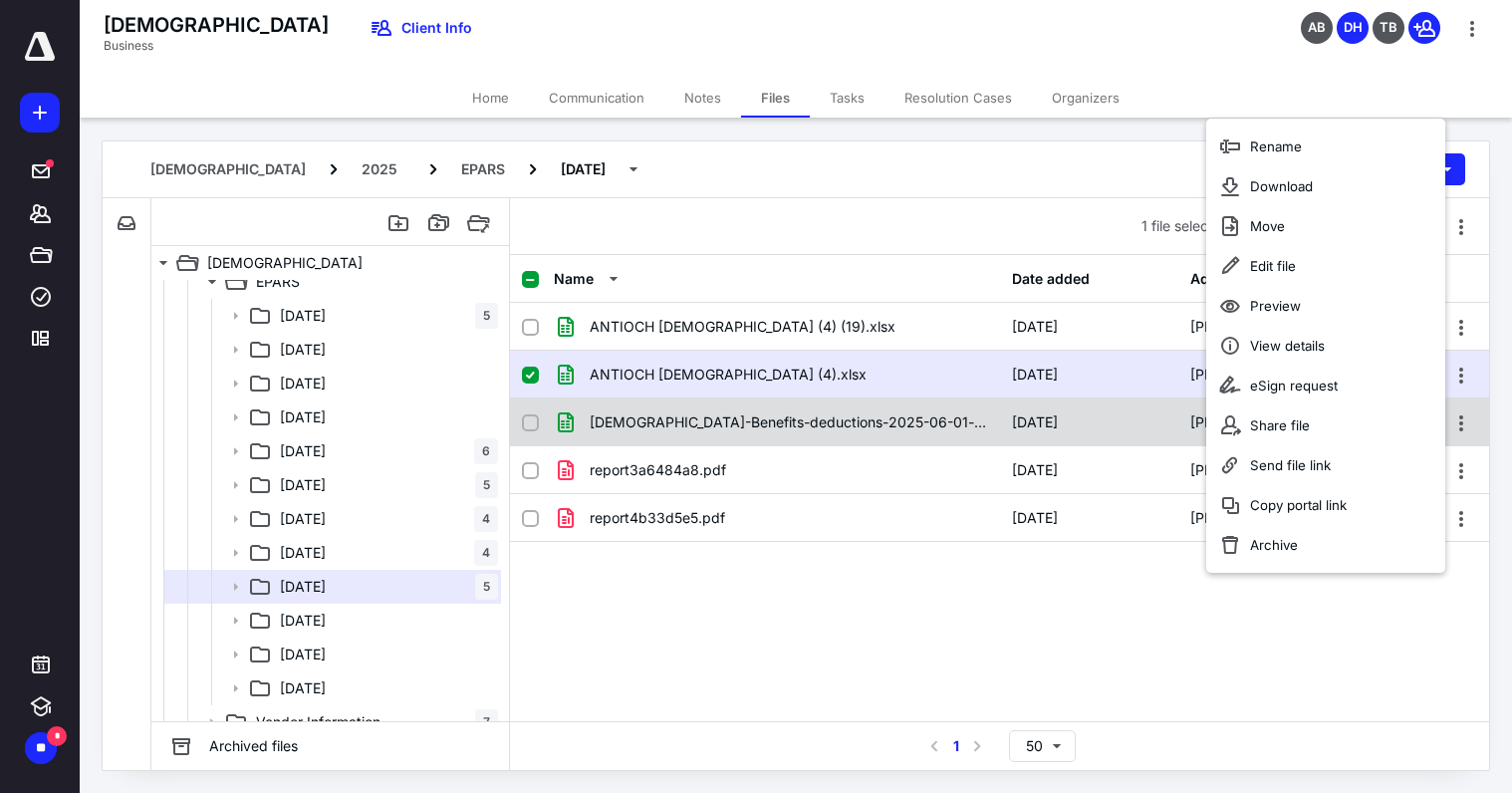 click 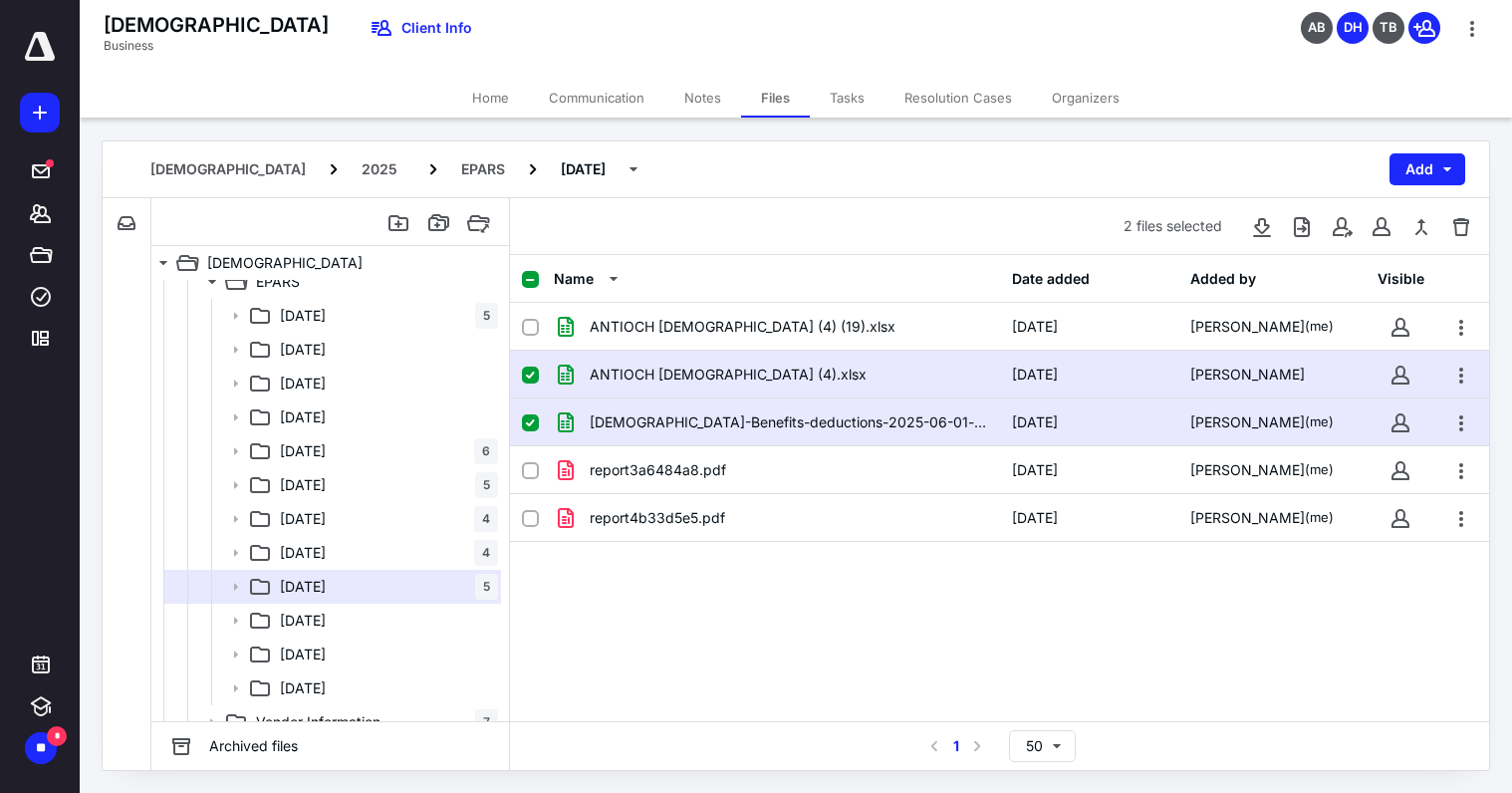 click at bounding box center (530, 376) 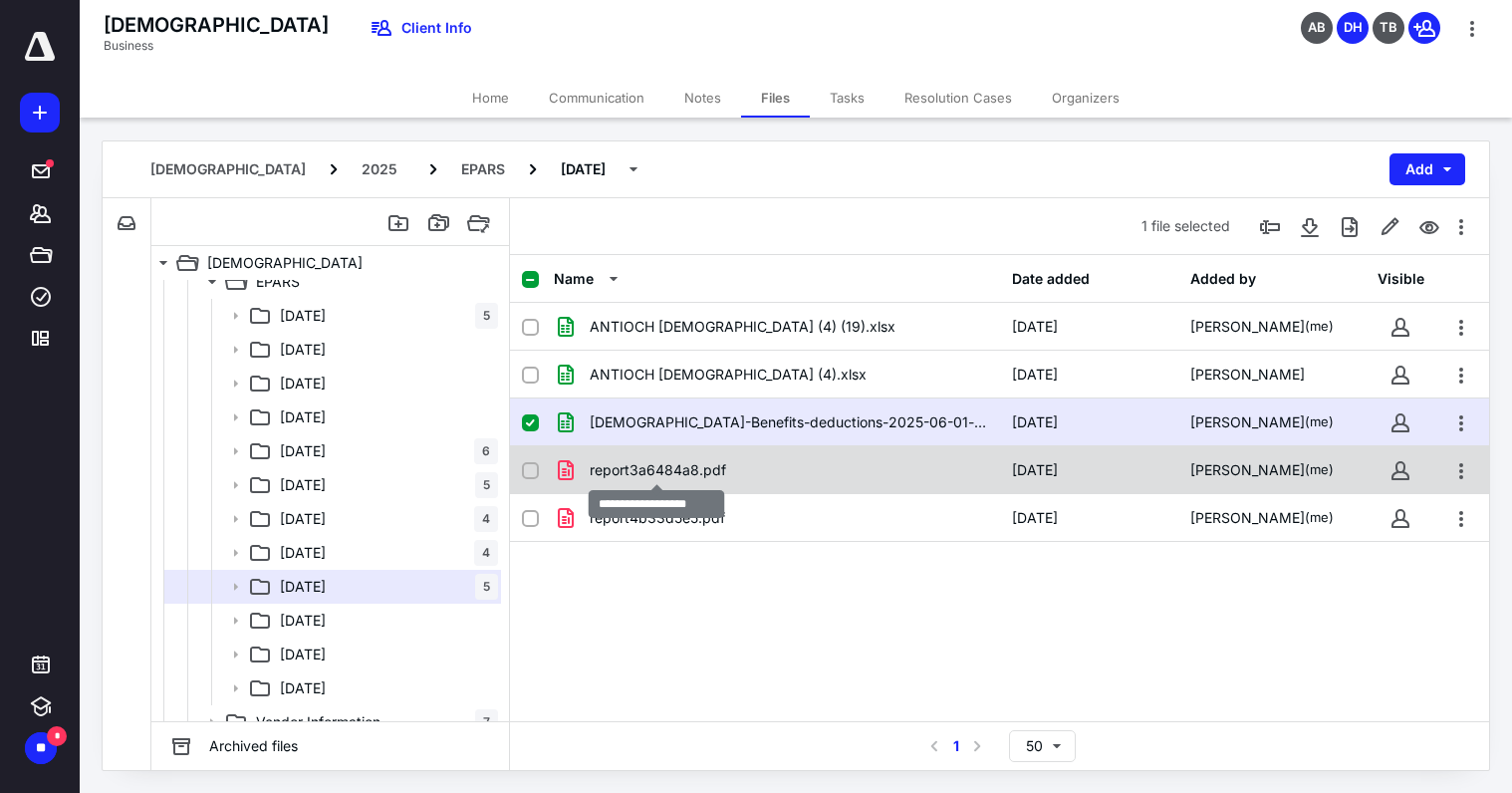 click on "report3a6484a8.pdf" at bounding box center [657, 470] 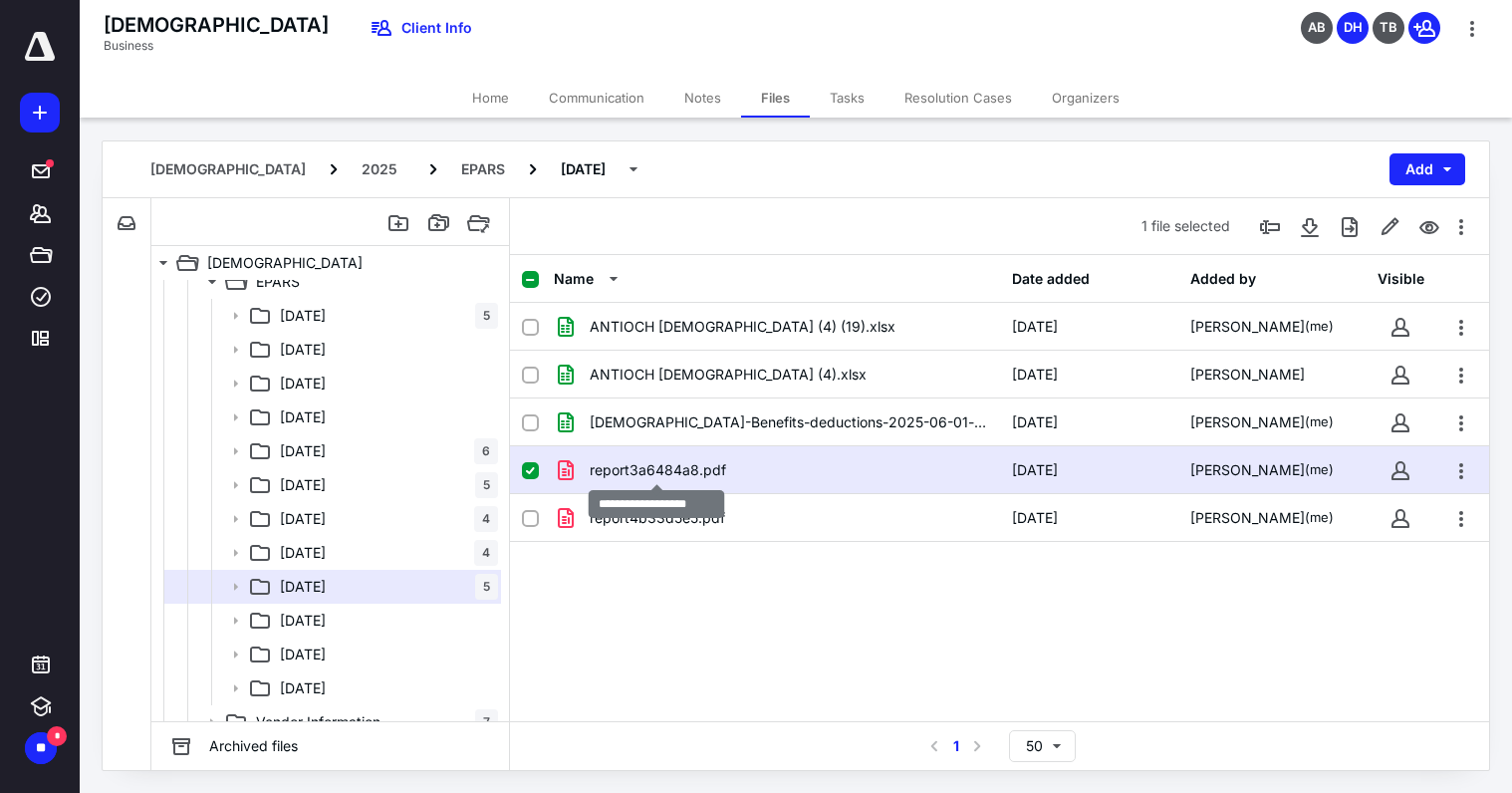 click on "report3a6484a8.pdf" at bounding box center [657, 470] 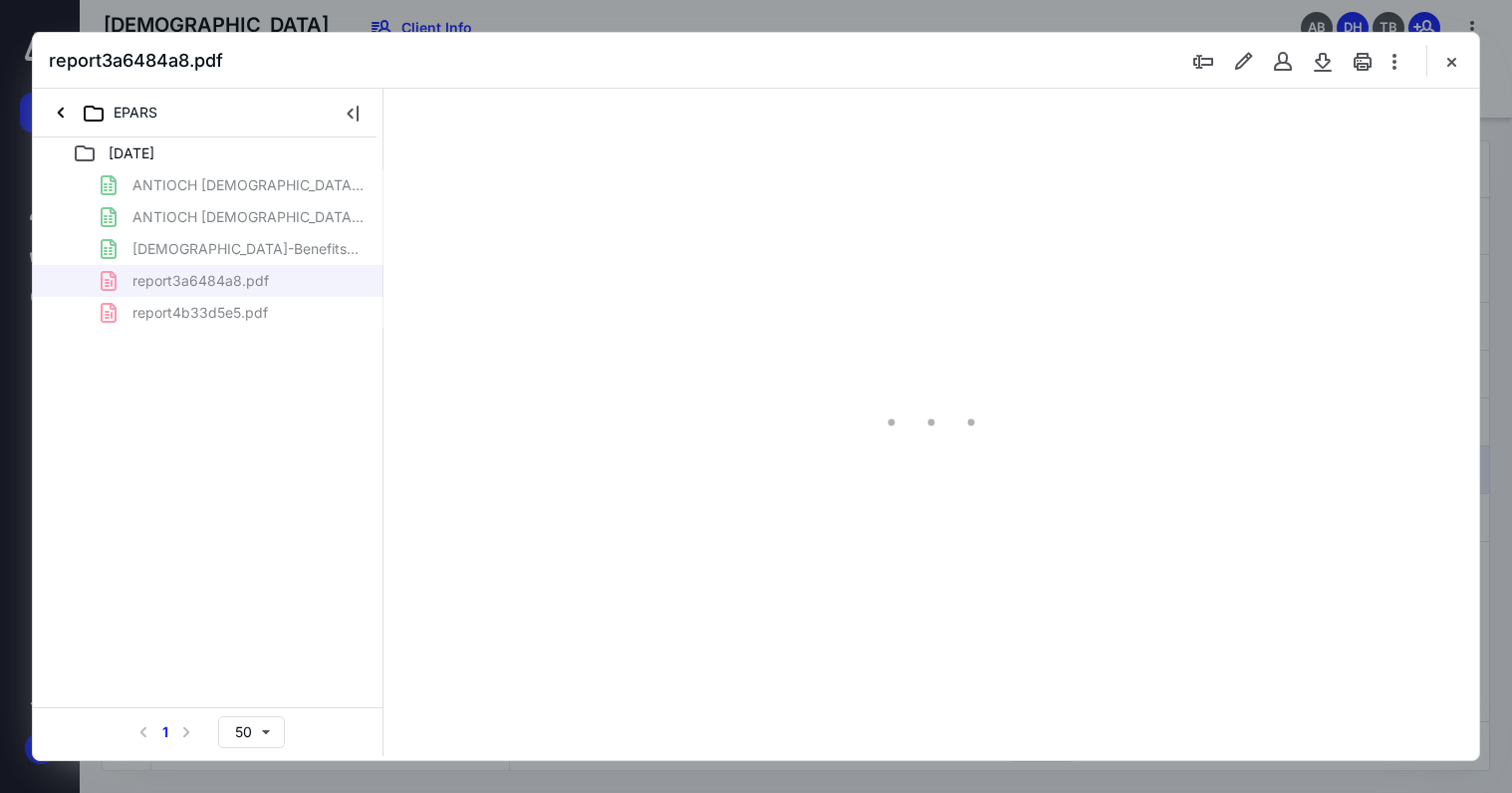 scroll, scrollTop: 0, scrollLeft: 0, axis: both 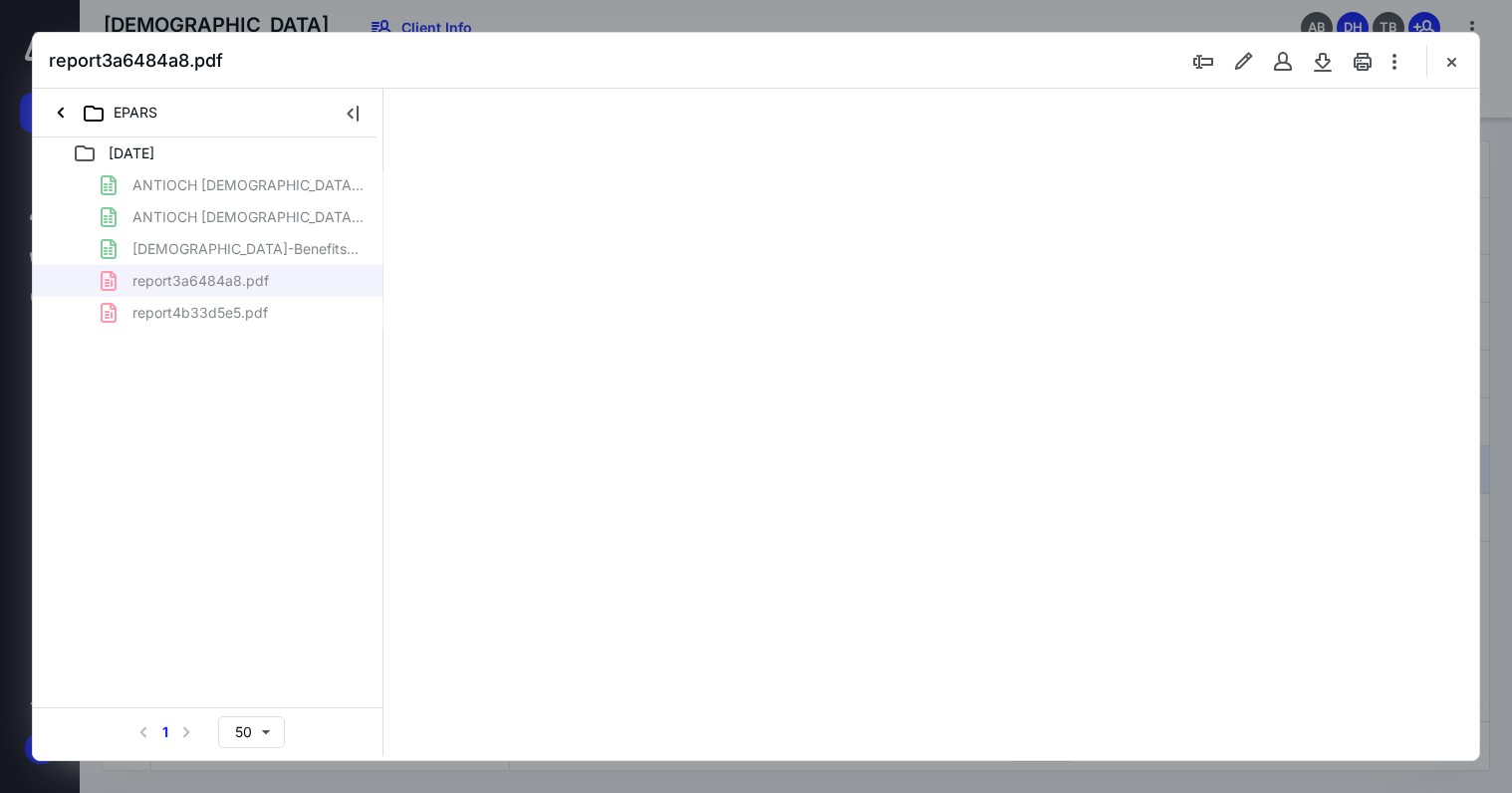 type on "96" 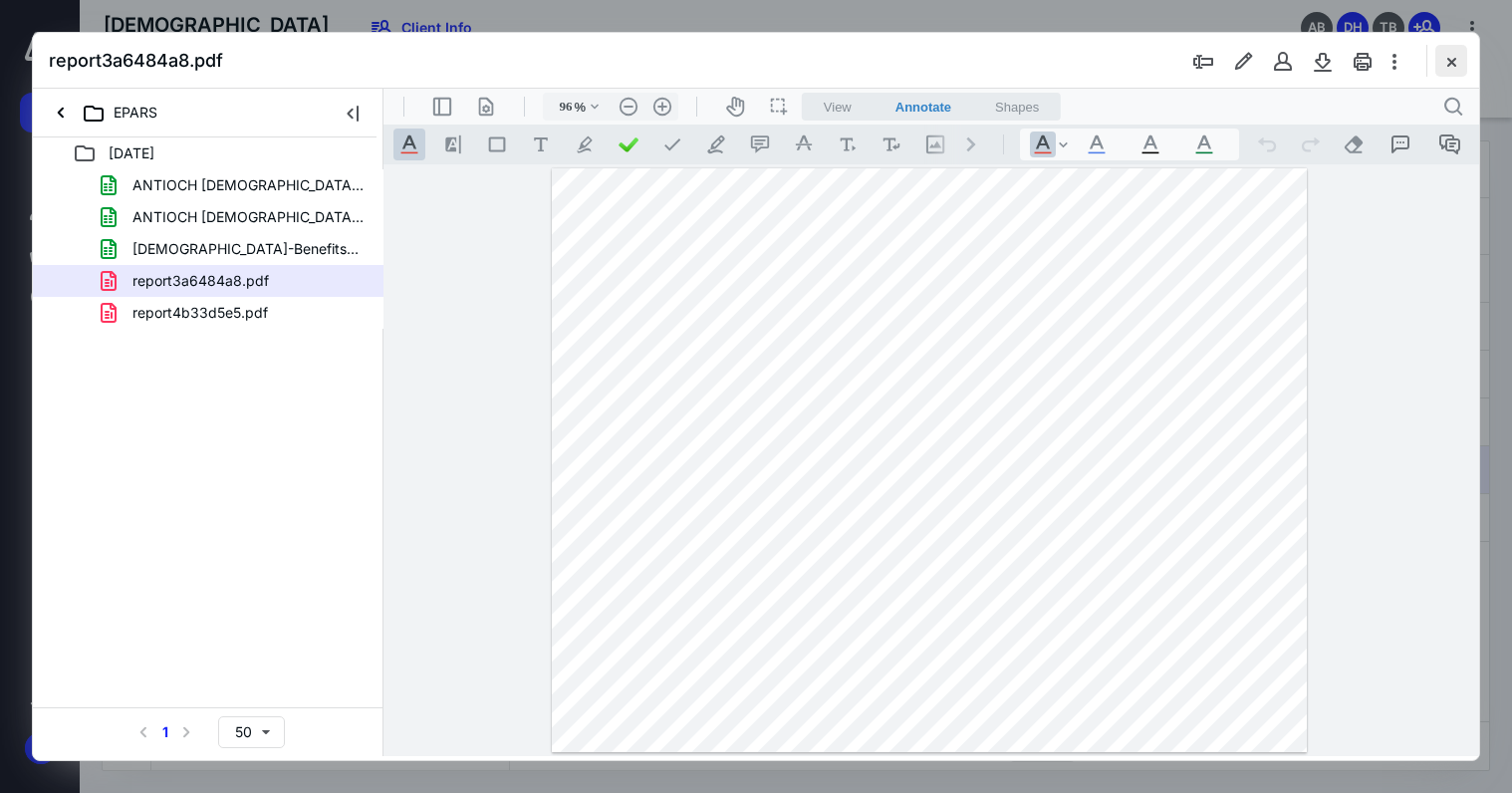 click at bounding box center [1451, 61] 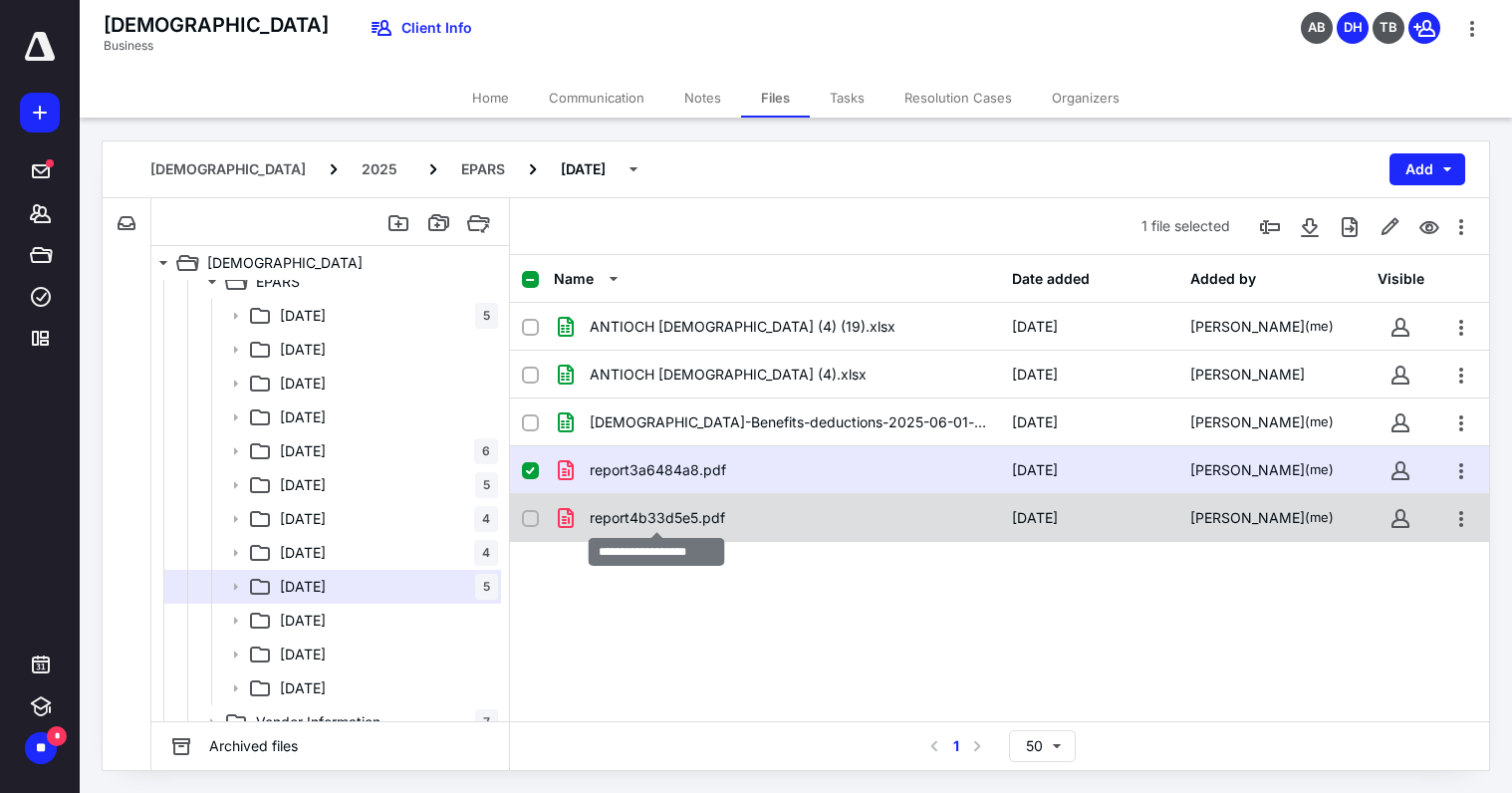 click on "report4b33d5e5.pdf" at bounding box center [657, 518] 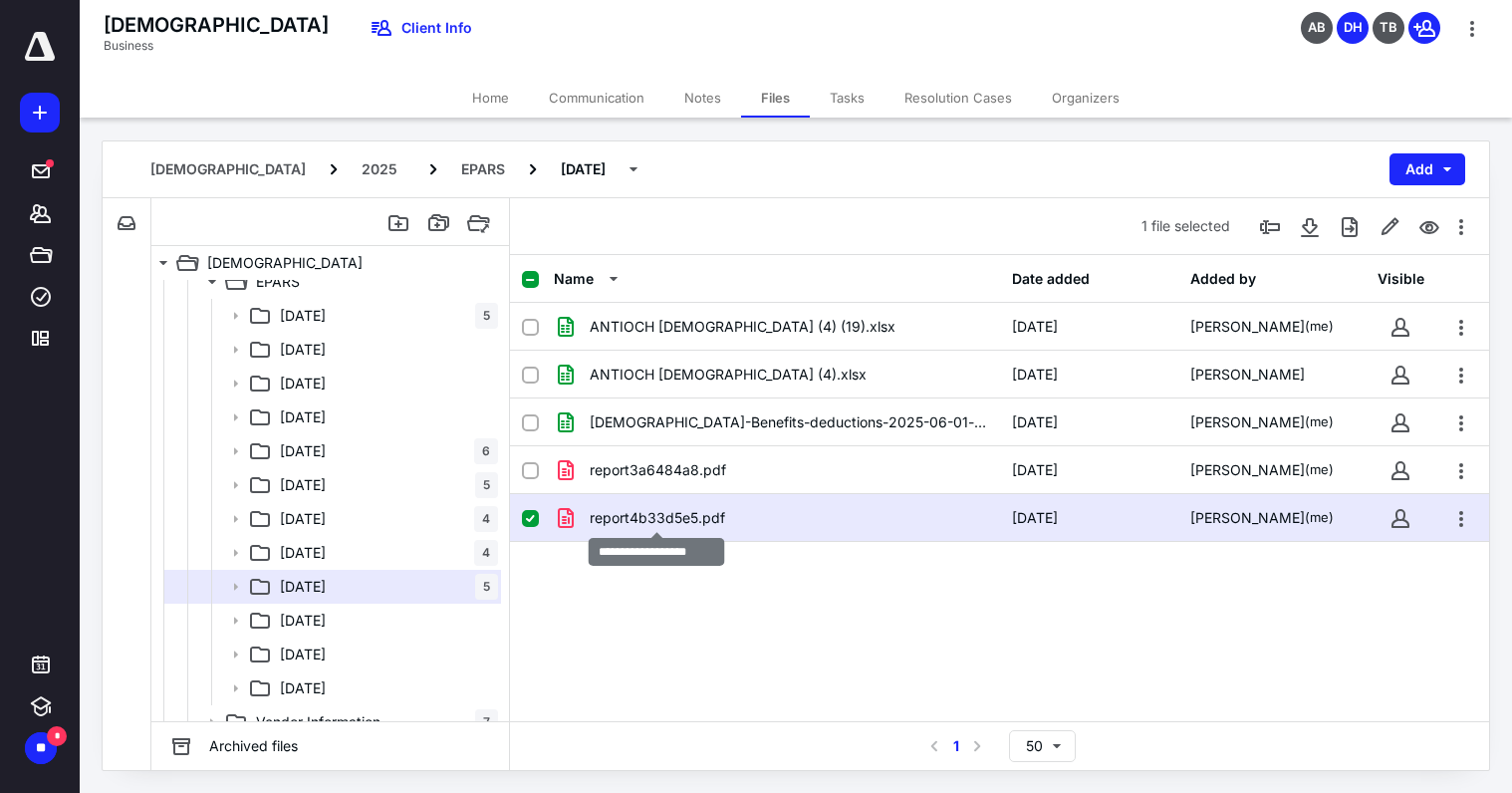 click on "report4b33d5e5.pdf" at bounding box center [657, 518] 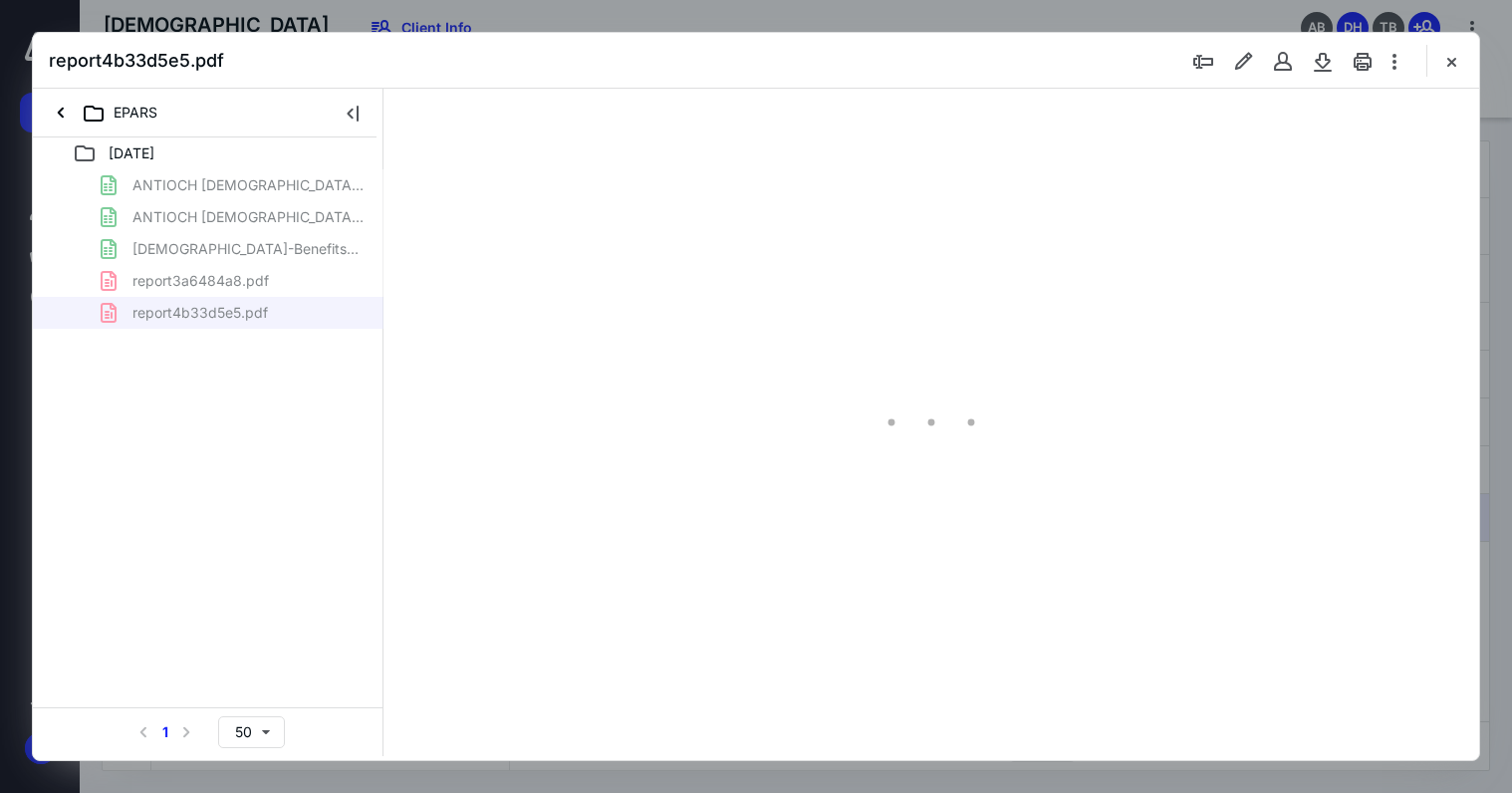 scroll, scrollTop: 0, scrollLeft: 0, axis: both 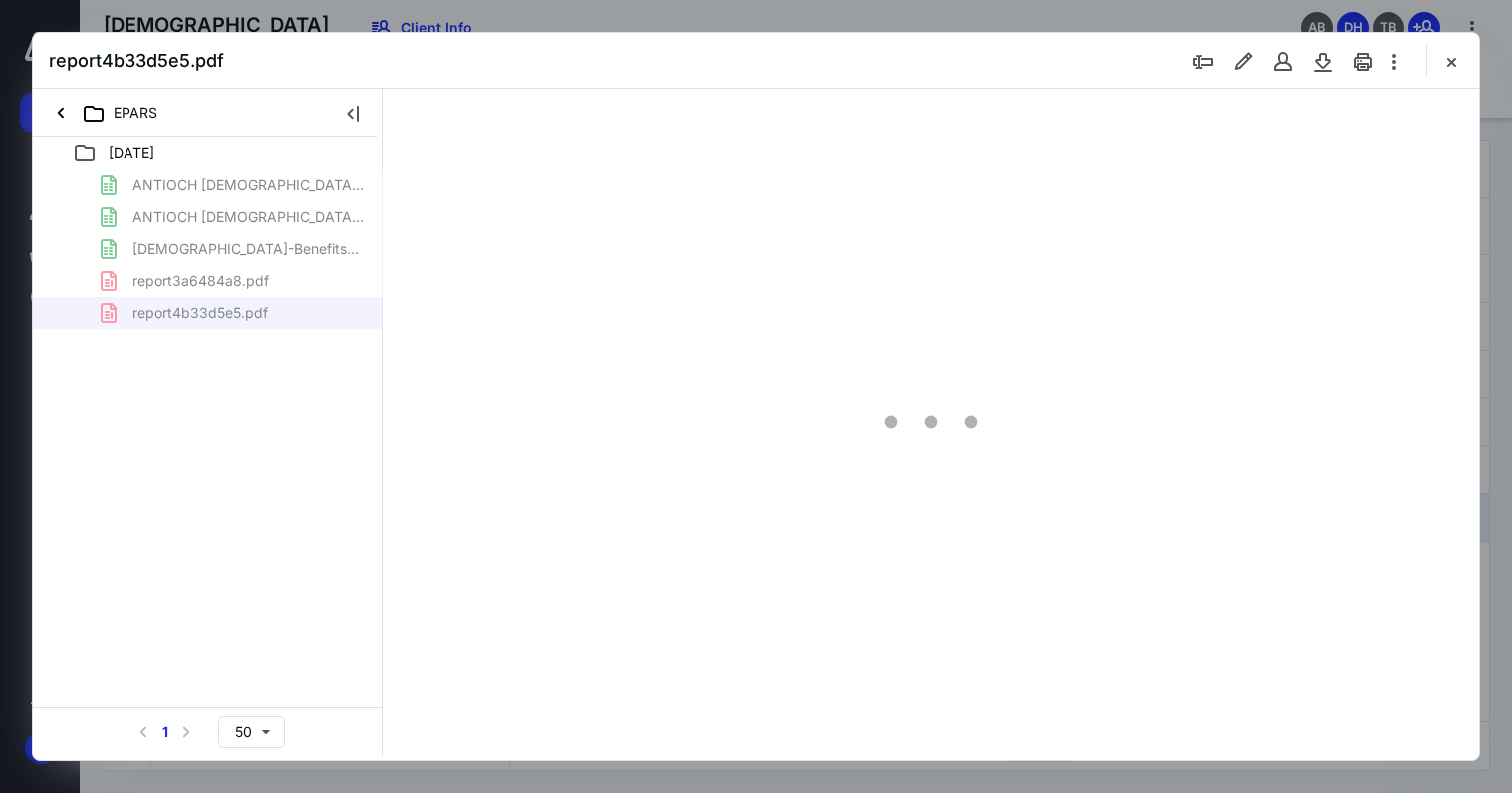 type on "96" 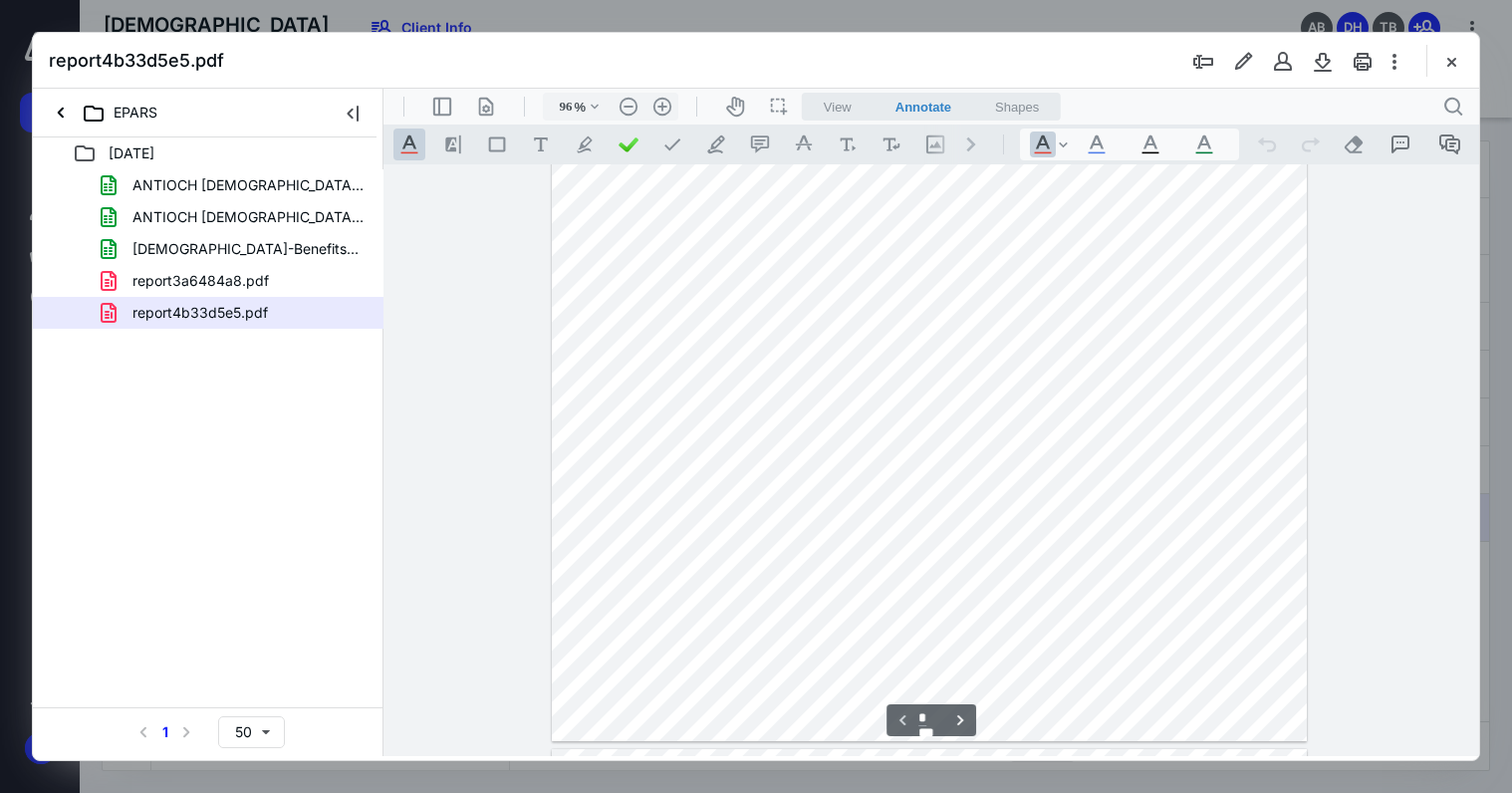 scroll, scrollTop: 0, scrollLeft: 0, axis: both 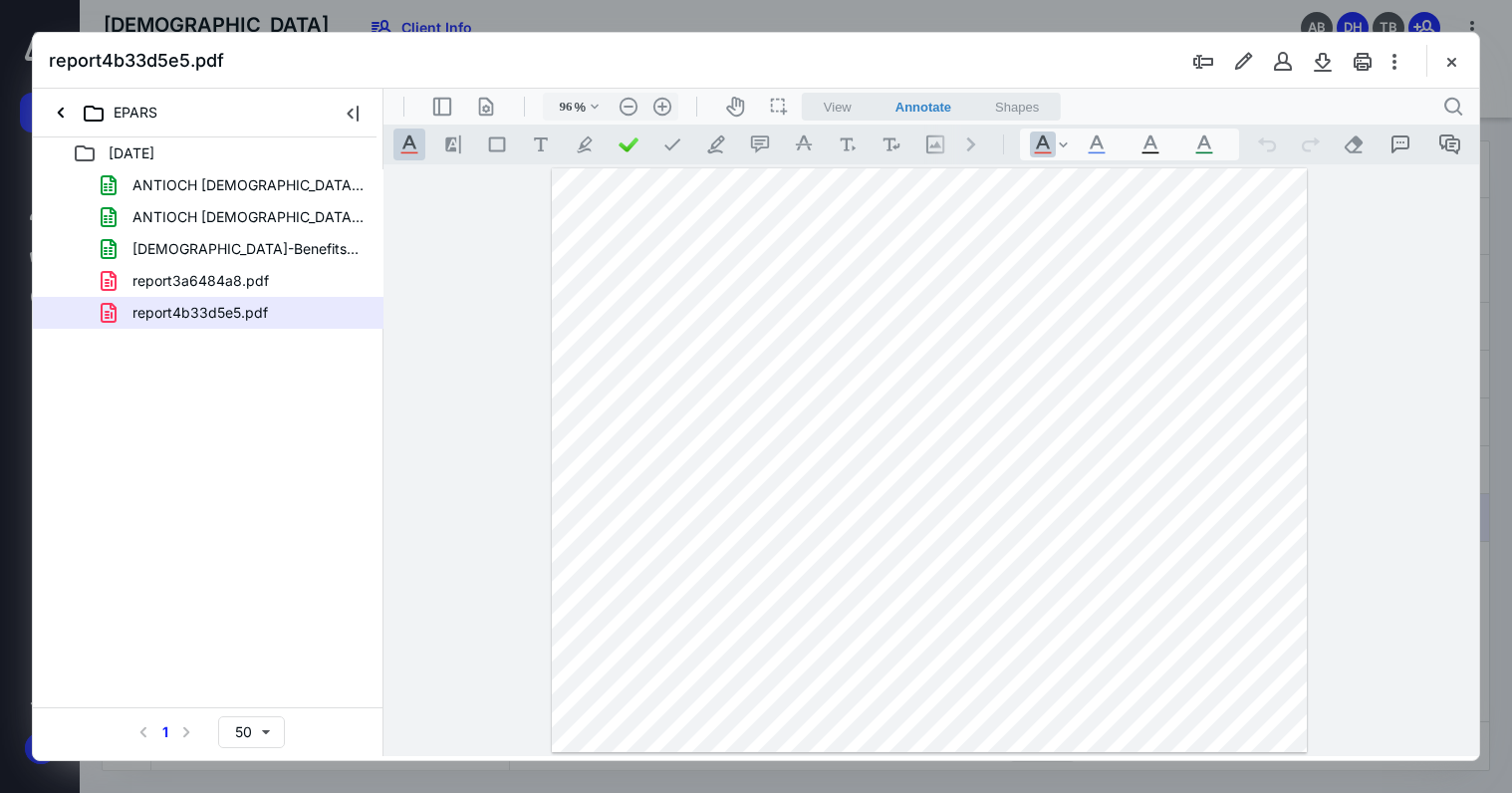 click at bounding box center (1451, 61) 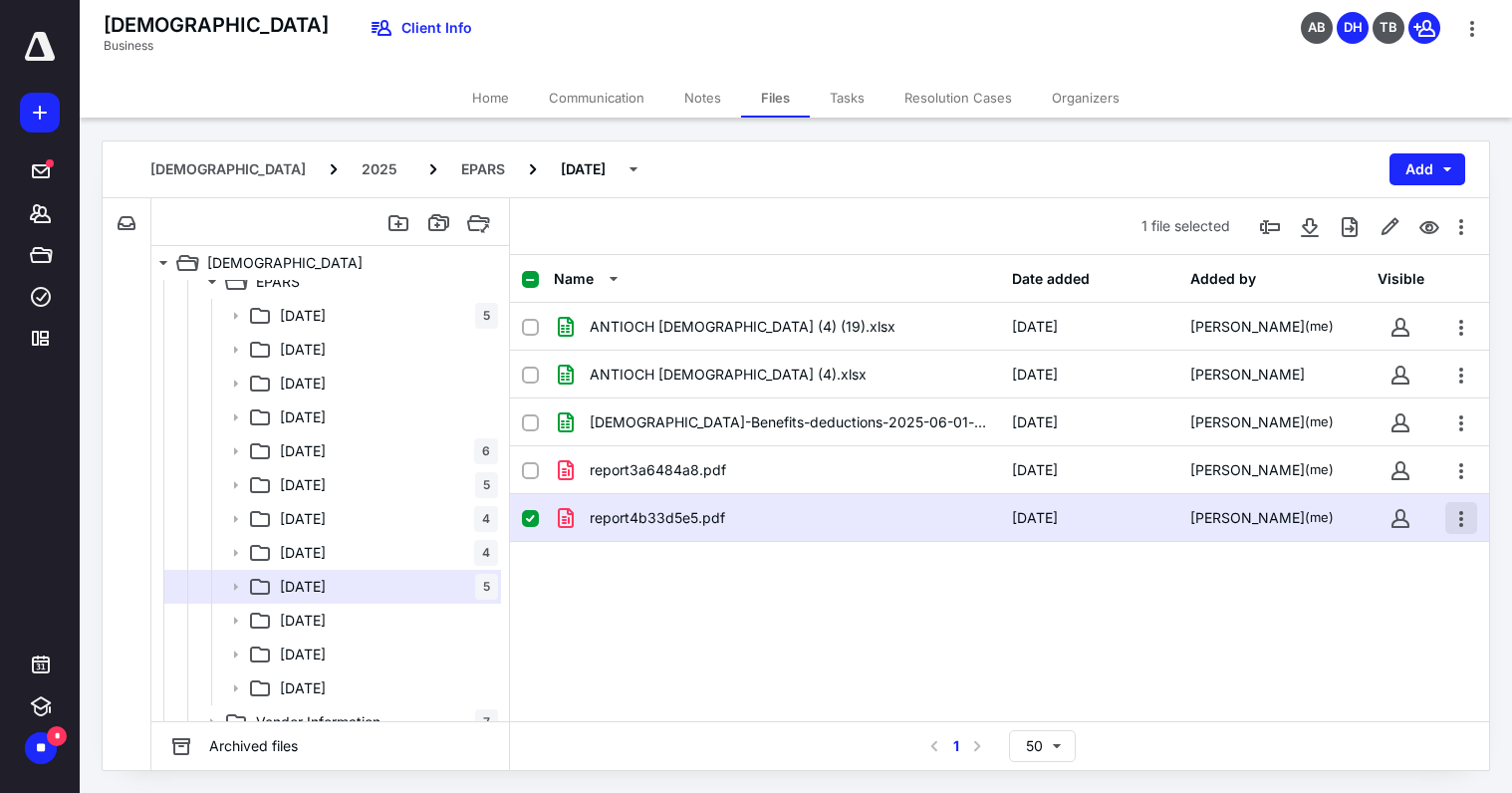 click at bounding box center (1461, 518) 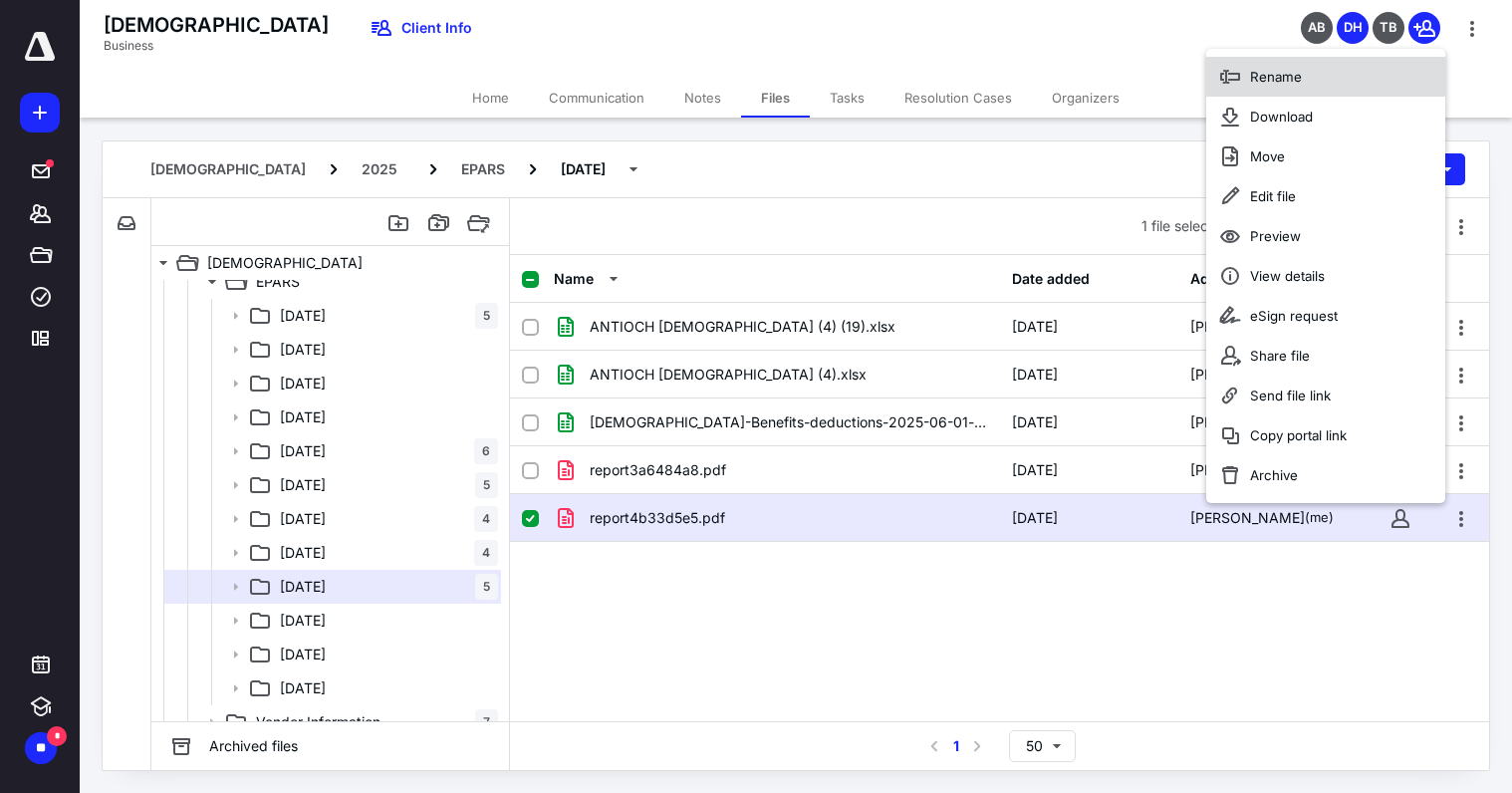 click on "Rename" at bounding box center (1276, 77) 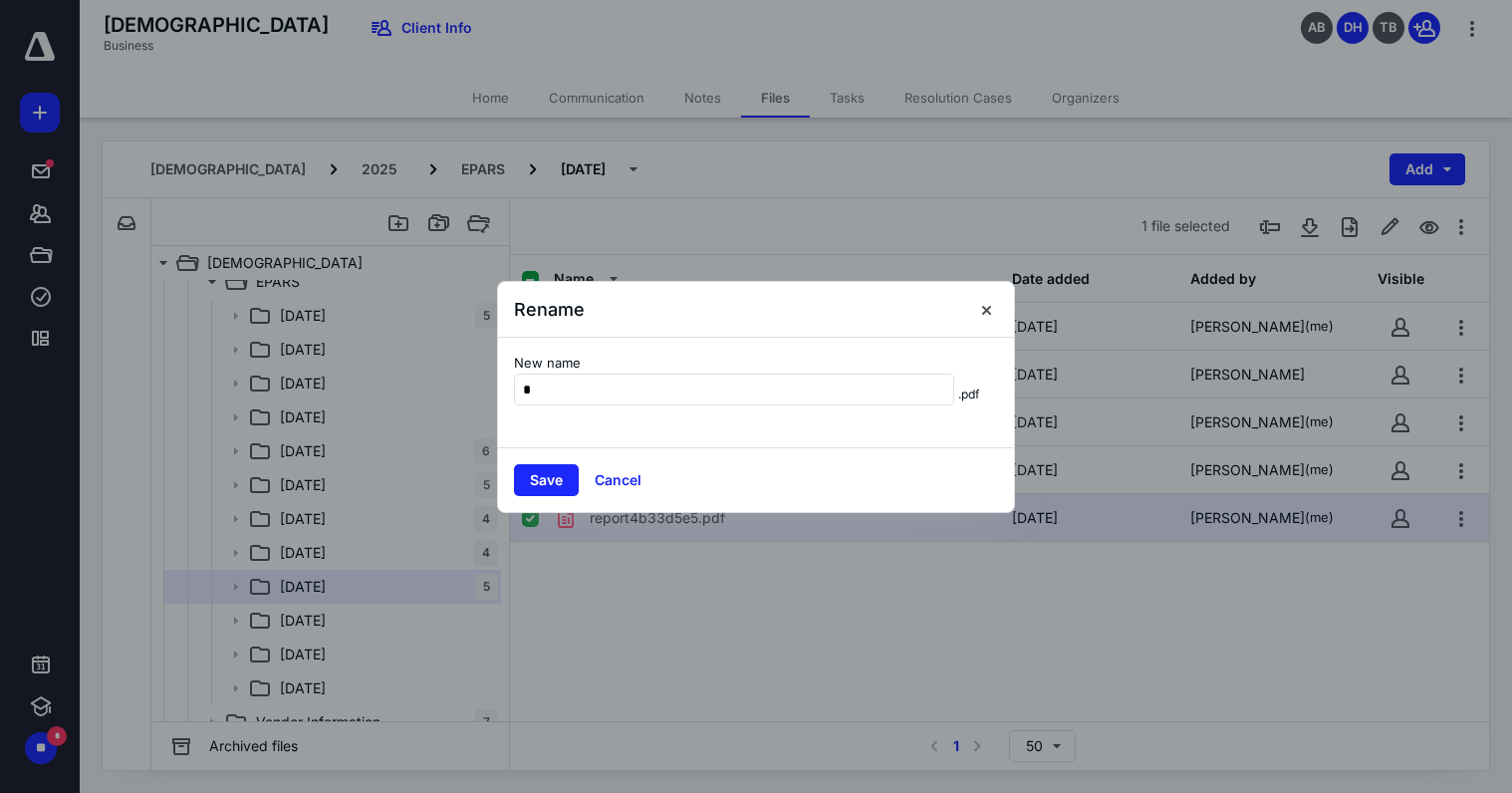 type on "**********" 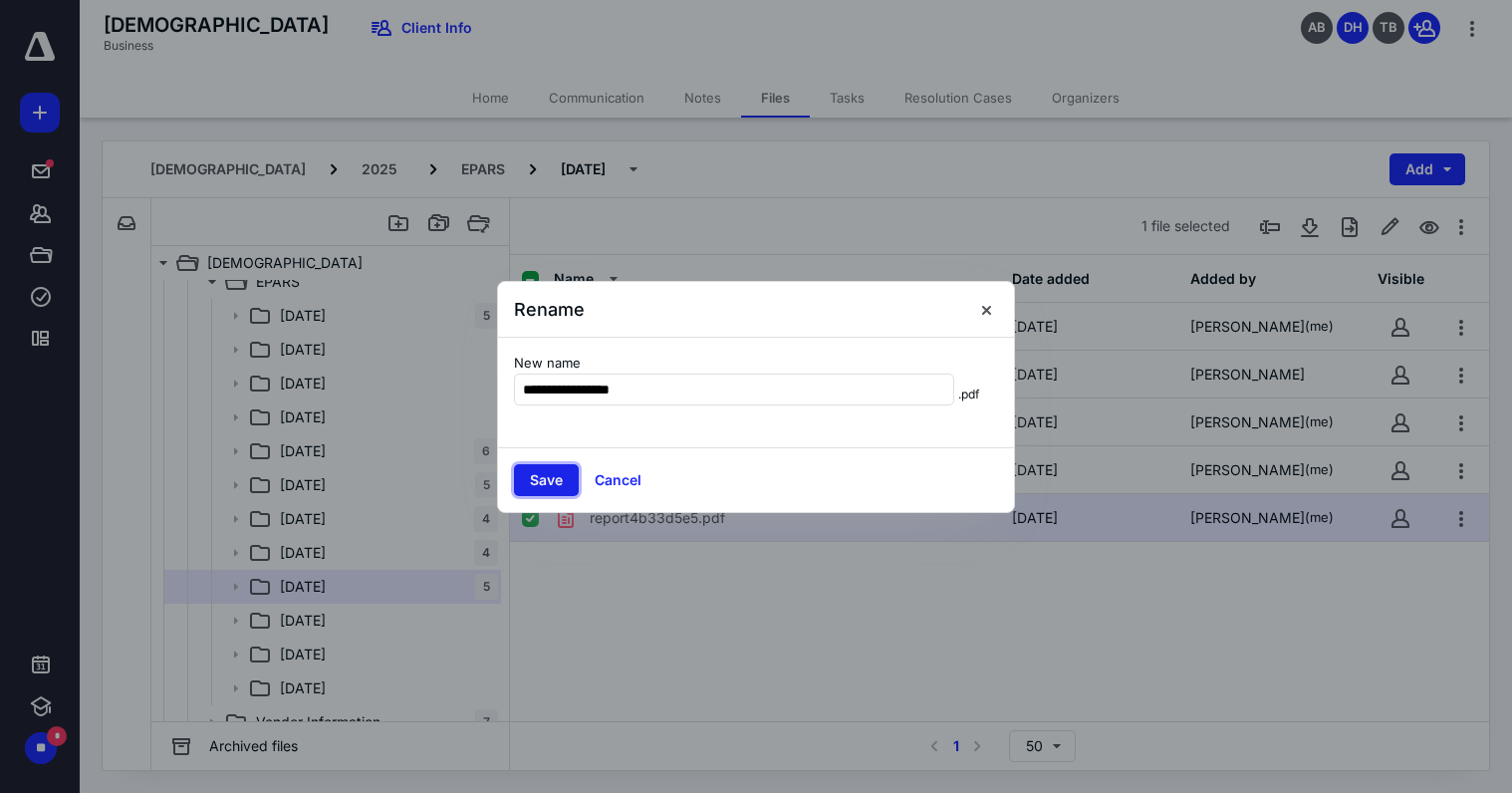 click on "Save" at bounding box center (546, 480) 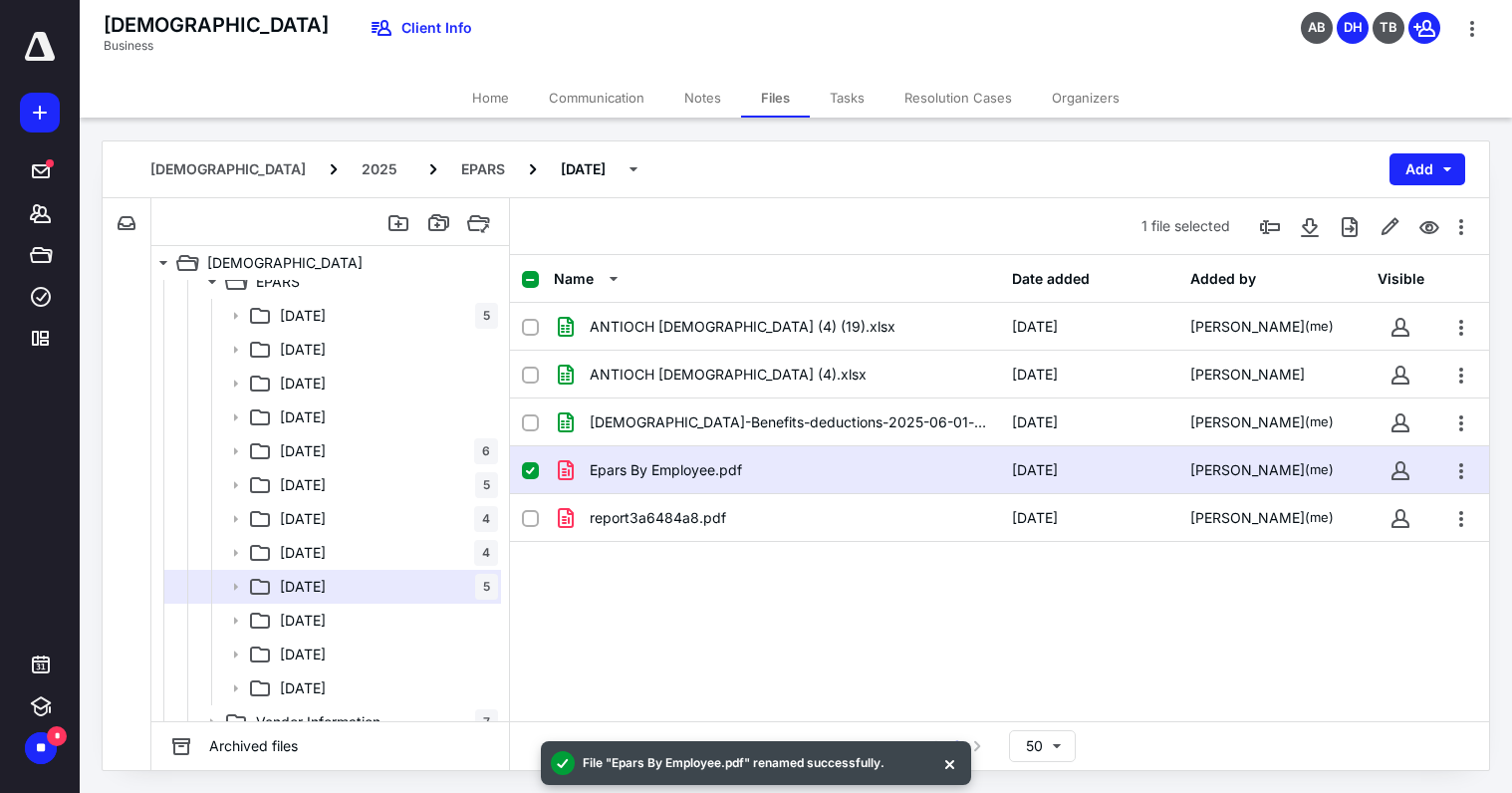 click on "Epars By Employee.pdf" at bounding box center (777, 470) 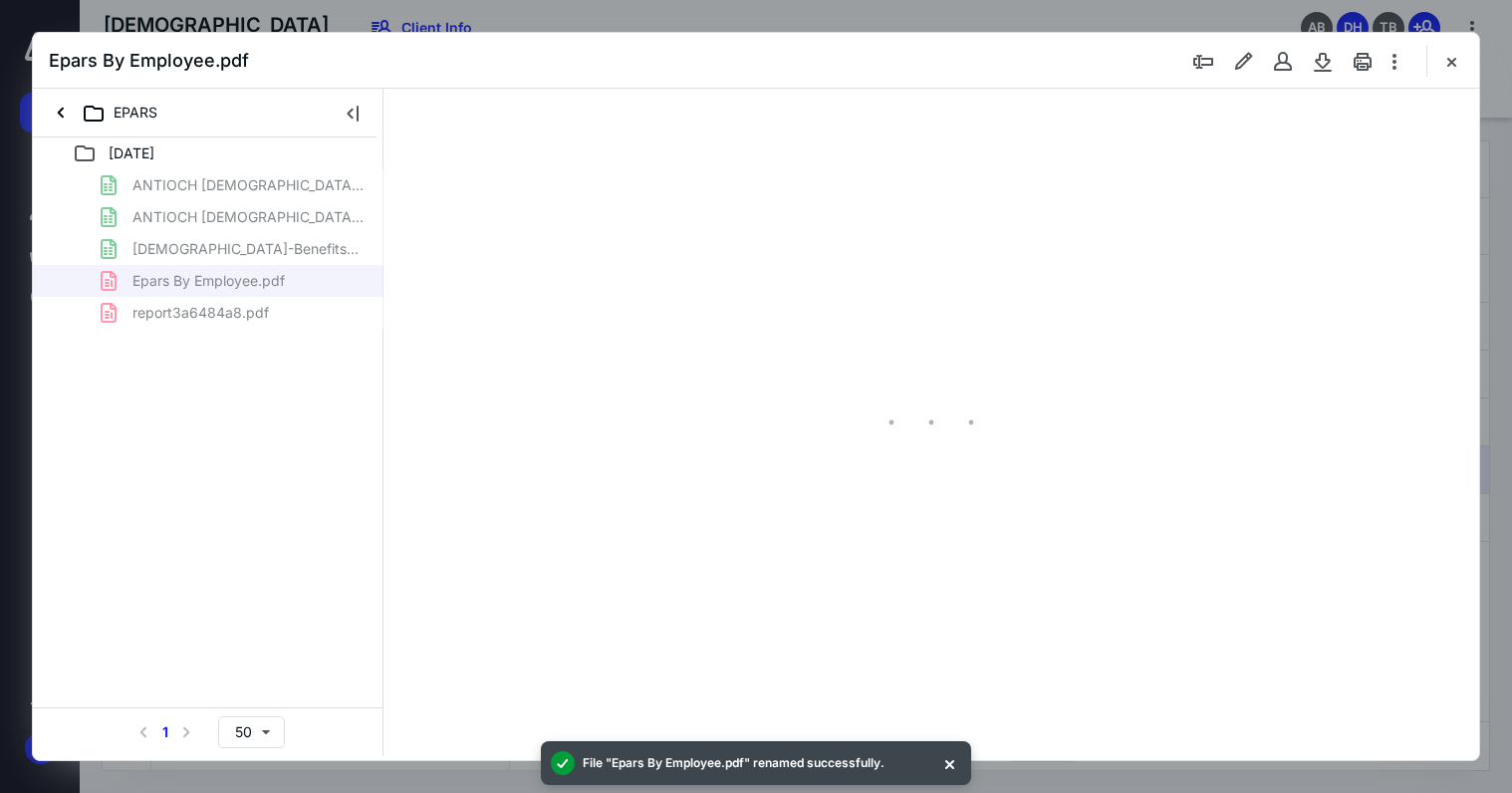 scroll, scrollTop: 0, scrollLeft: 0, axis: both 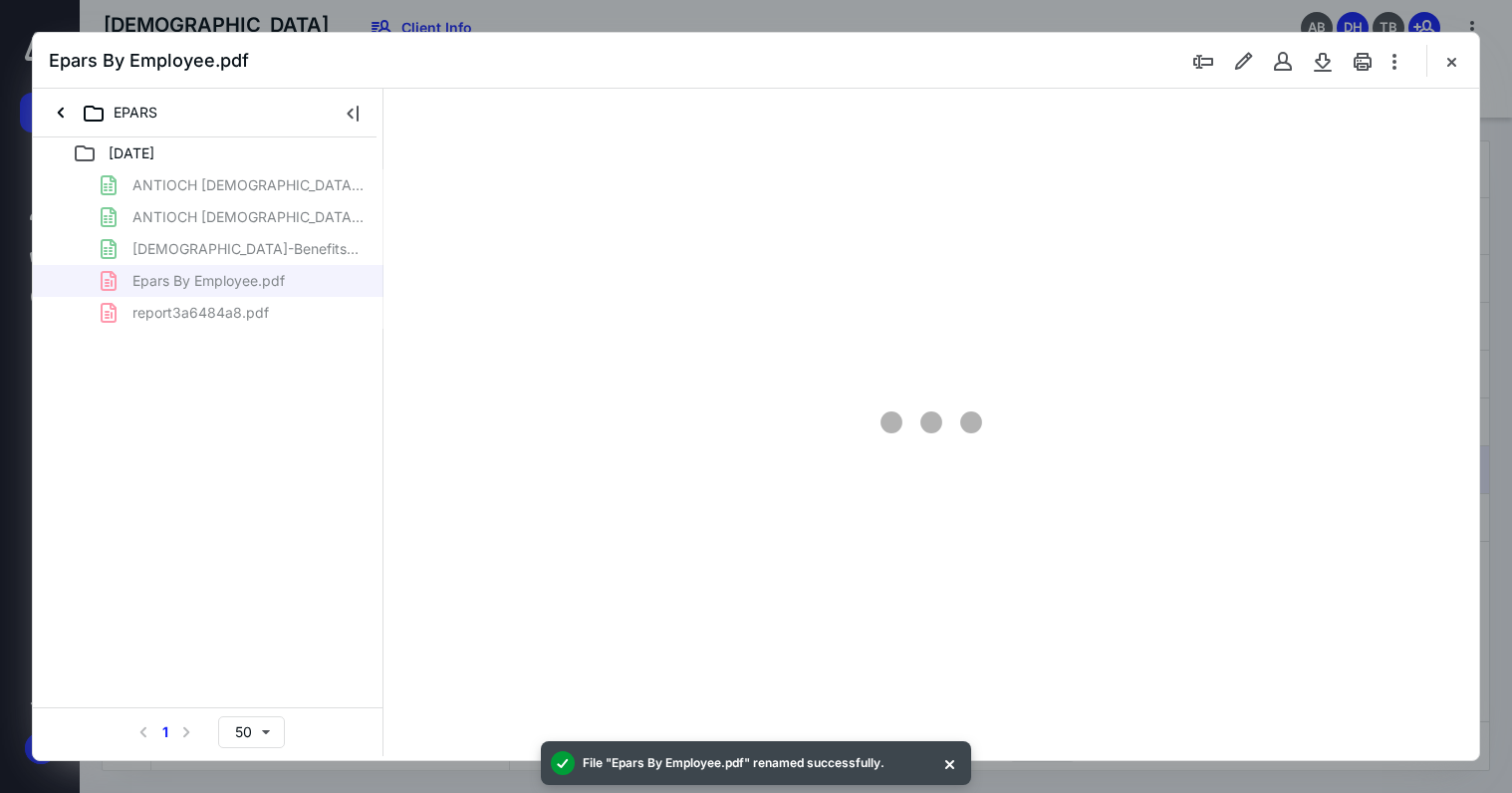 type on "96" 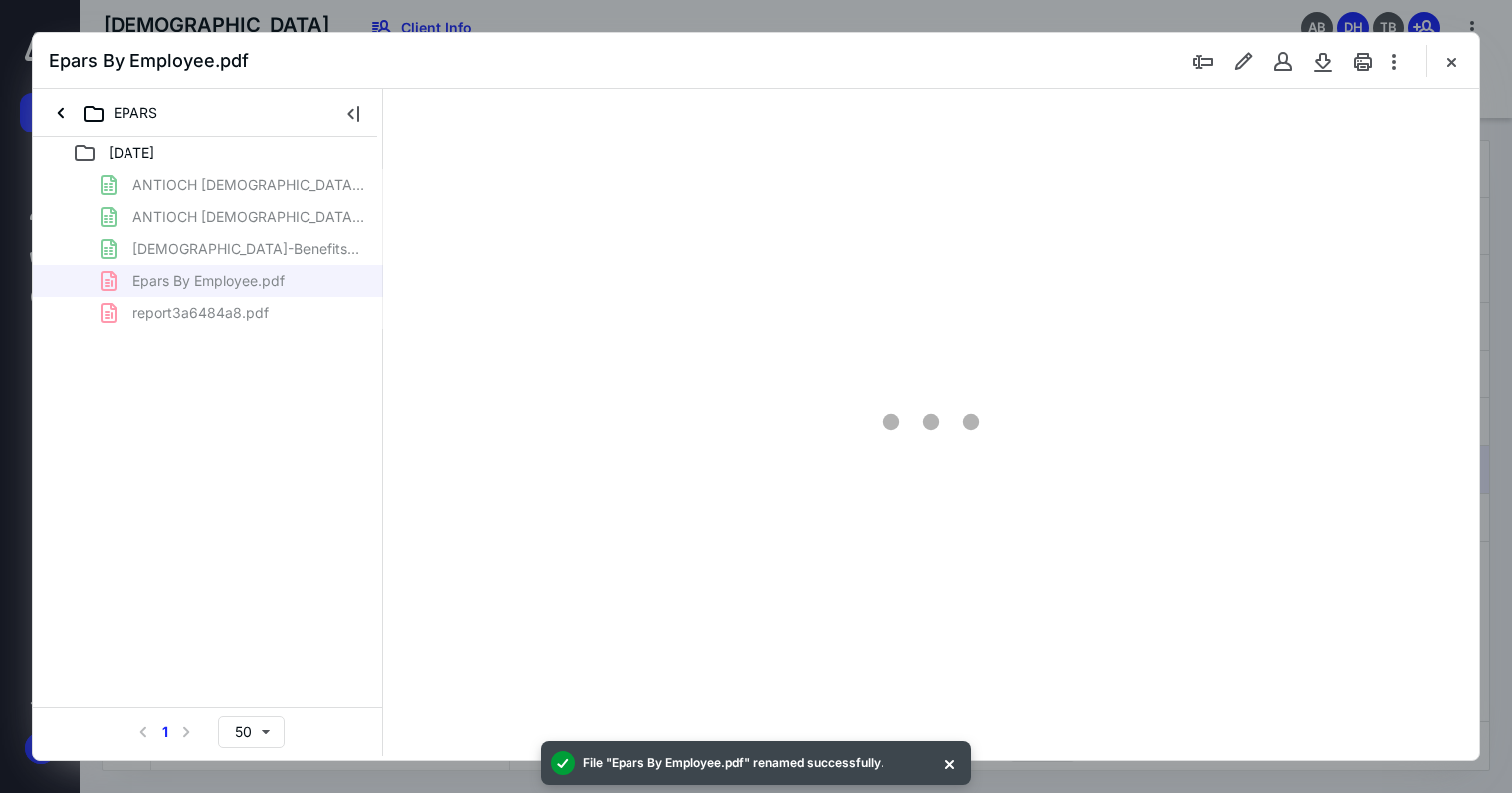 scroll, scrollTop: 80, scrollLeft: 0, axis: vertical 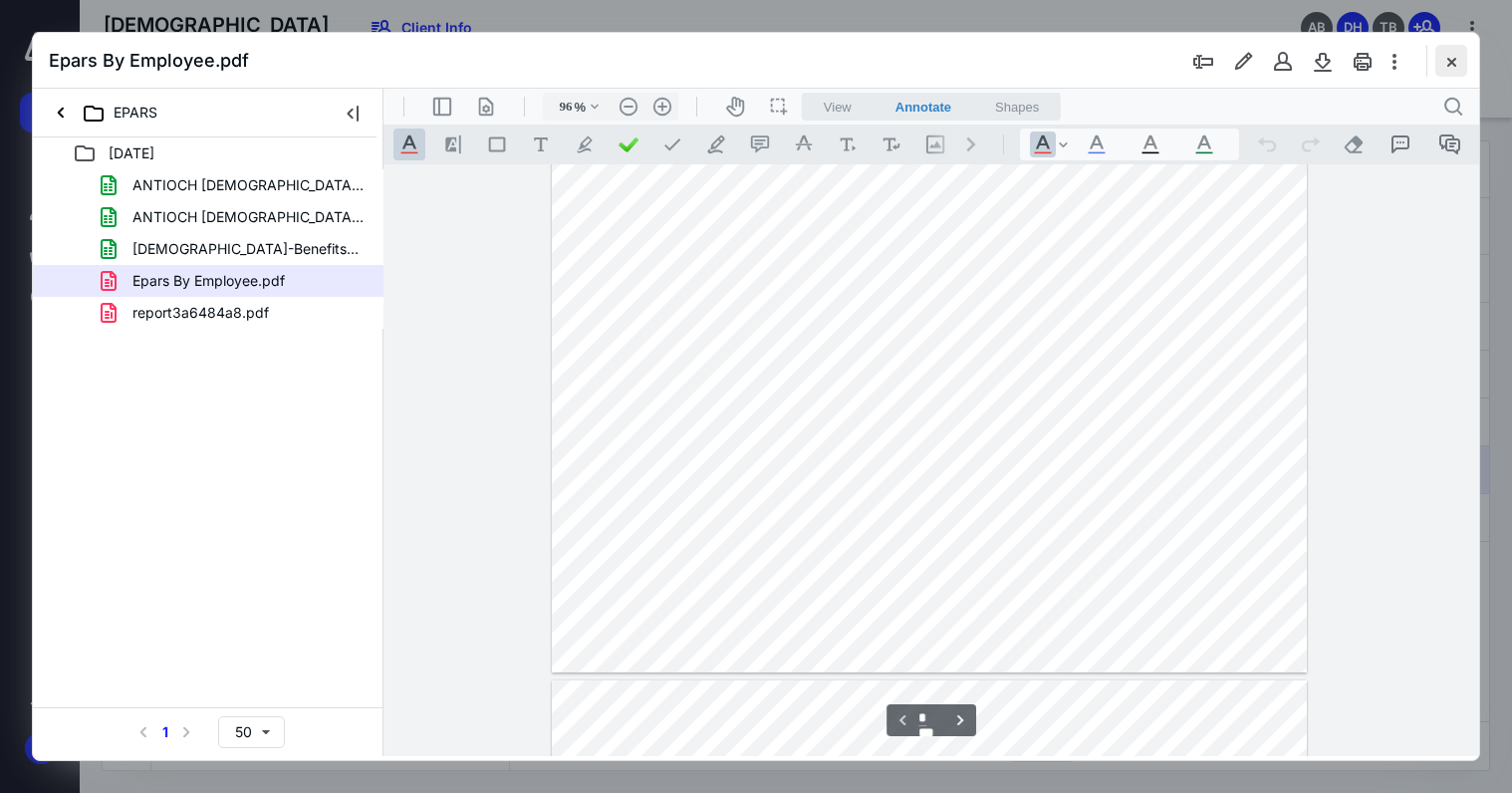 click at bounding box center [1451, 61] 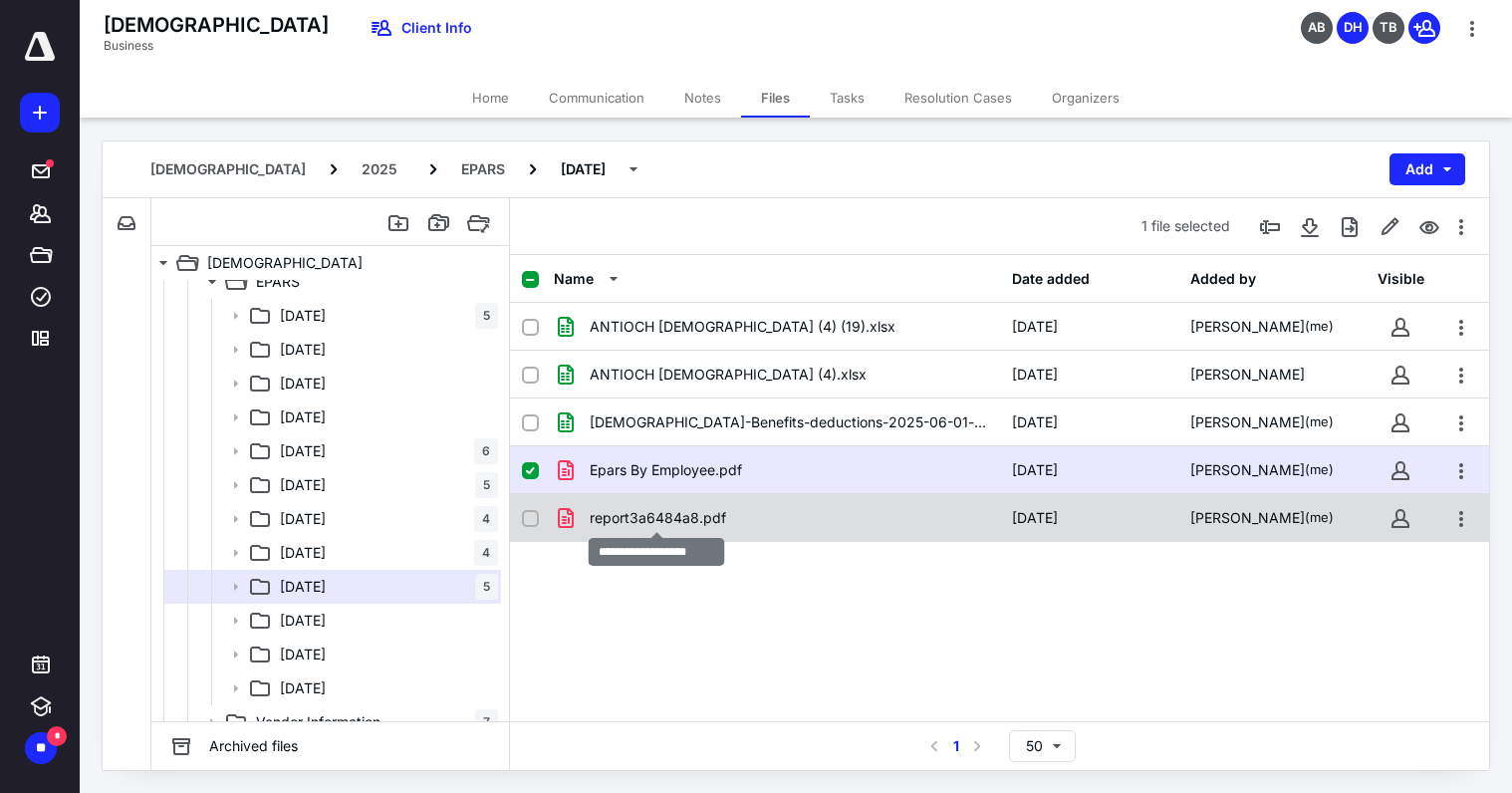 click on "report3a6484a8.pdf" at bounding box center (657, 518) 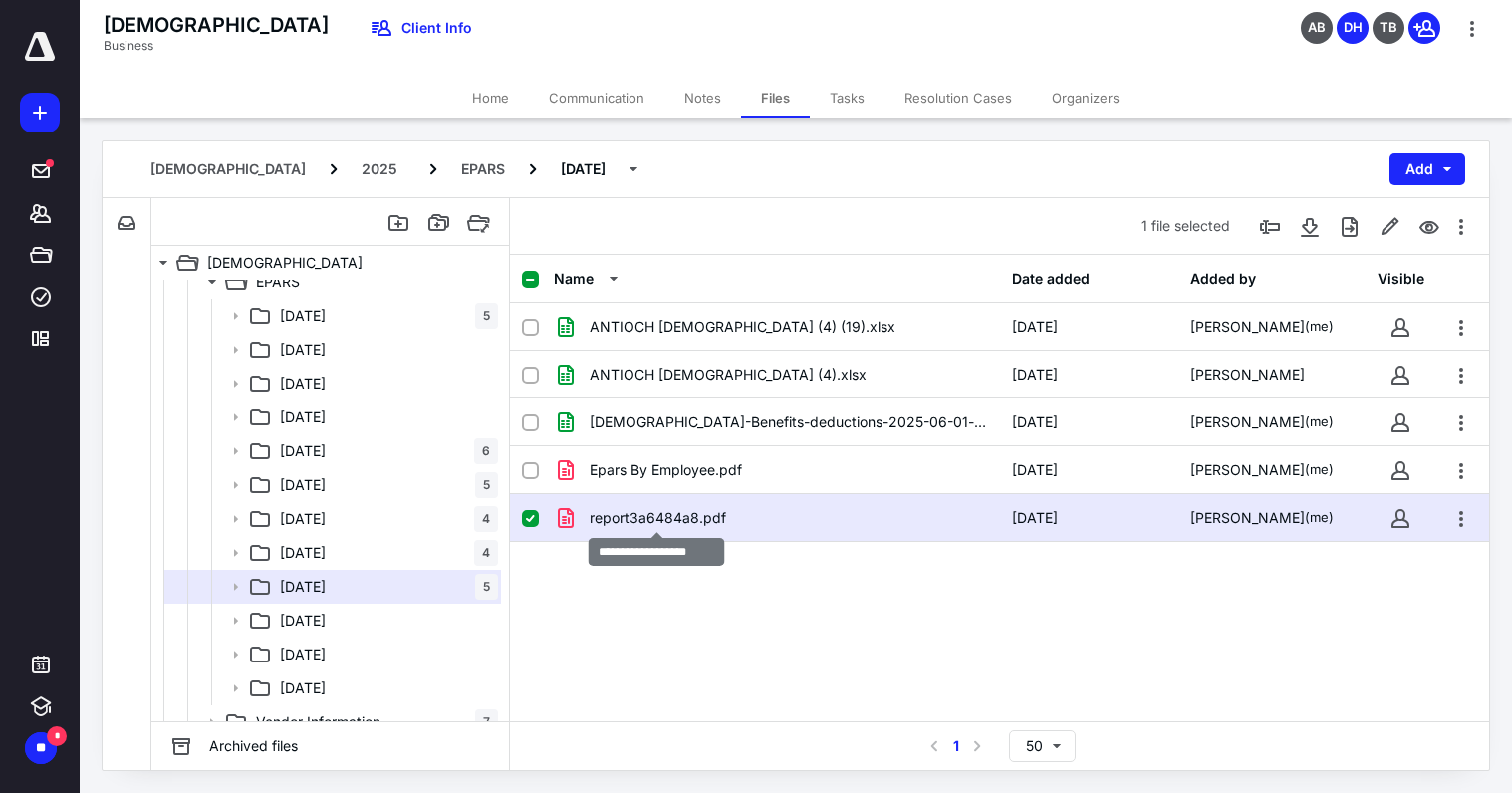 click on "report3a6484a8.pdf" at bounding box center (657, 518) 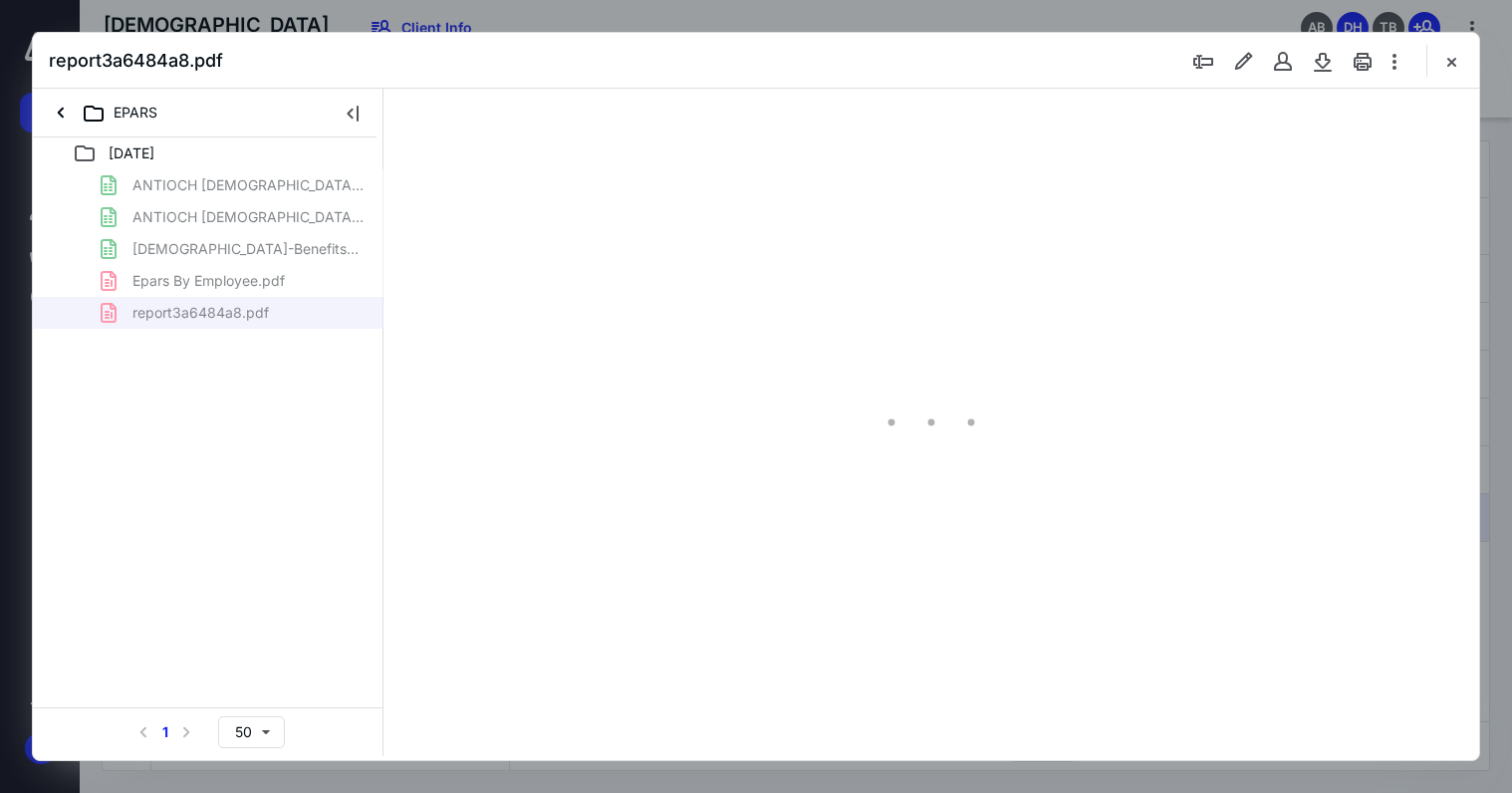 scroll, scrollTop: 0, scrollLeft: 0, axis: both 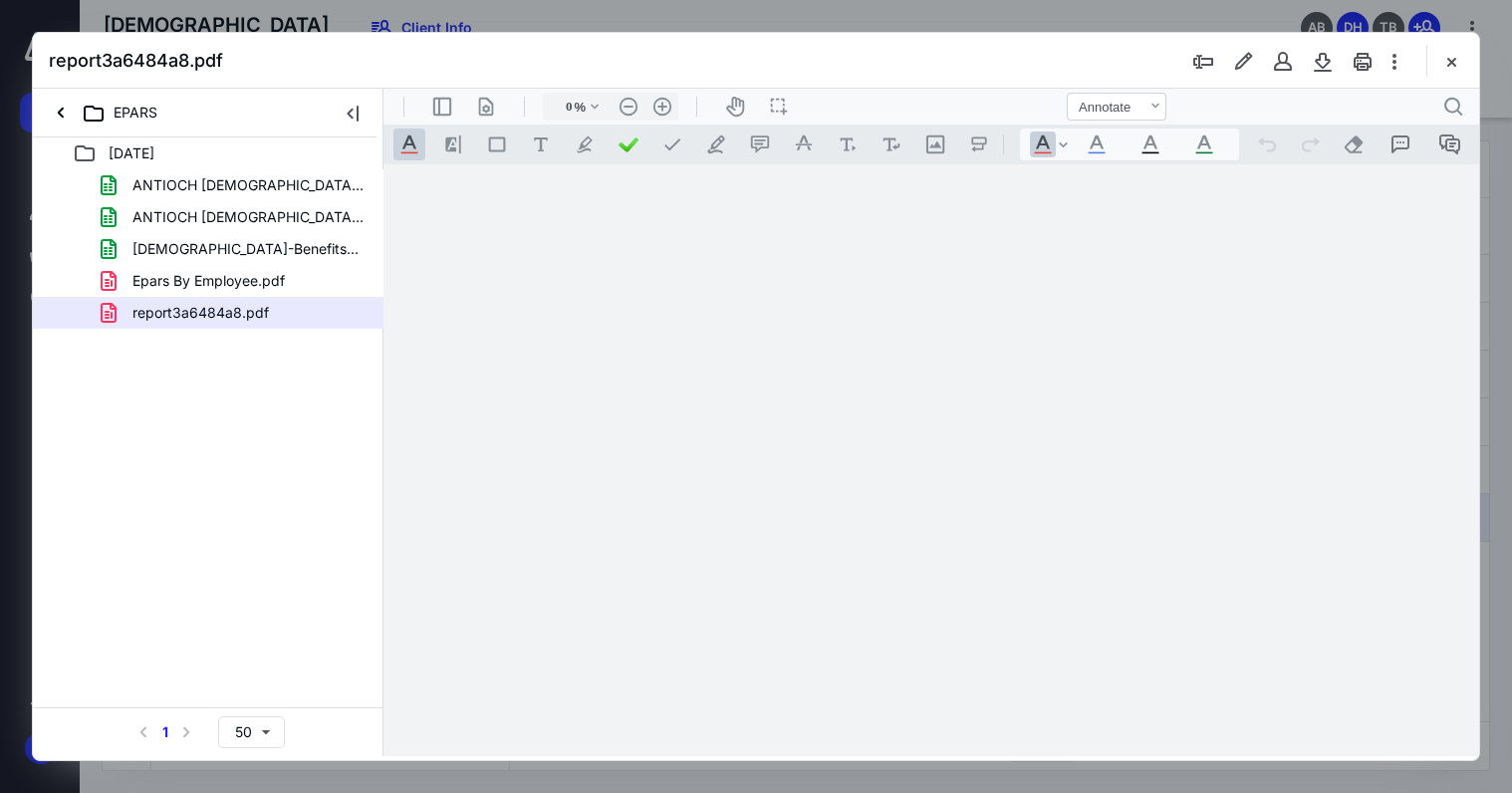 type on "96" 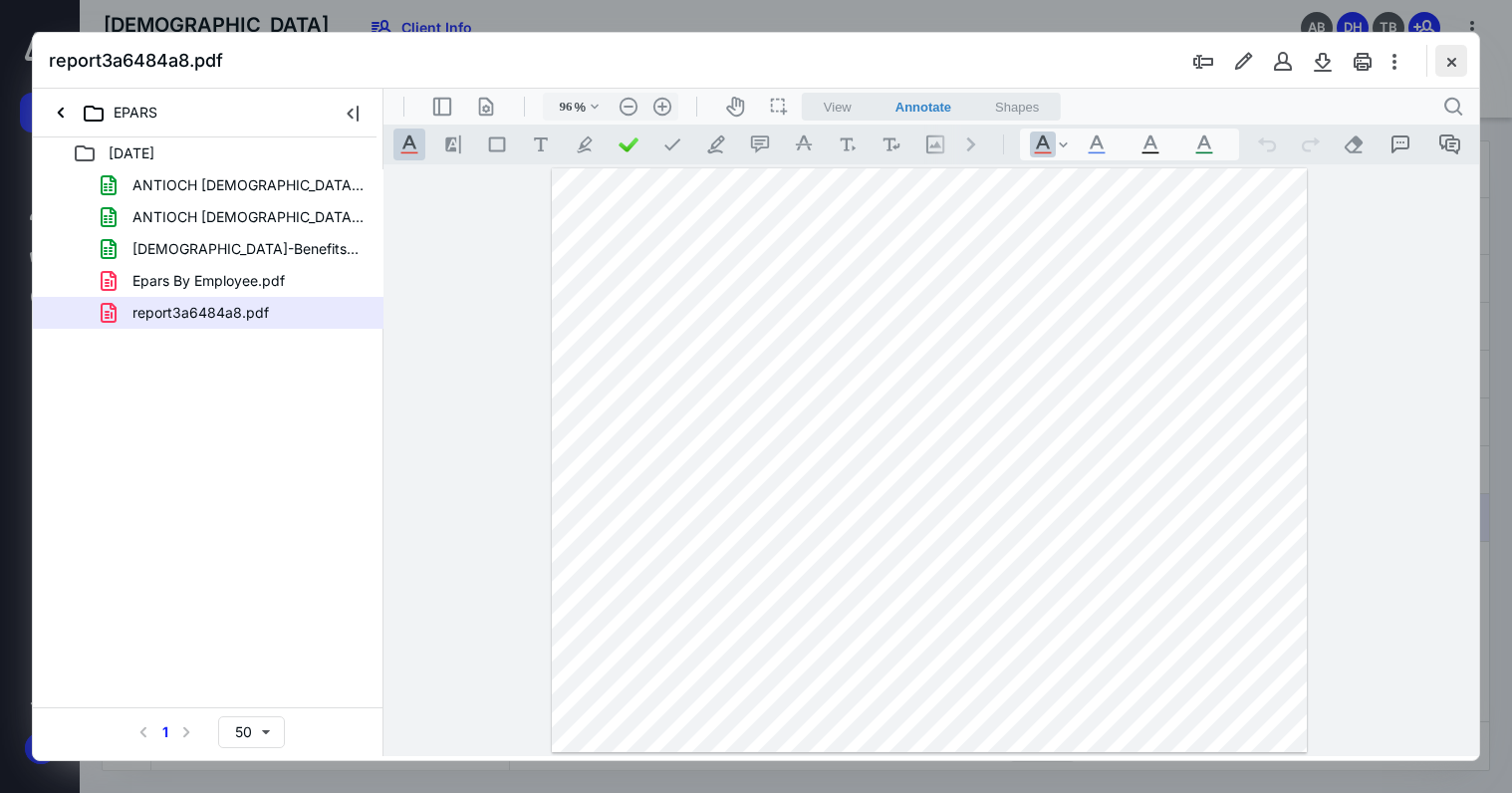 click at bounding box center (1451, 61) 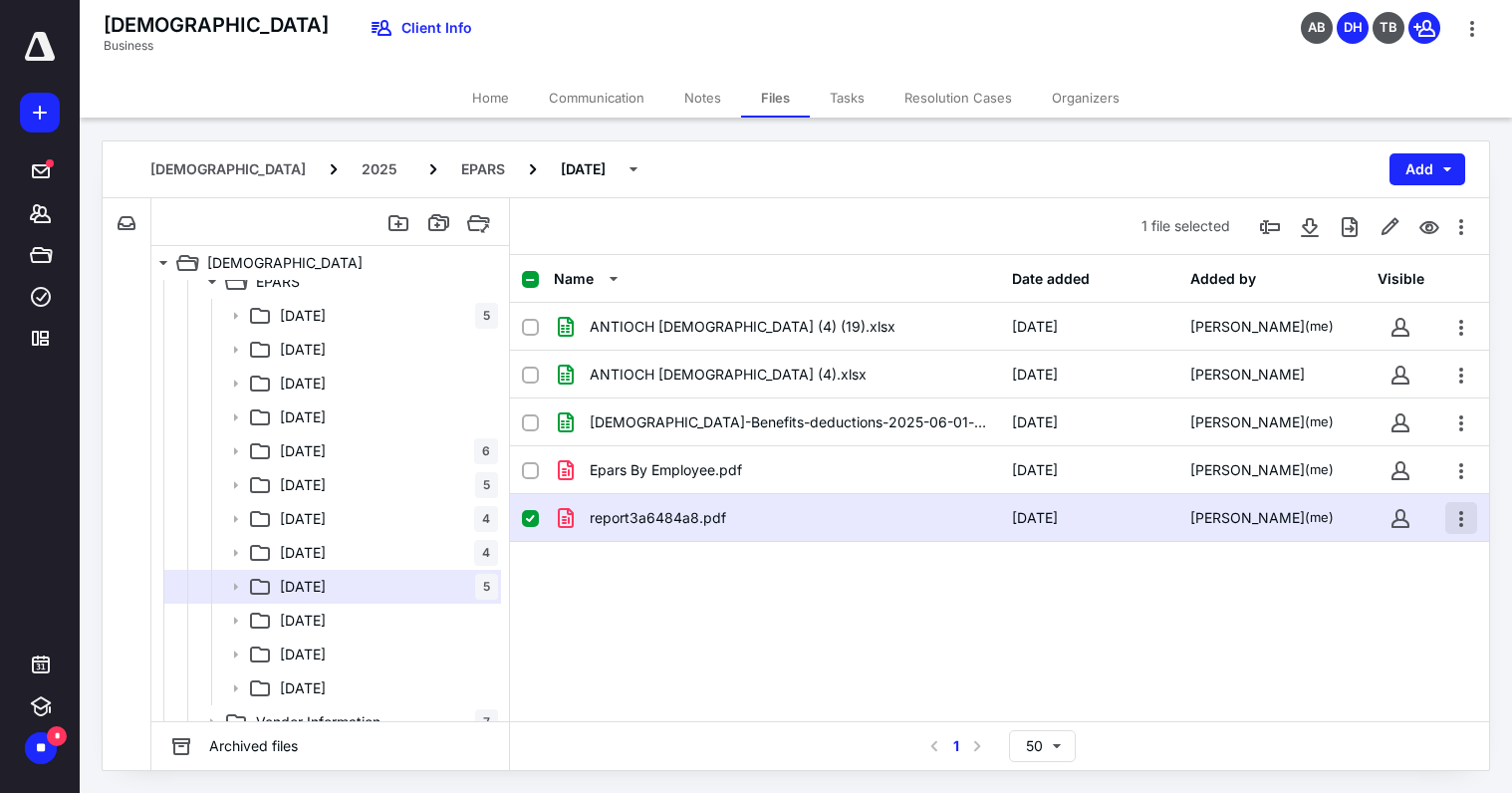 click at bounding box center (1461, 518) 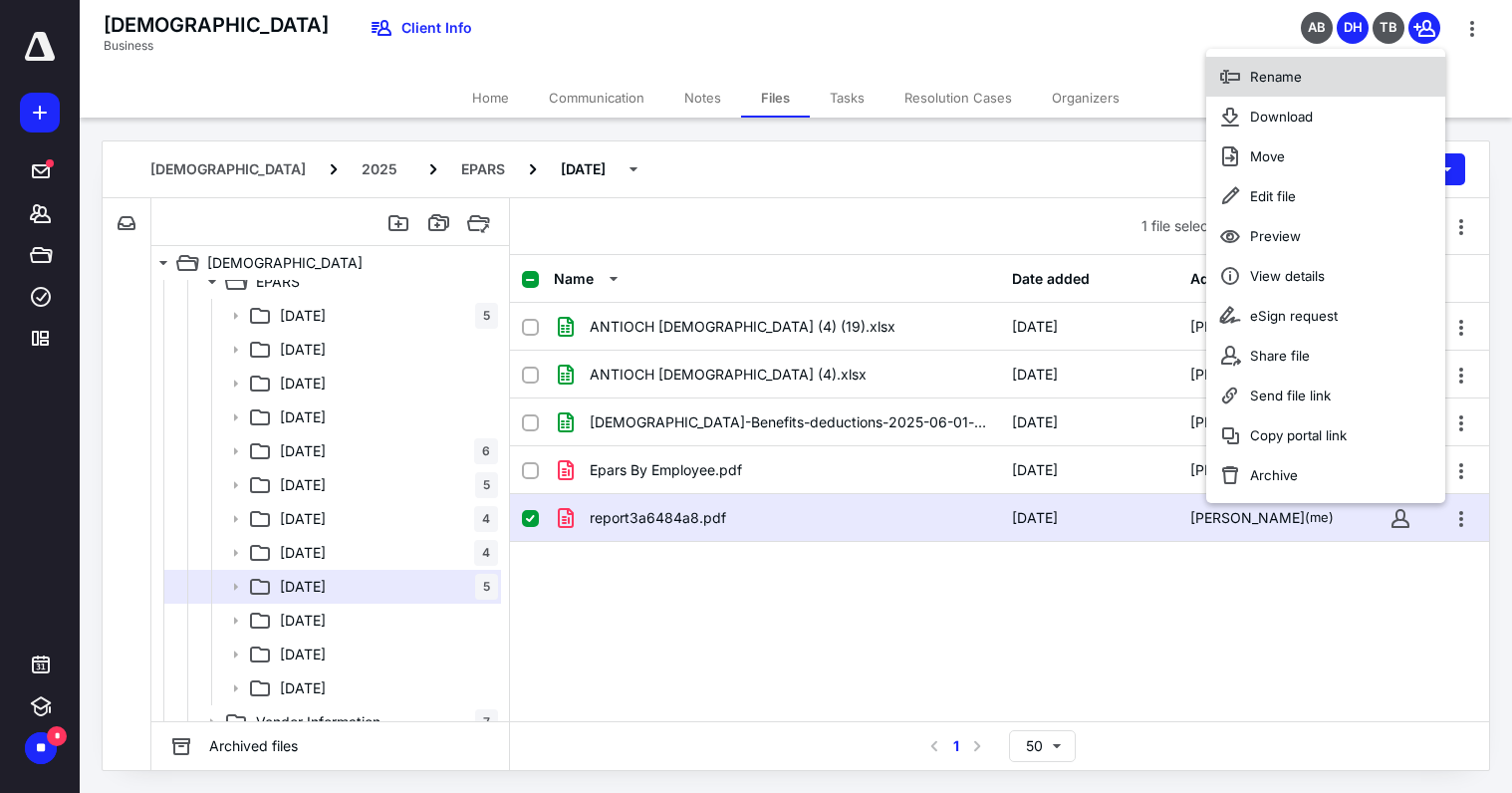 click on "Rename" at bounding box center [1276, 77] 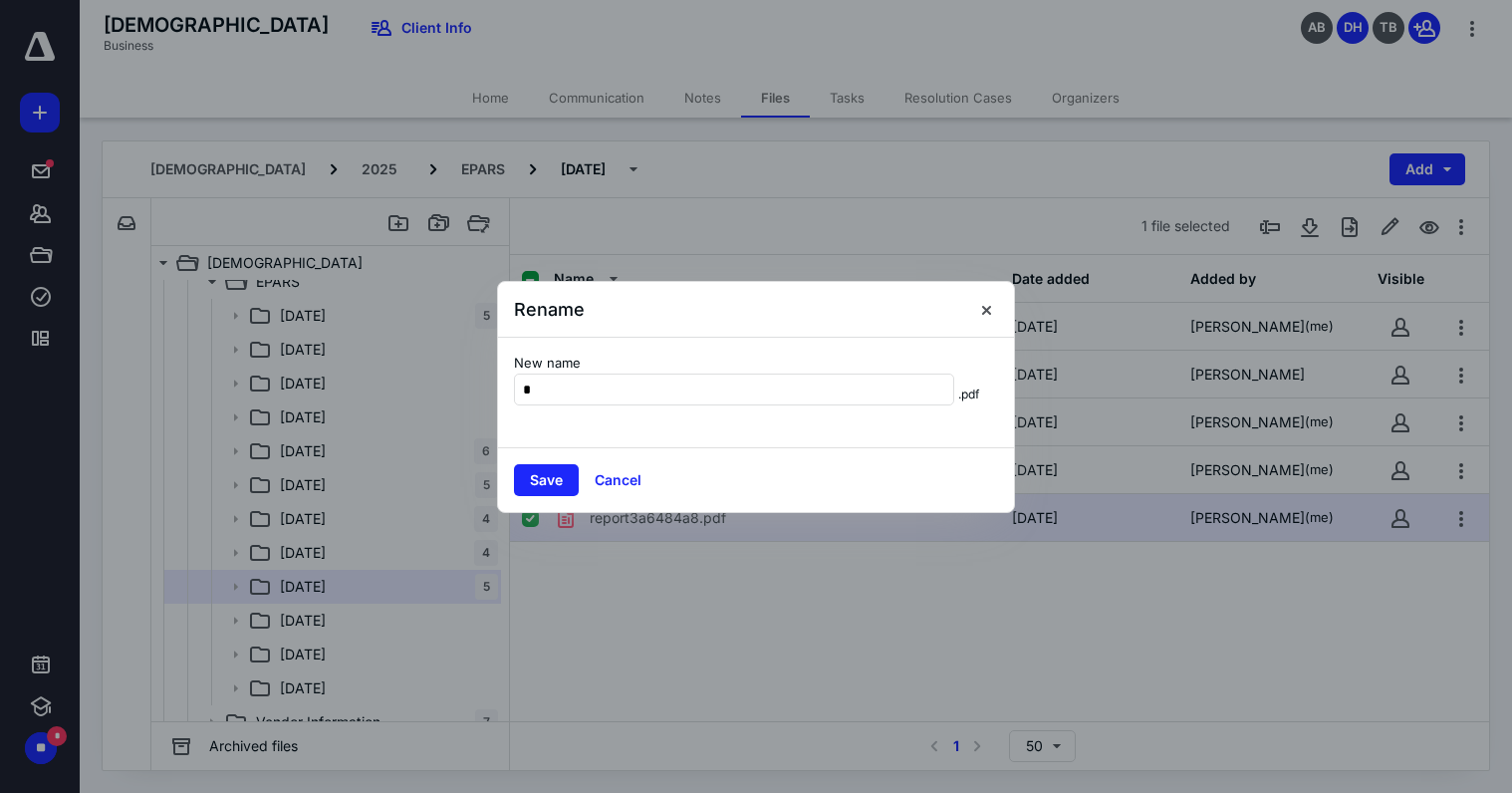 type on "**********" 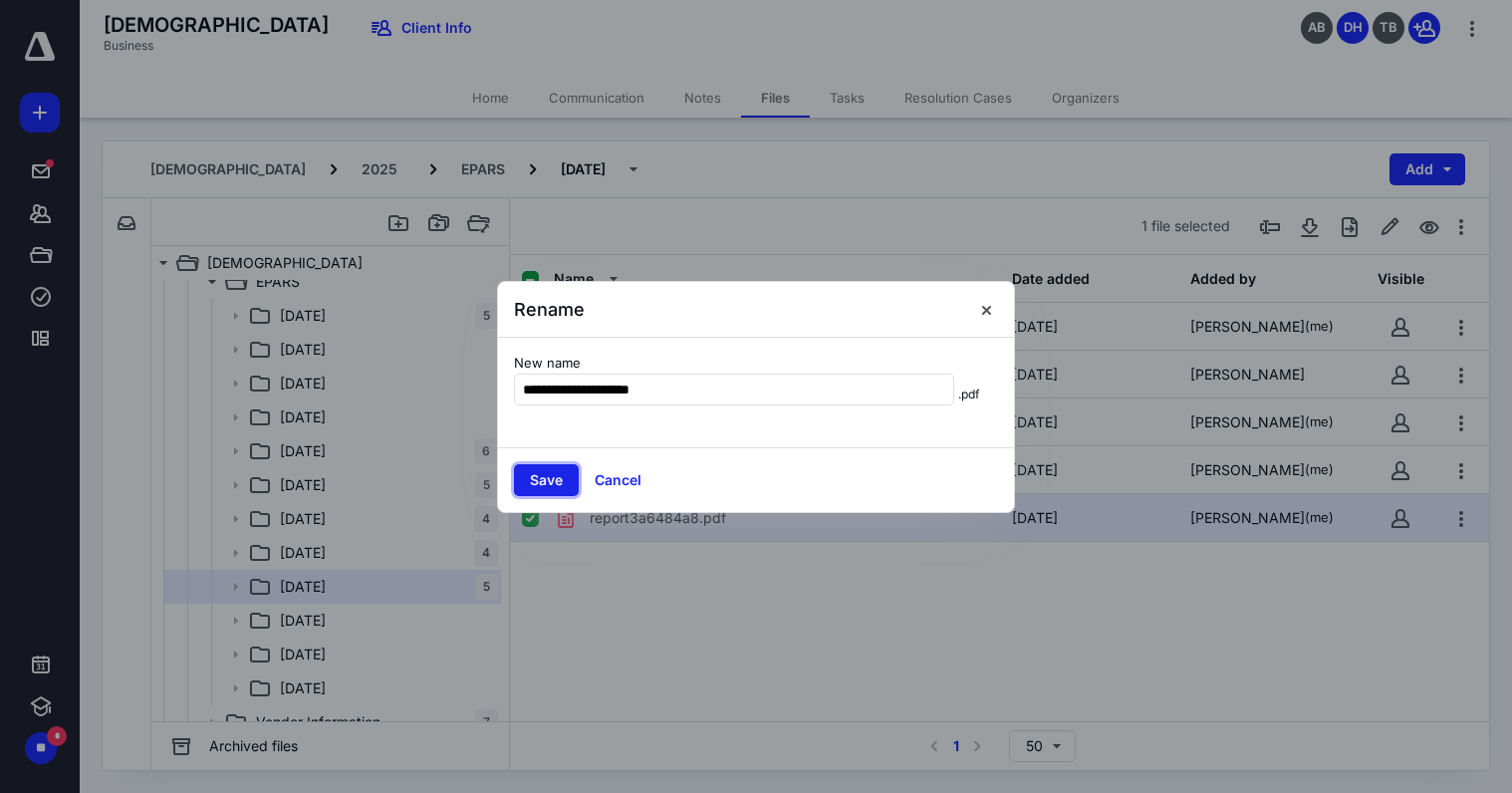 click on "Save" at bounding box center (546, 480) 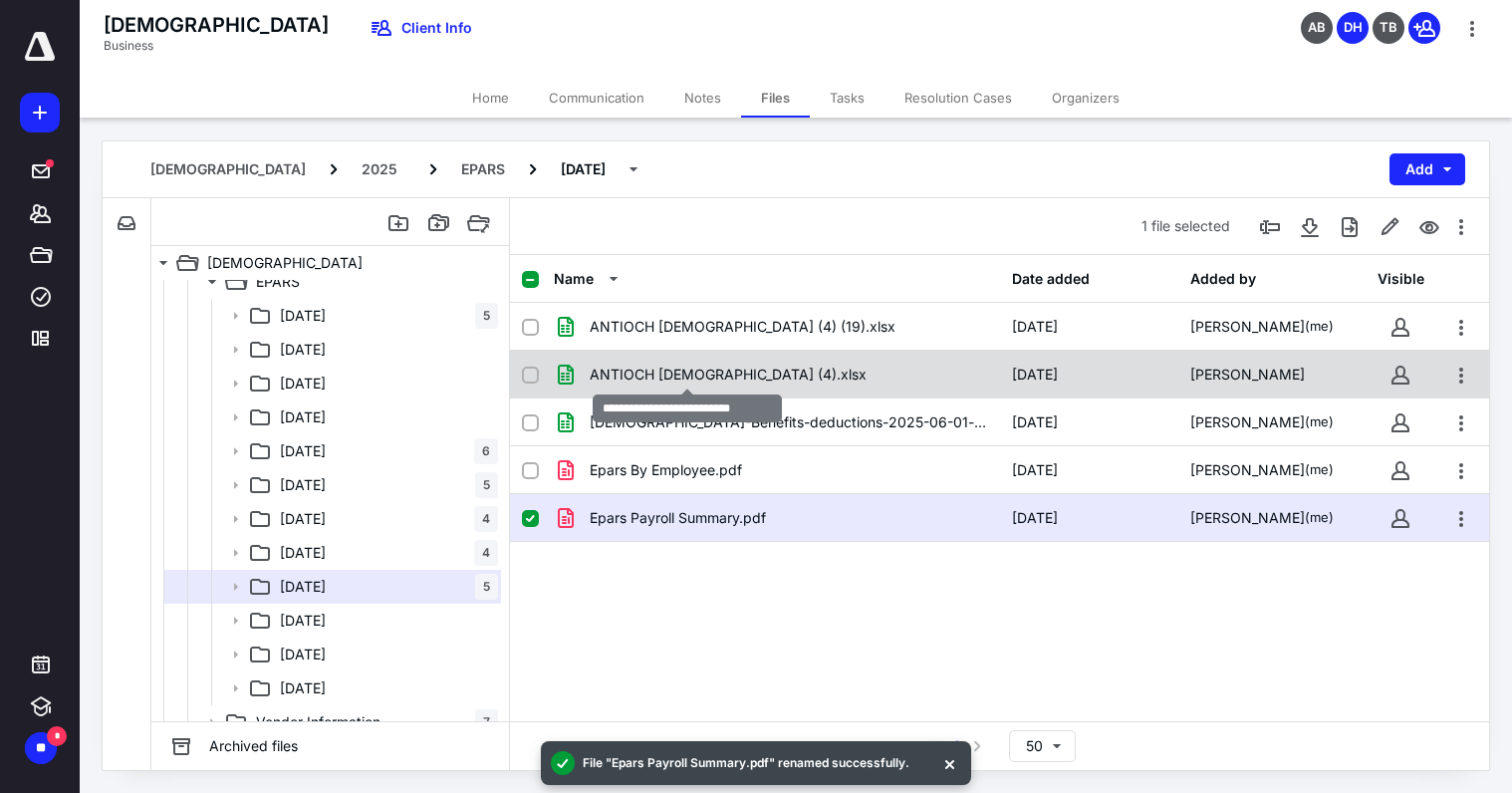 click on "ANTIOCH [DEMOGRAPHIC_DATA] (4).xlsx" at bounding box center [728, 375] 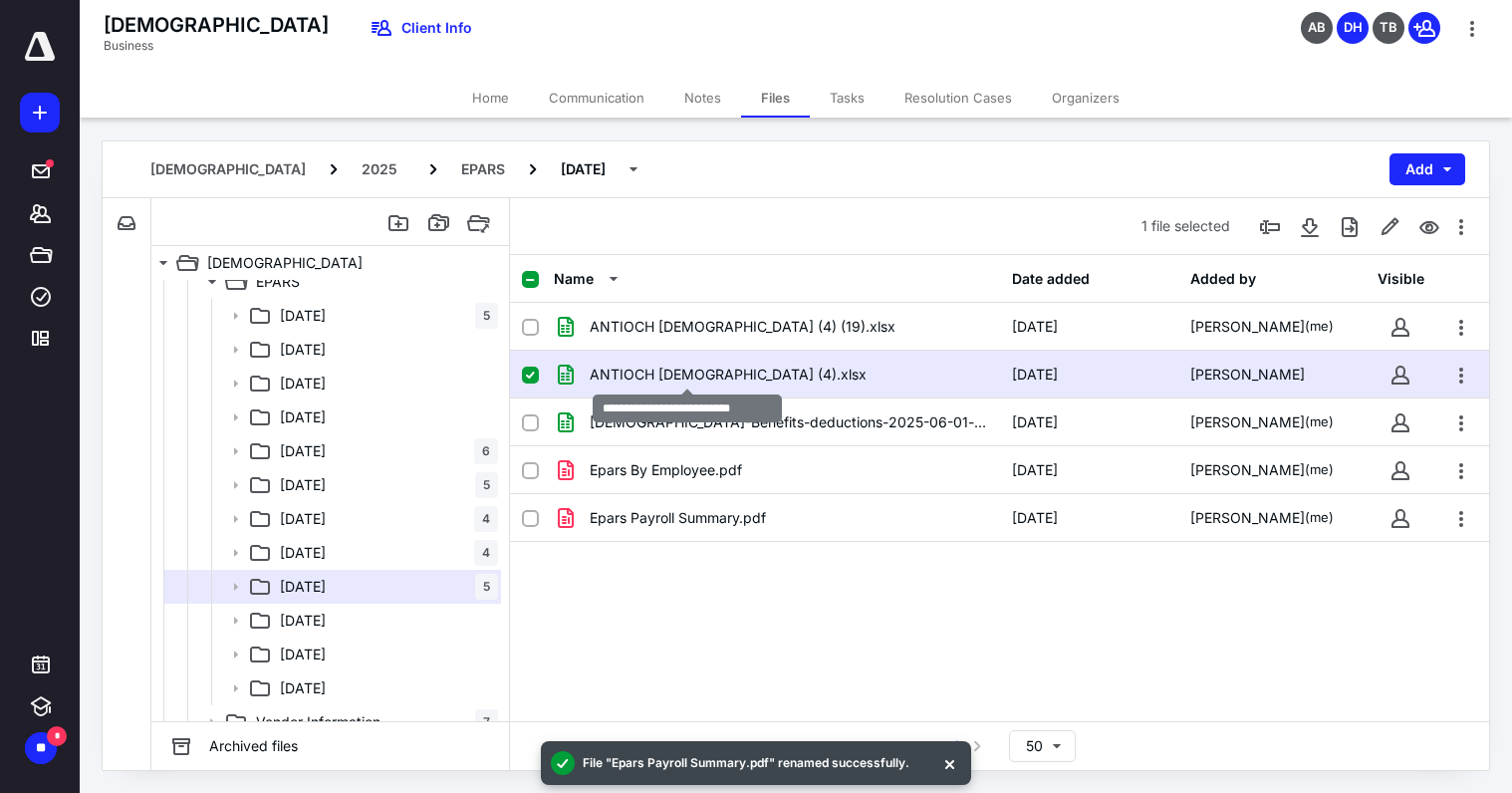click on "ANTIOCH [DEMOGRAPHIC_DATA] (4).xlsx" at bounding box center [728, 375] 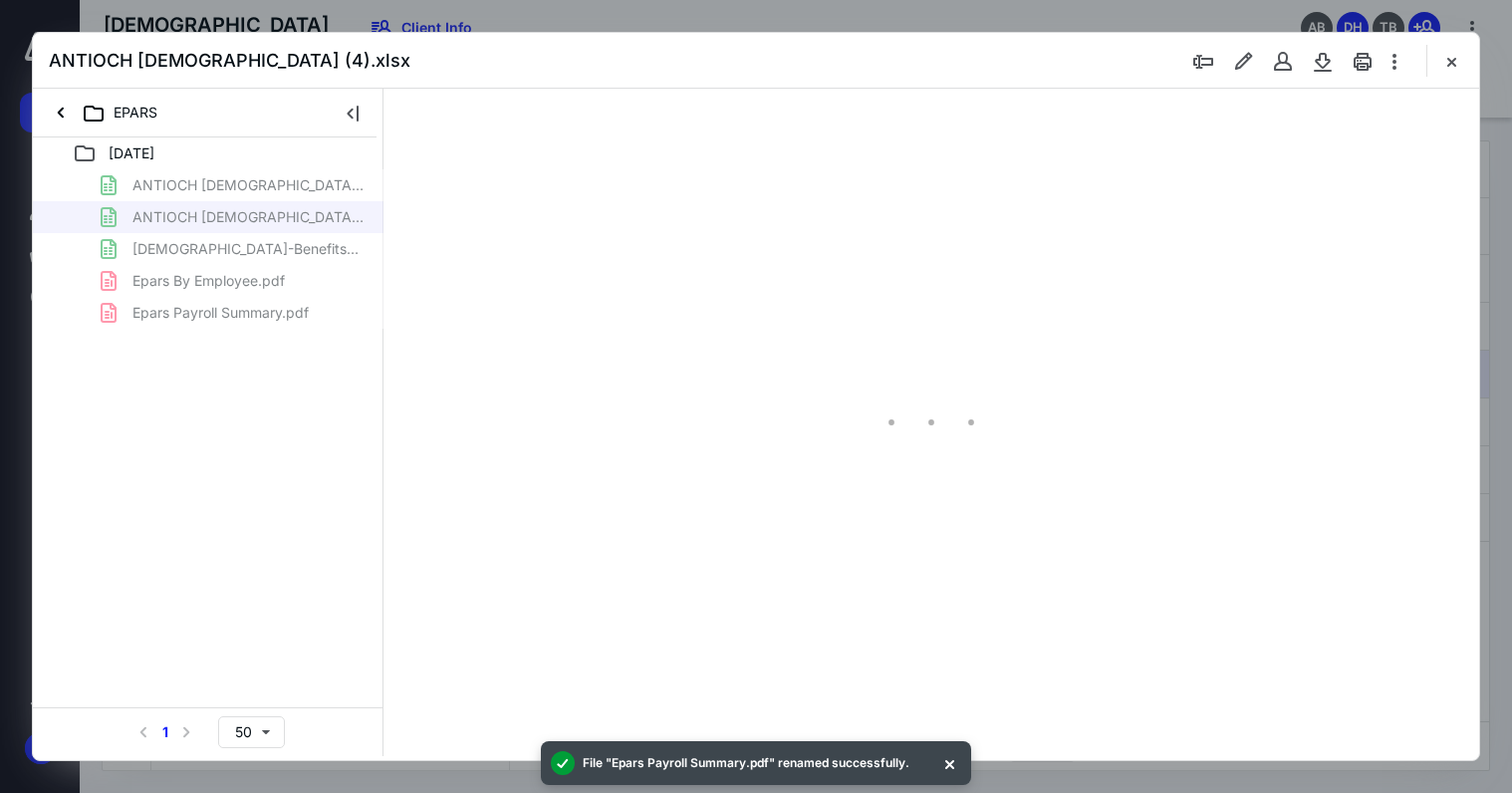 scroll, scrollTop: 0, scrollLeft: 0, axis: both 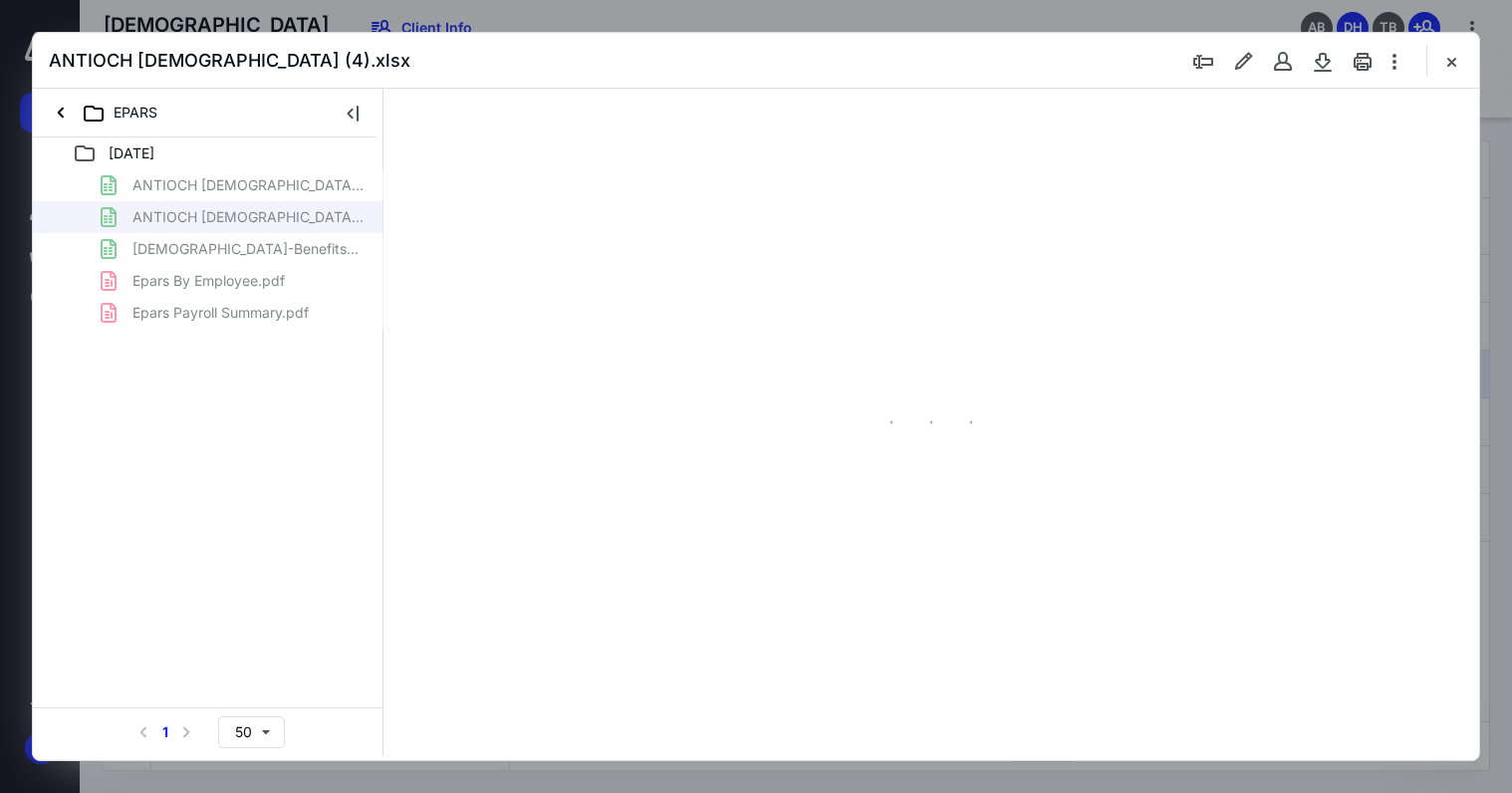 type on "19" 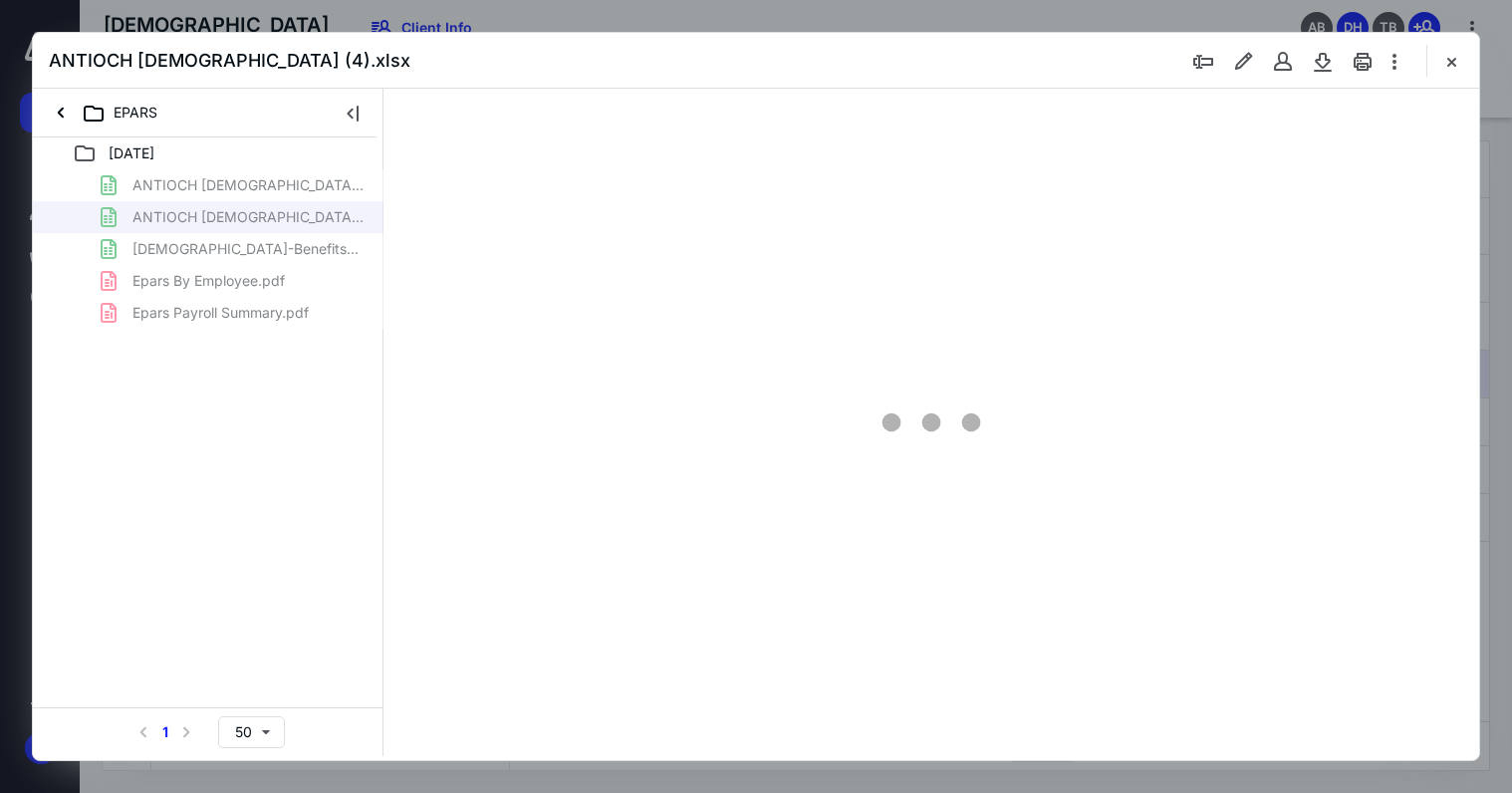 scroll, scrollTop: 77, scrollLeft: 0, axis: vertical 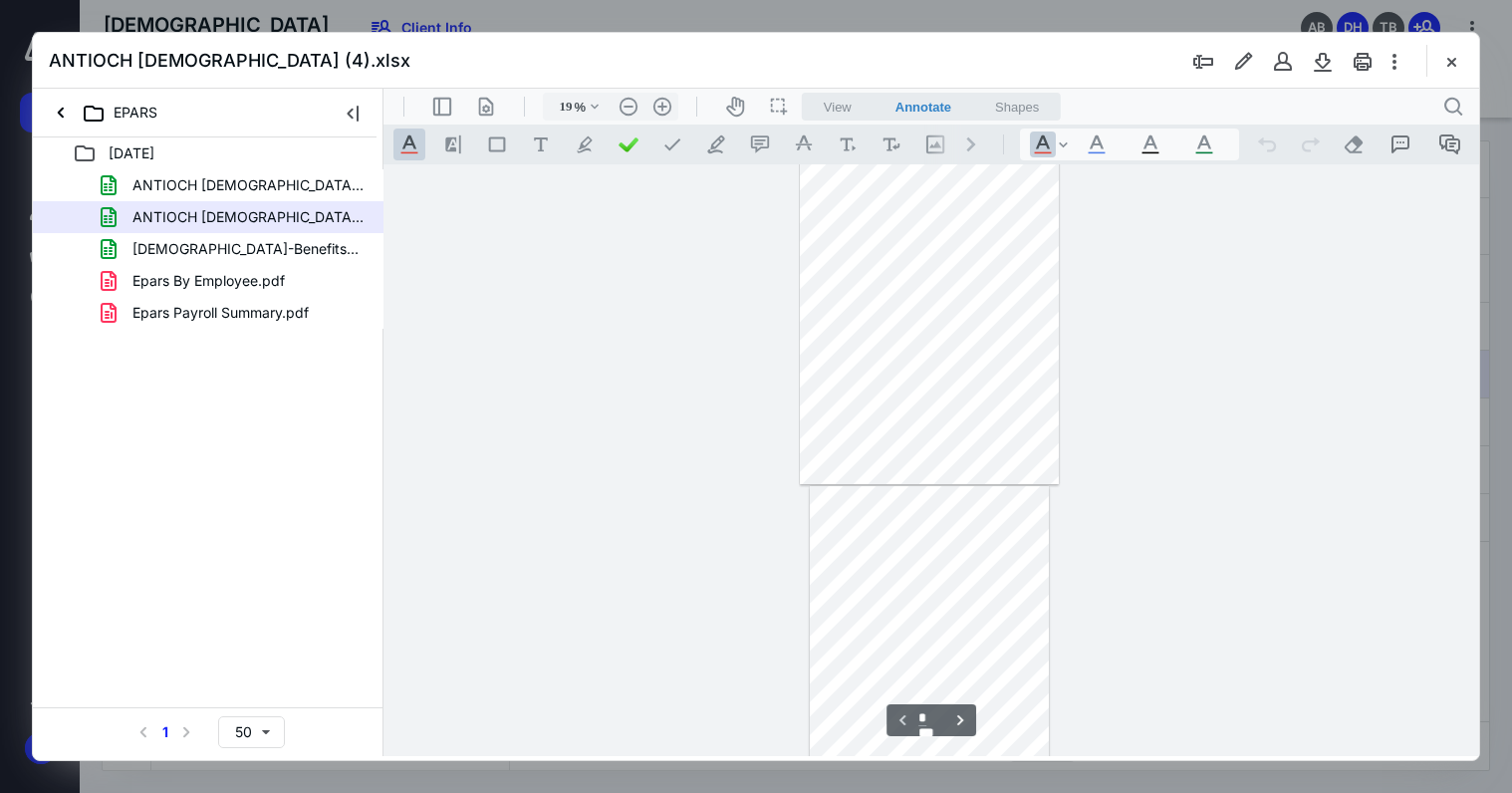 type on "*" 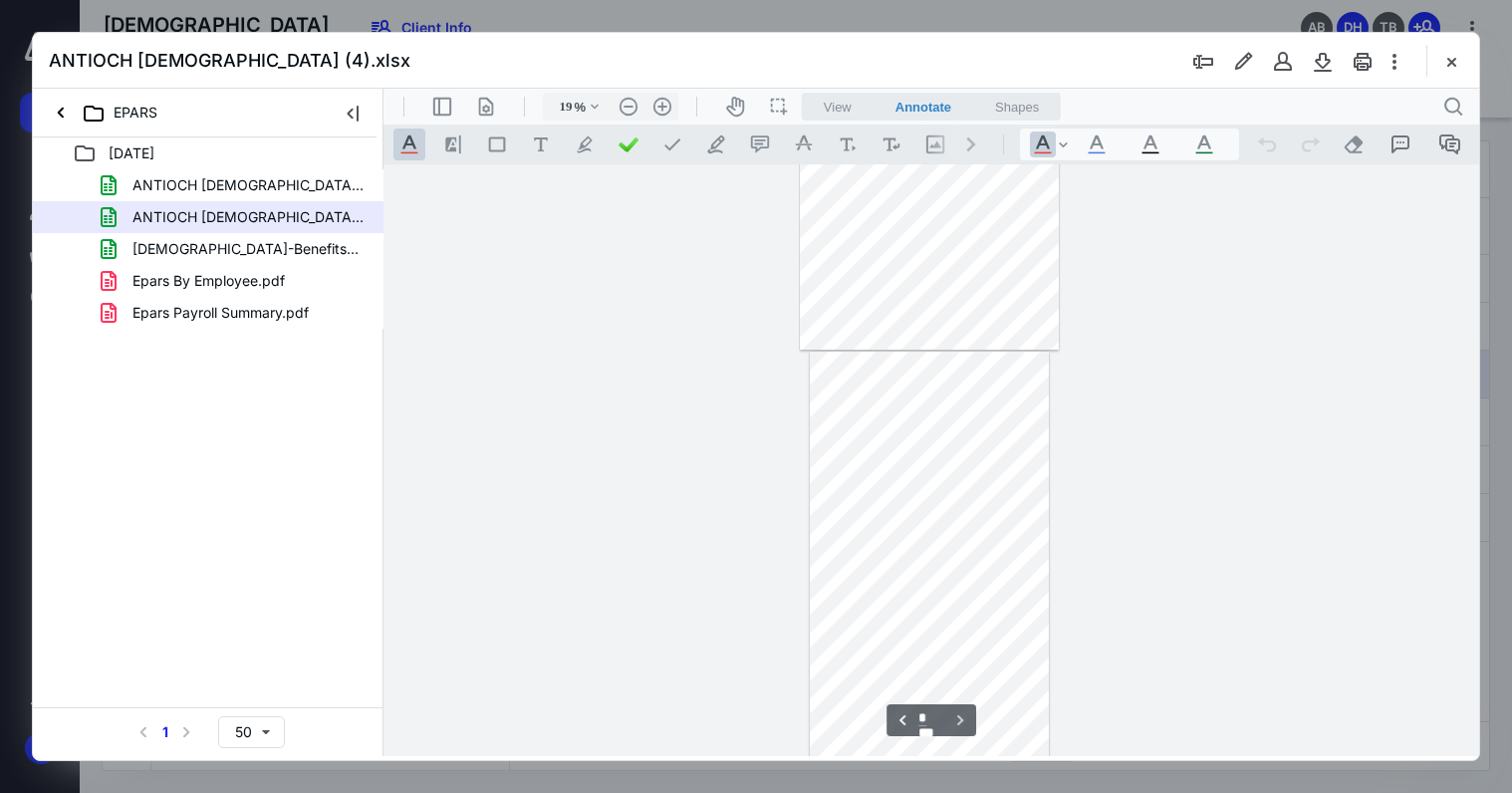 scroll, scrollTop: 474, scrollLeft: 0, axis: vertical 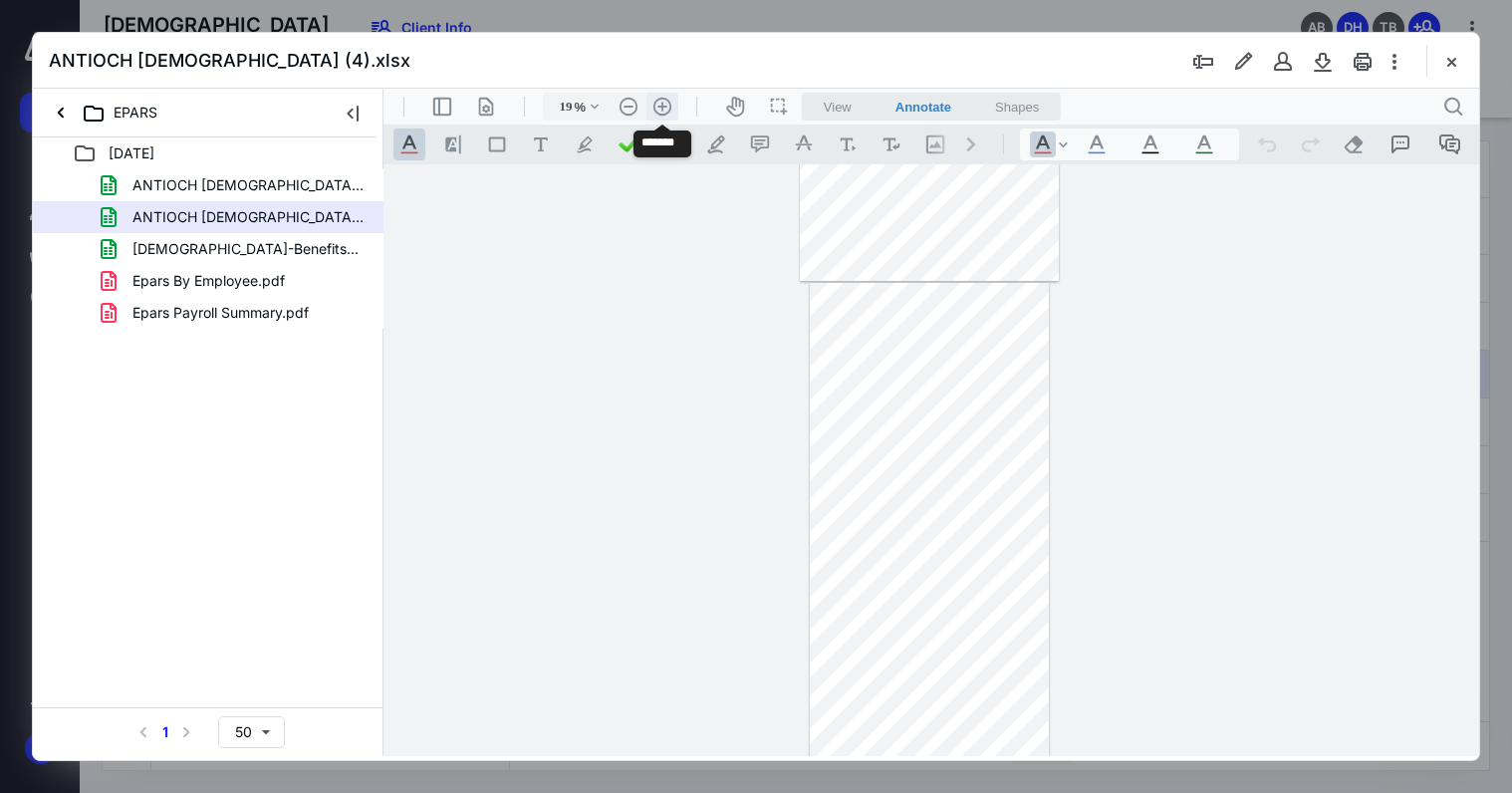 click on ".cls-1{fill:#abb0c4;} icon - header - zoom - in - line" at bounding box center [662, 107] 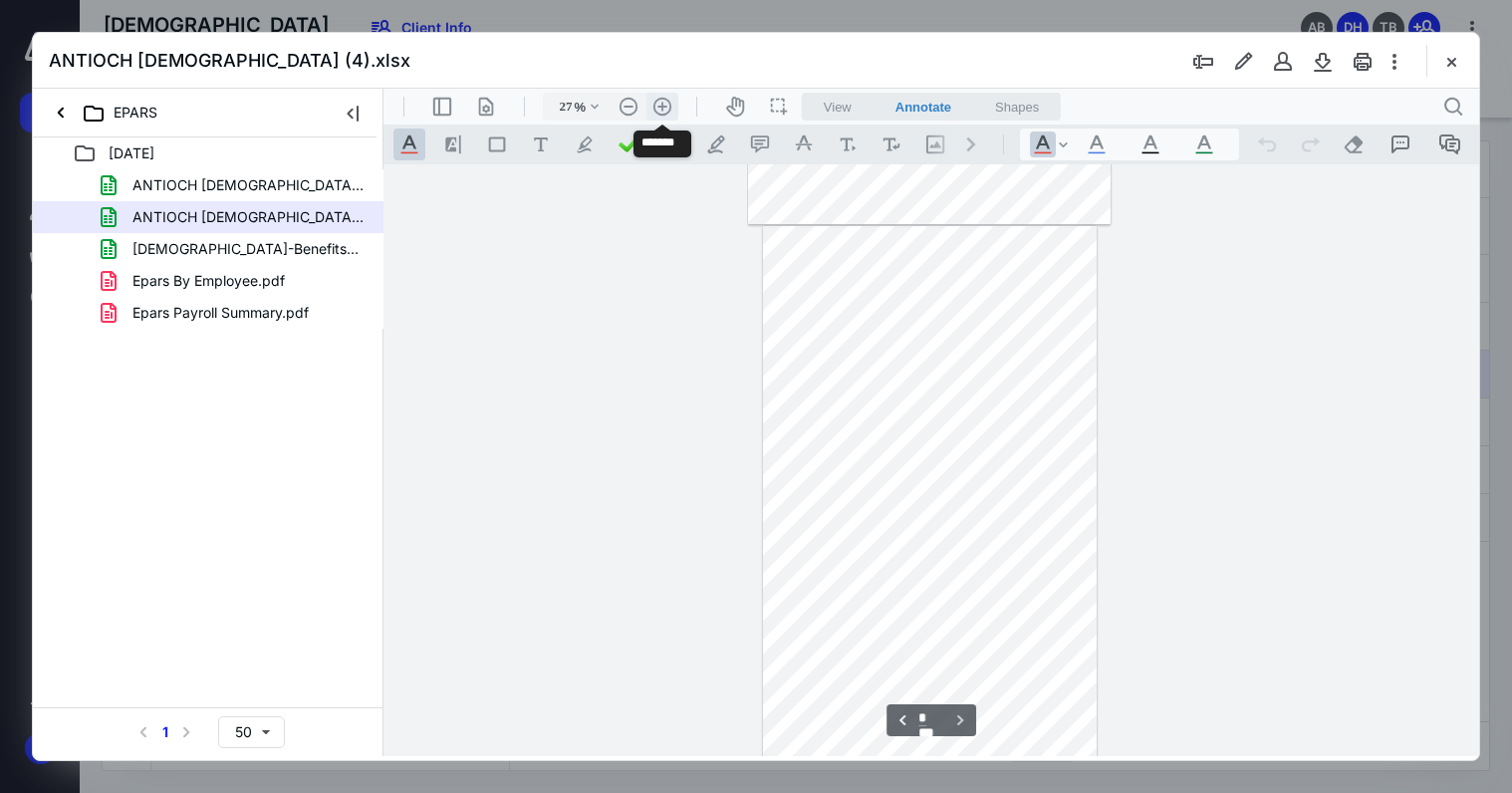 click on ".cls-1{fill:#abb0c4;} icon - header - zoom - in - line" at bounding box center [662, 107] 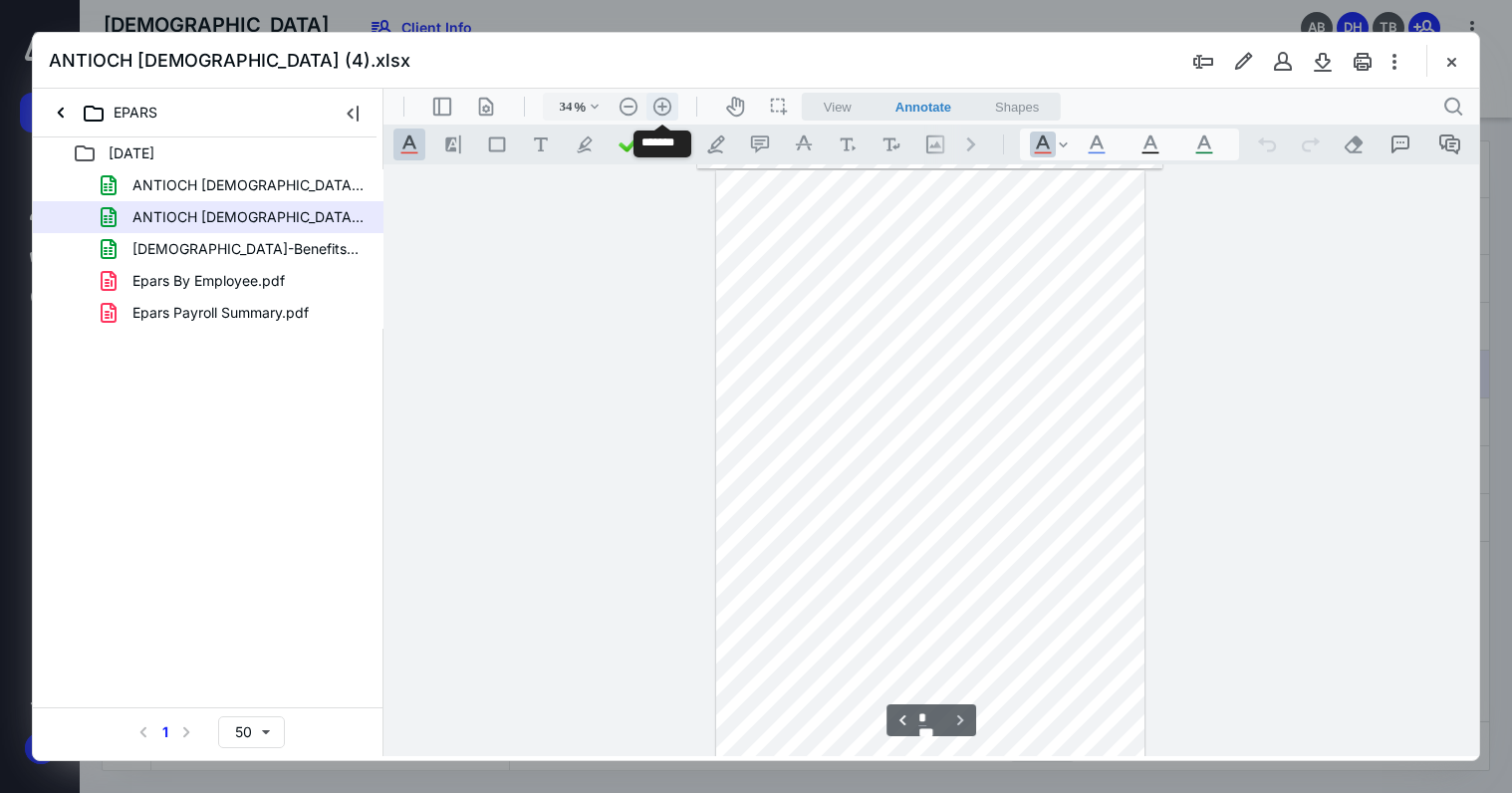 click on ".cls-1{fill:#abb0c4;} icon - header - zoom - in - line" at bounding box center [662, 107] 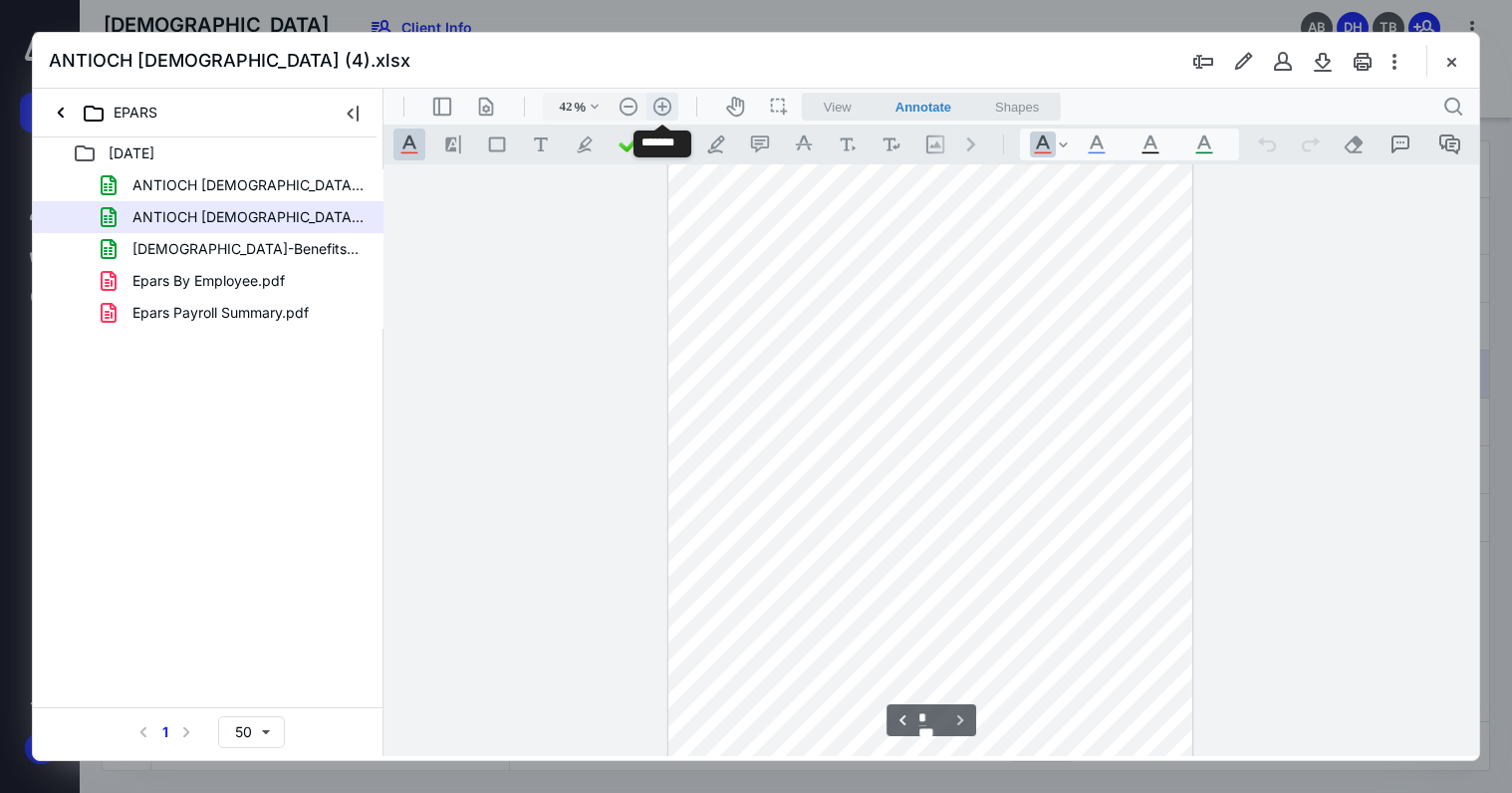 click on ".cls-1{fill:#abb0c4;} icon - header - zoom - in - line" at bounding box center (662, 107) 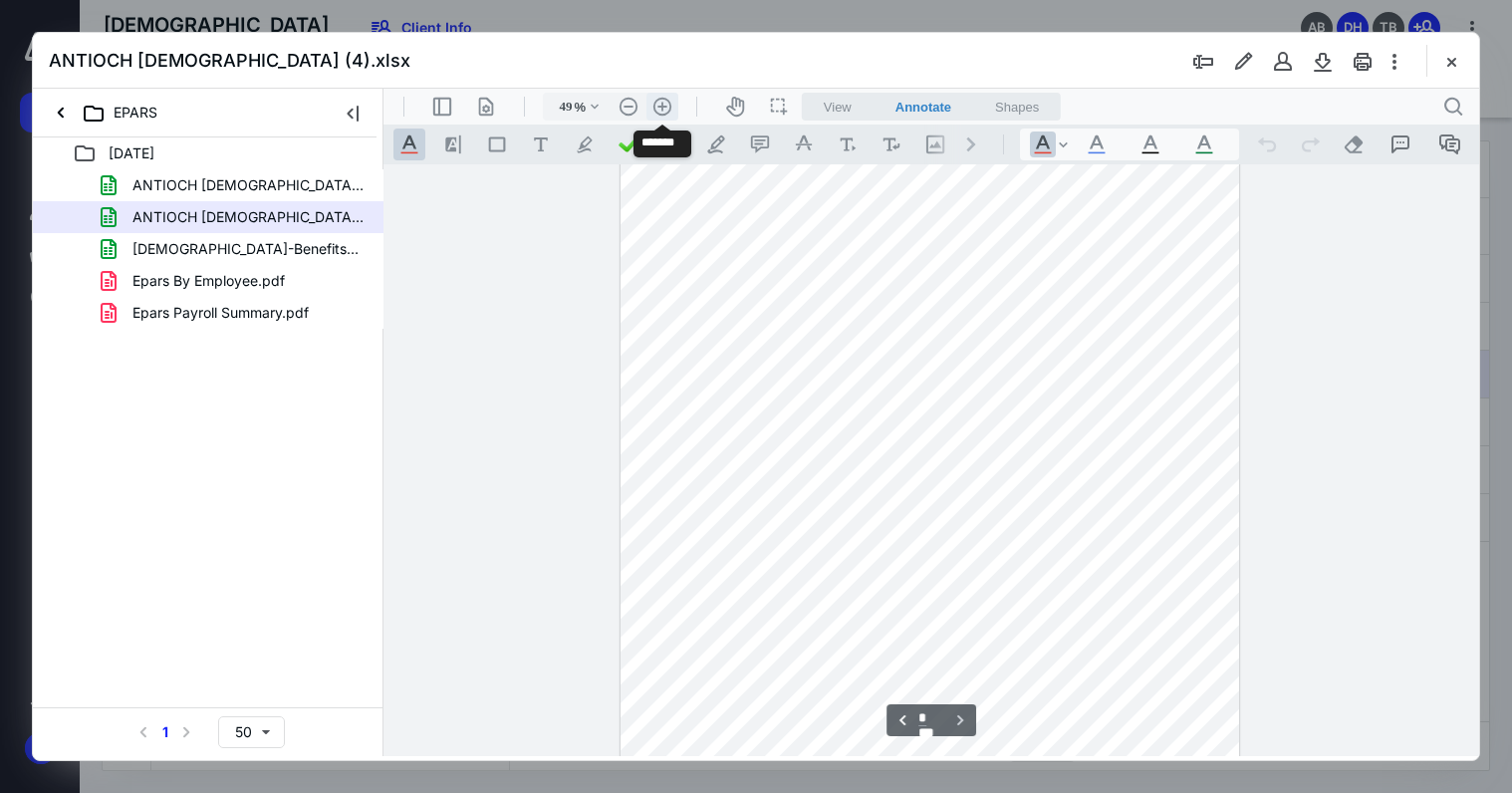 click on ".cls-1{fill:#abb0c4;} icon - header - zoom - in - line" at bounding box center [662, 107] 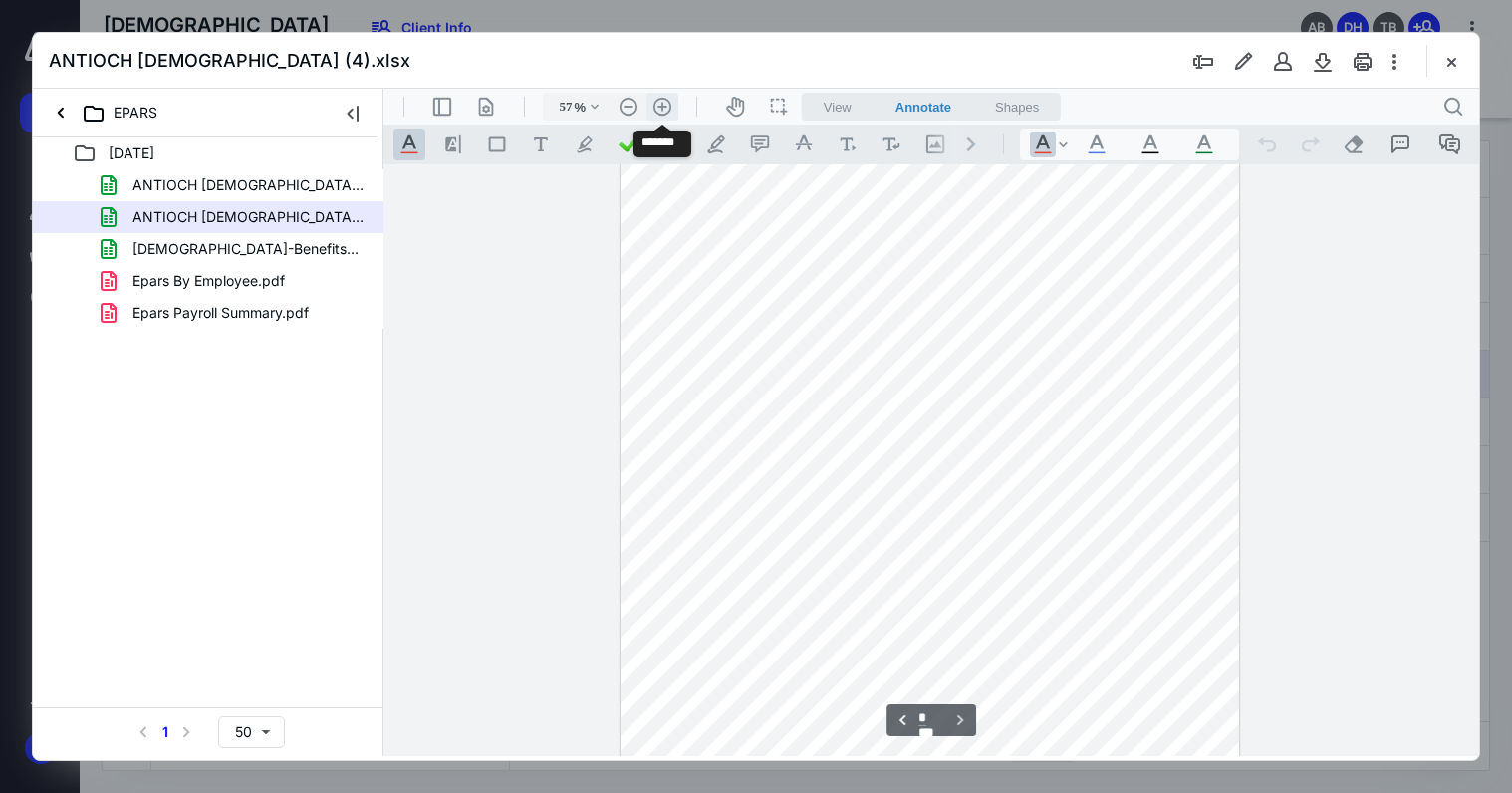 scroll, scrollTop: 1929, scrollLeft: 0, axis: vertical 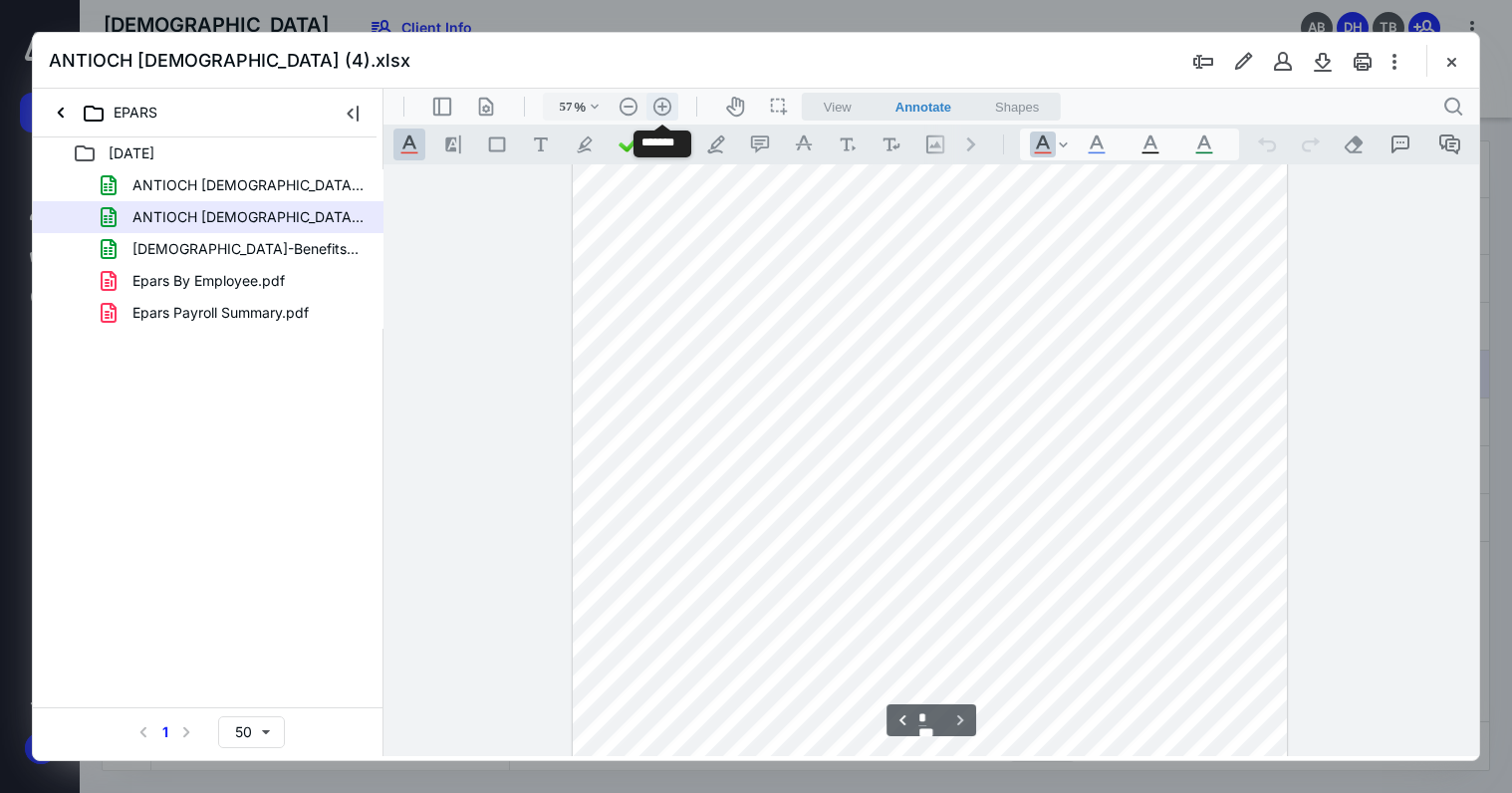 click on ".cls-1{fill:#abb0c4;} icon - header - zoom - in - line" at bounding box center (662, 107) 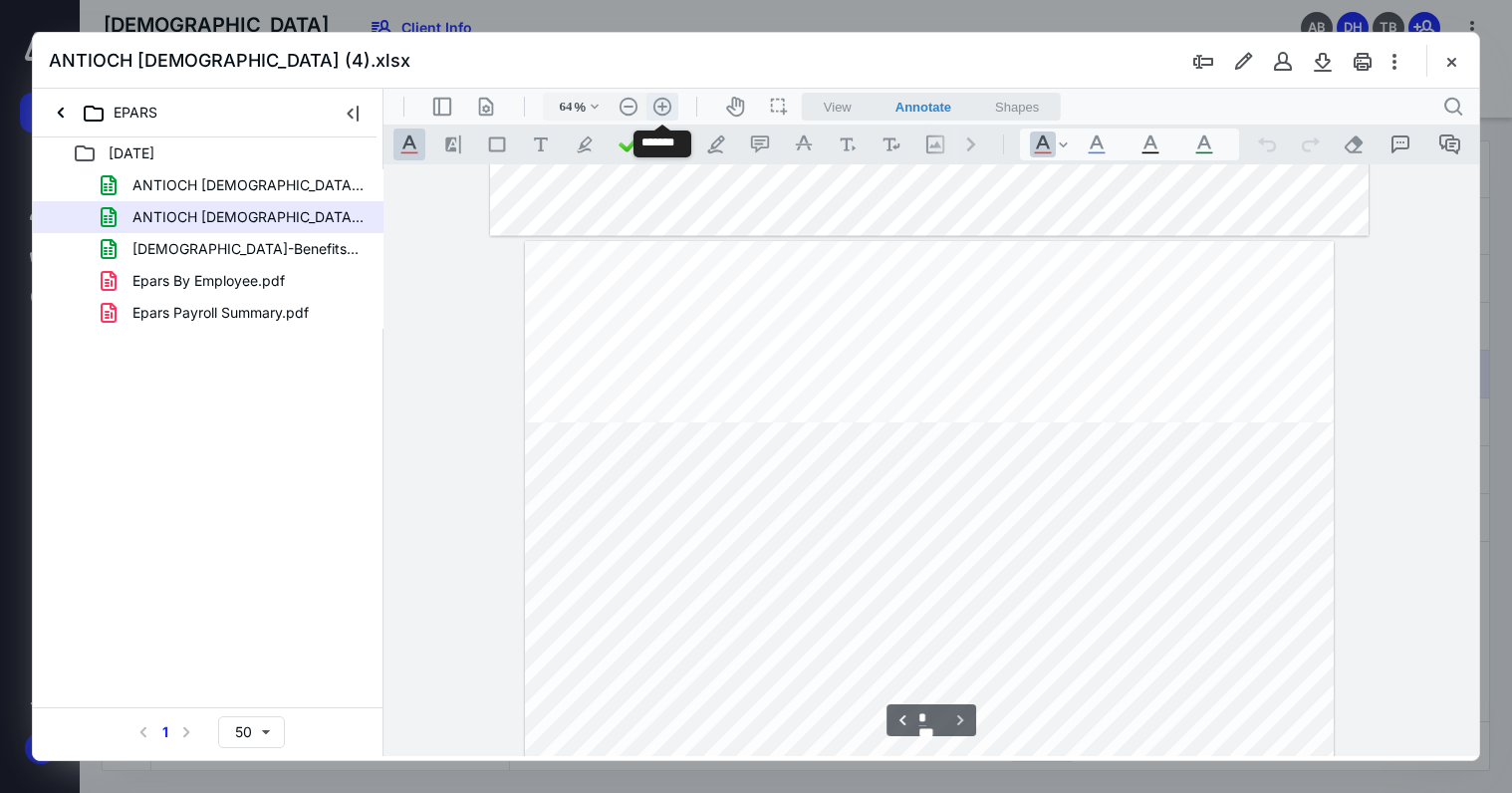 scroll, scrollTop: 2220, scrollLeft: 0, axis: vertical 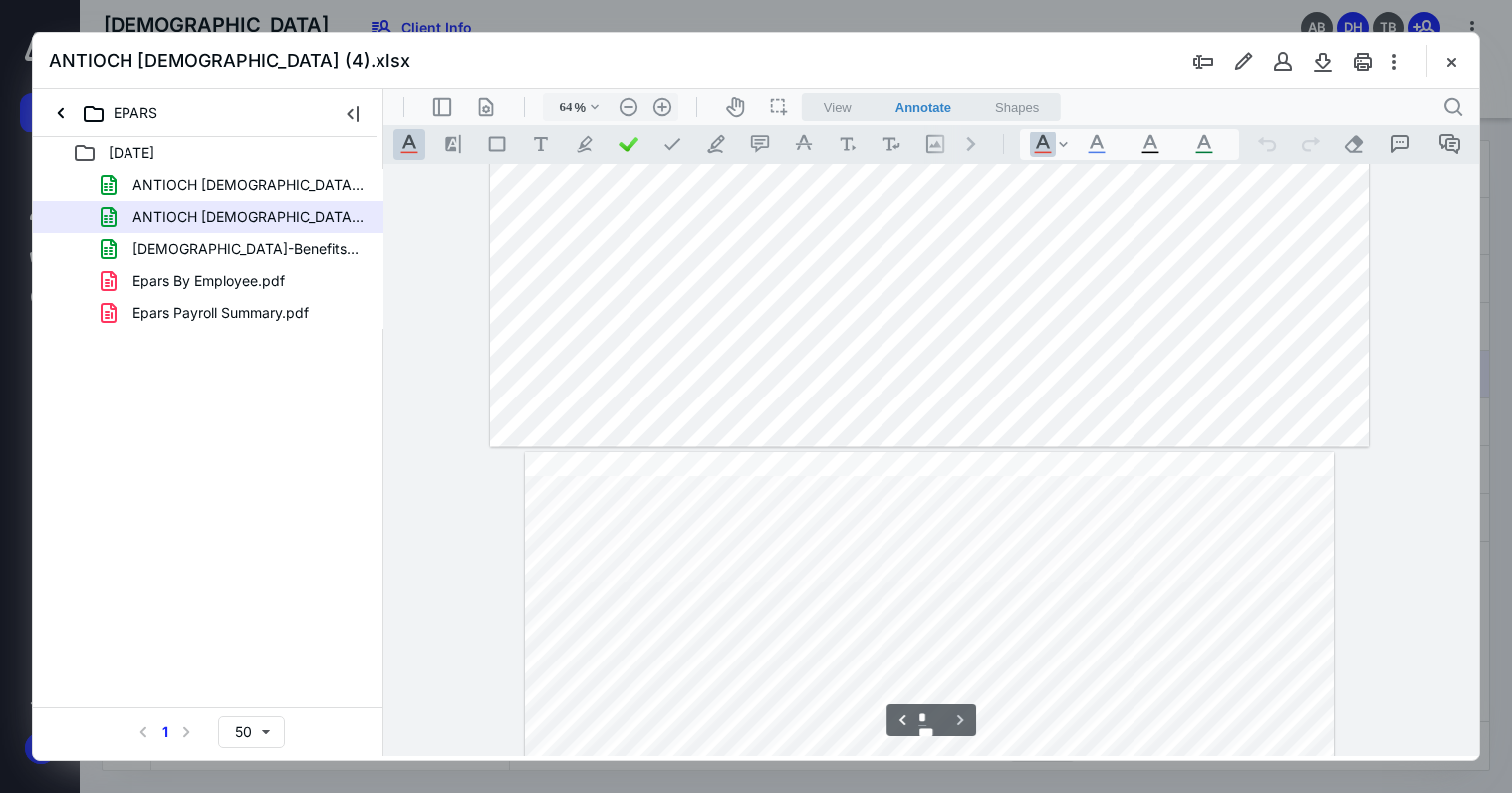 type on "*" 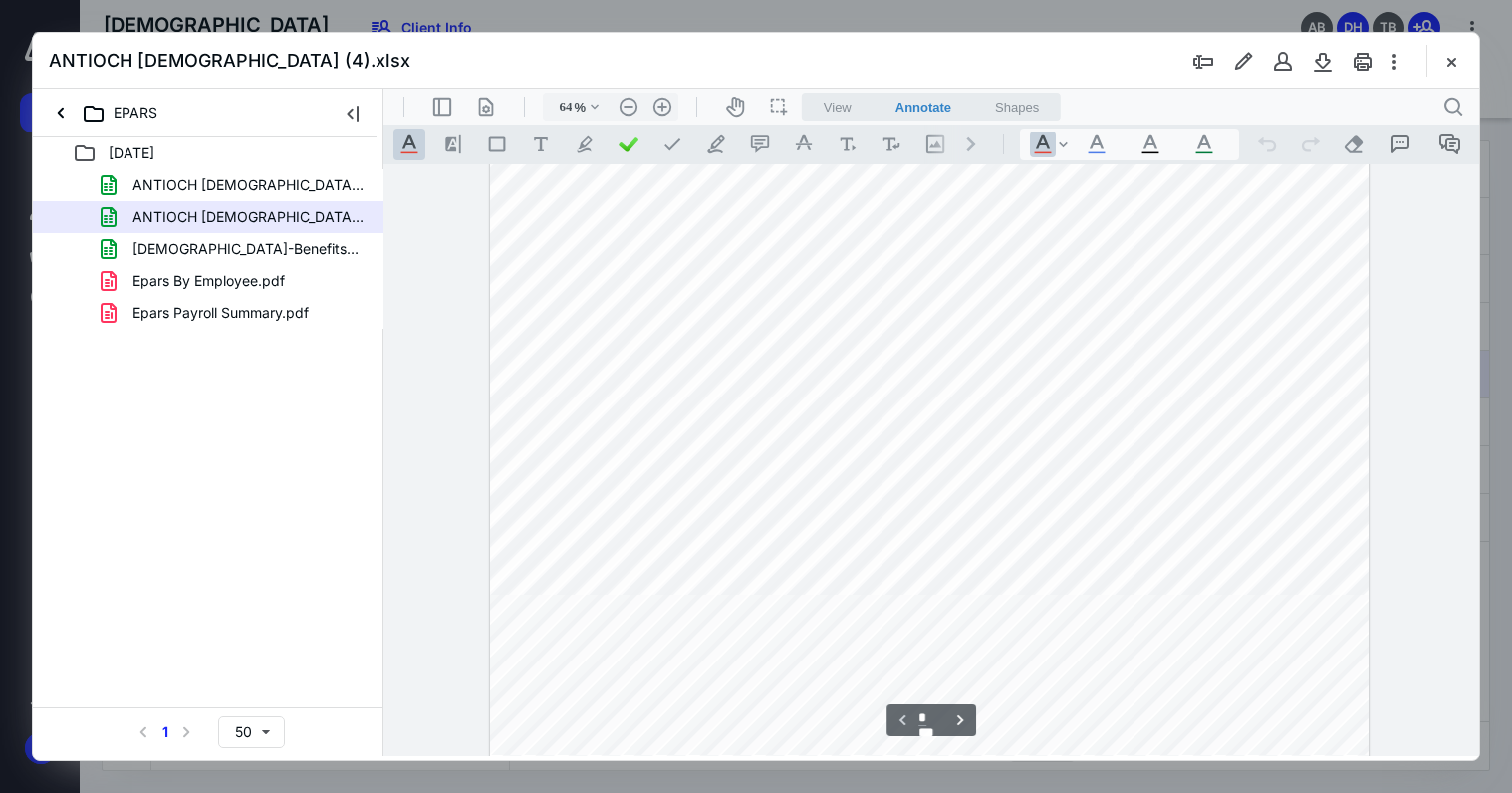 scroll, scrollTop: 0, scrollLeft: 0, axis: both 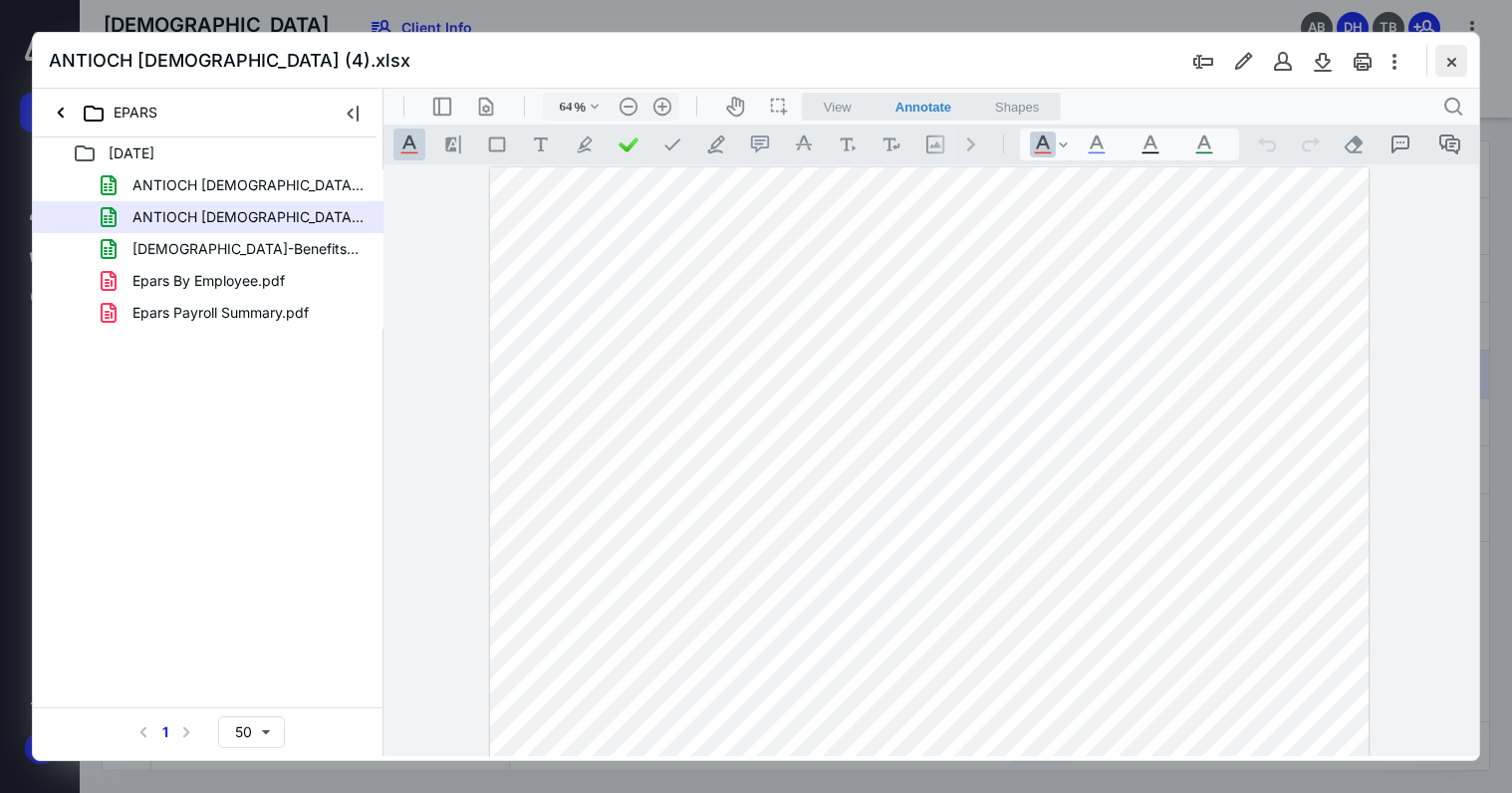 click at bounding box center (1451, 61) 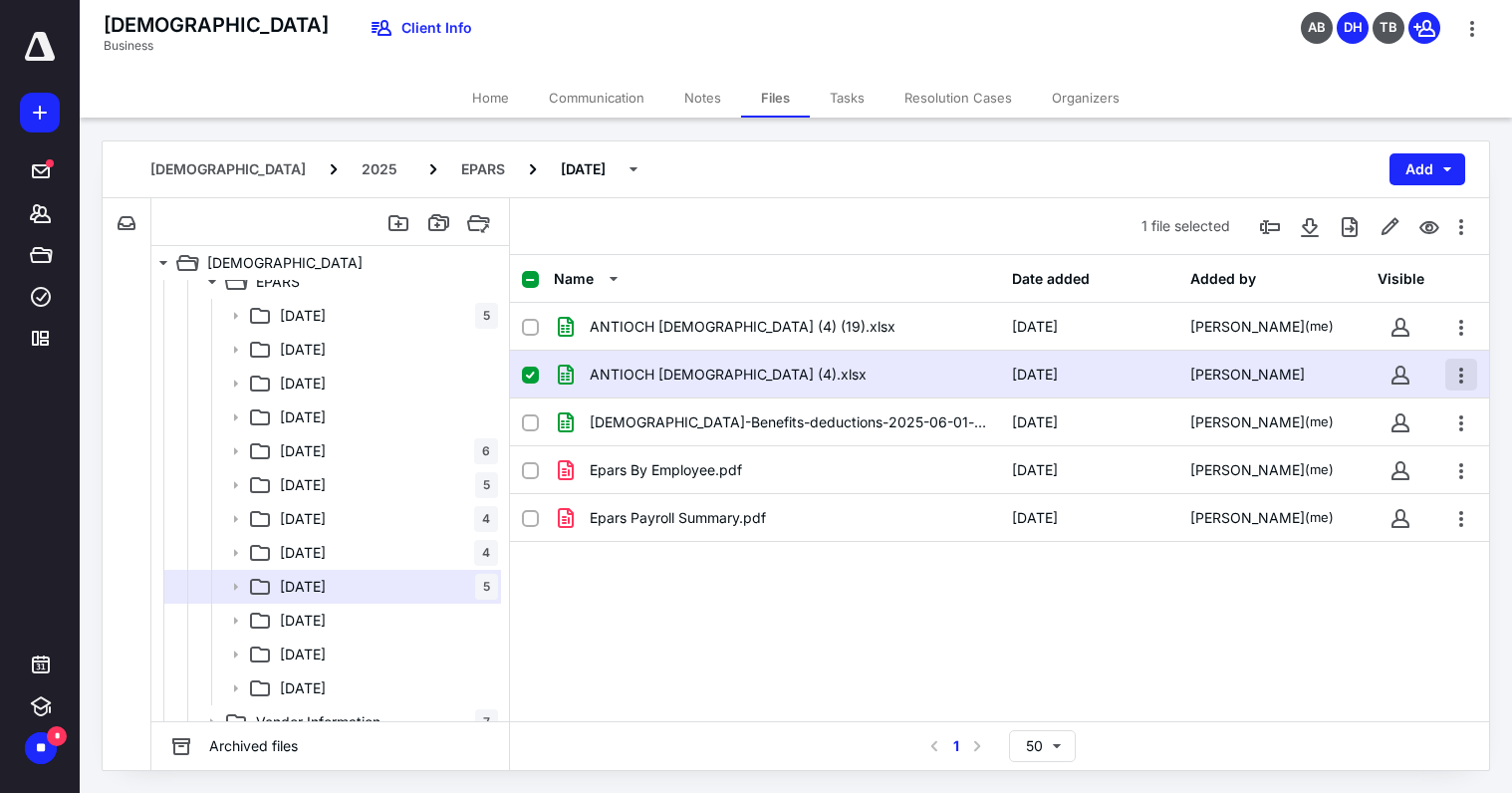 click at bounding box center (1461, 375) 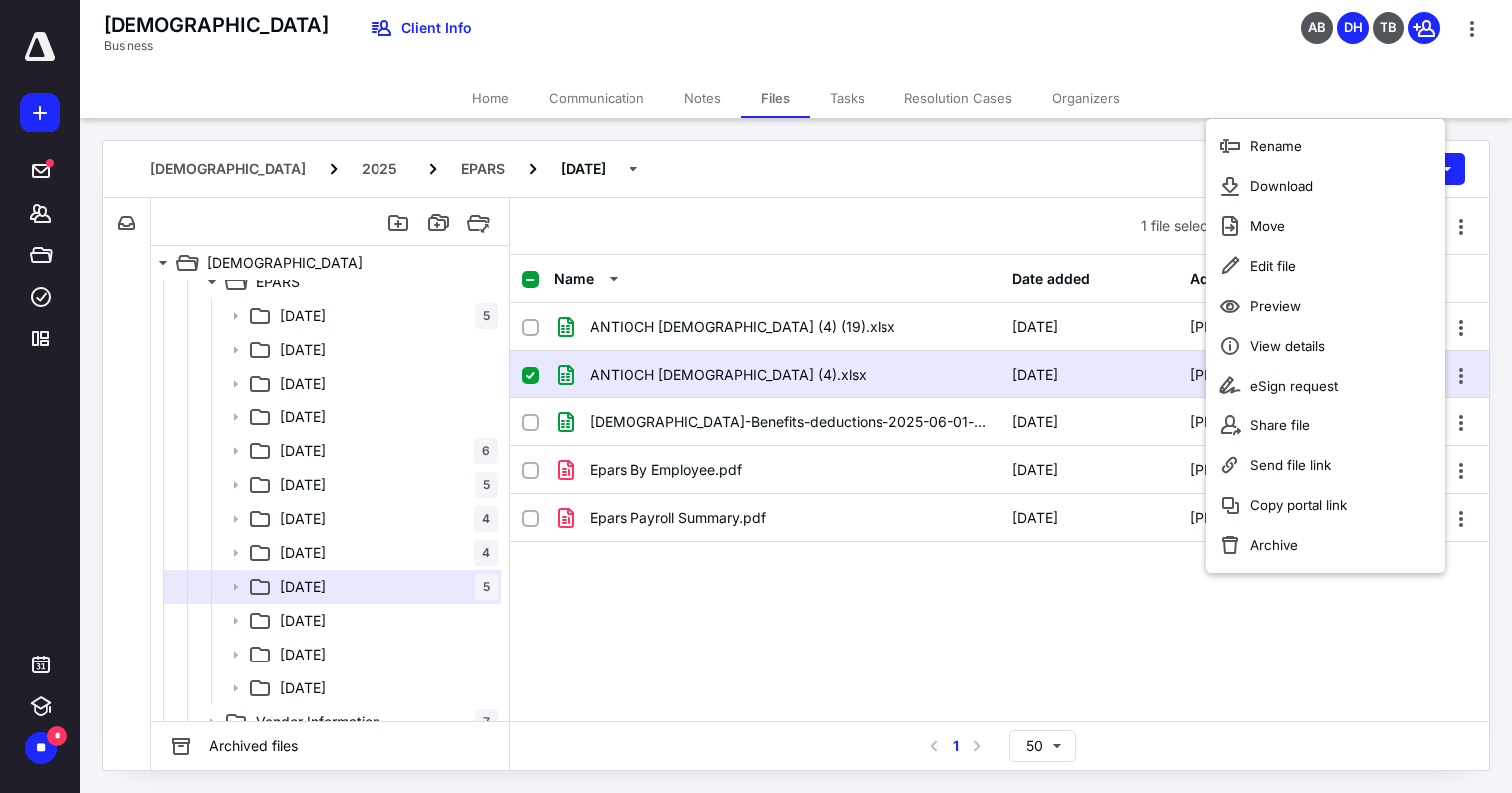 click on "Name Date added Added by Visible ANTIOCH [DEMOGRAPHIC_DATA] (4) (19).xlsx [DATE] [PERSON_NAME]  (me) ANTIOCH CHRISTIAN (4).xlsx [DATE] [PERSON_NAME]-[PERSON_NAME]-Church-Benefits-deductions-2025-06-01-to.xlsx [DATE] [PERSON_NAME]  (me) Epars By Employee.pdf [DATE] [PERSON_NAME]  (me) Epars Payroll Summary.pdf [DATE] [PERSON_NAME]  (me)" at bounding box center (999, 488) 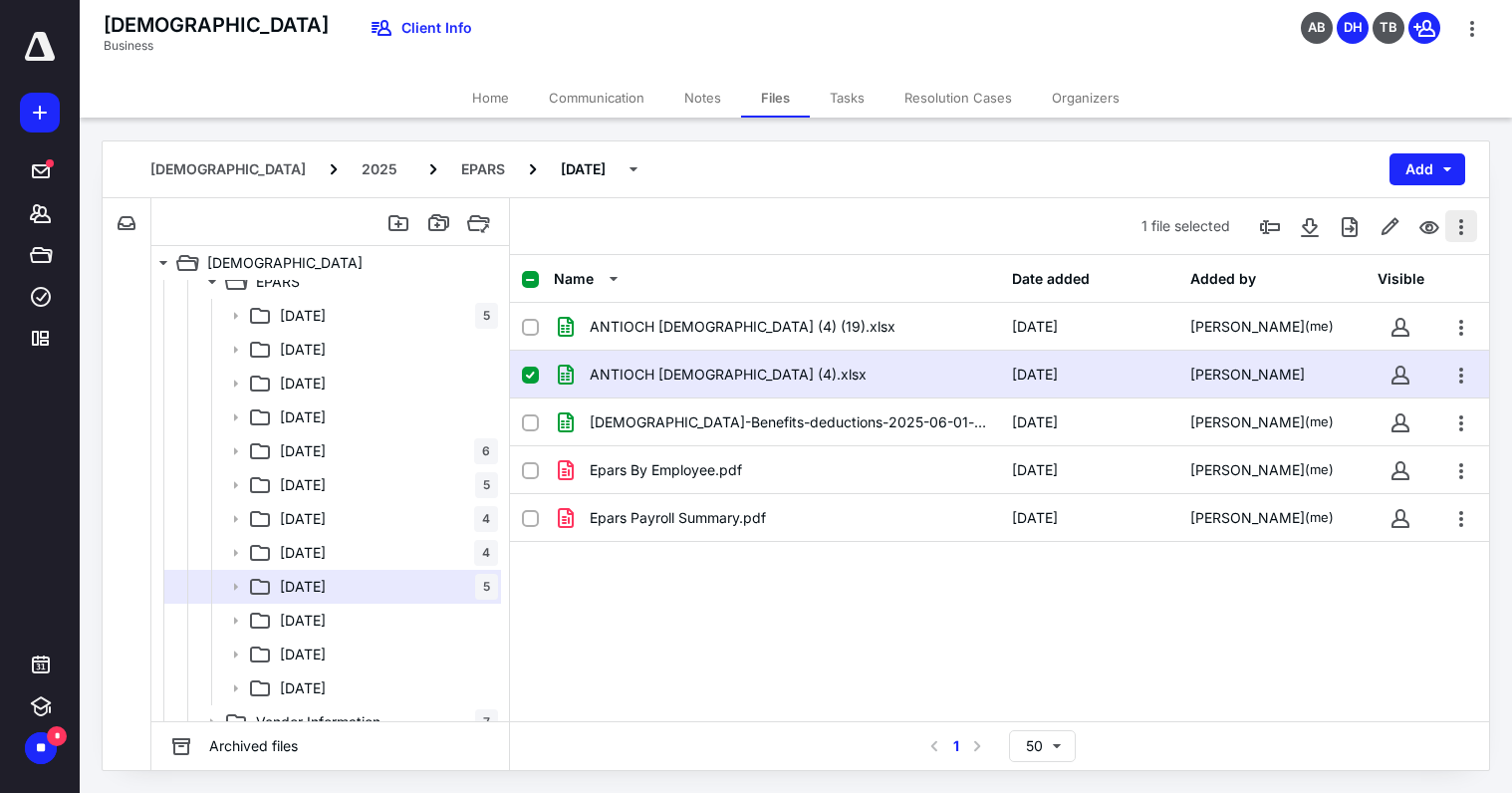 click at bounding box center (1461, 226) 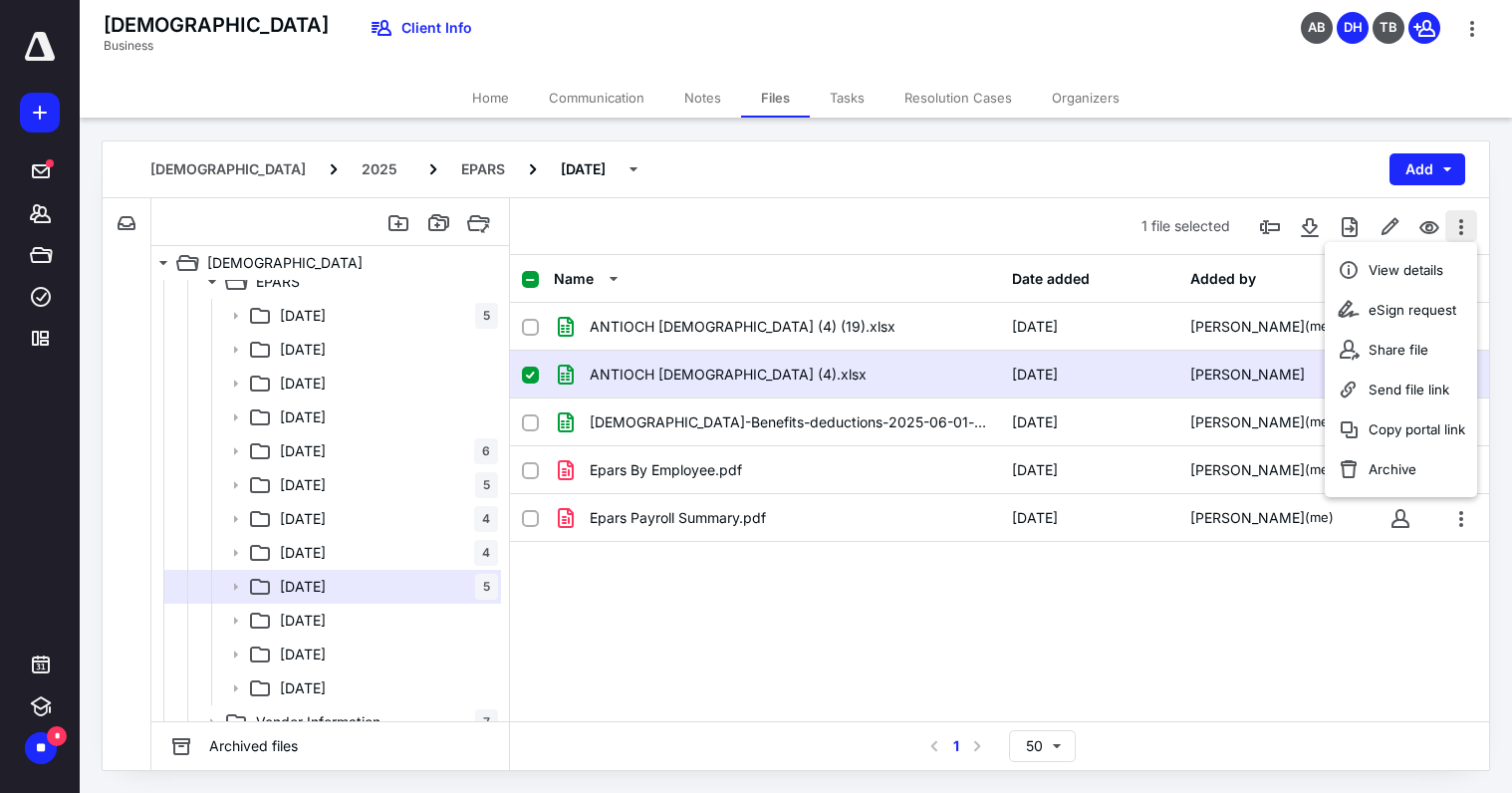 click at bounding box center [1461, 226] 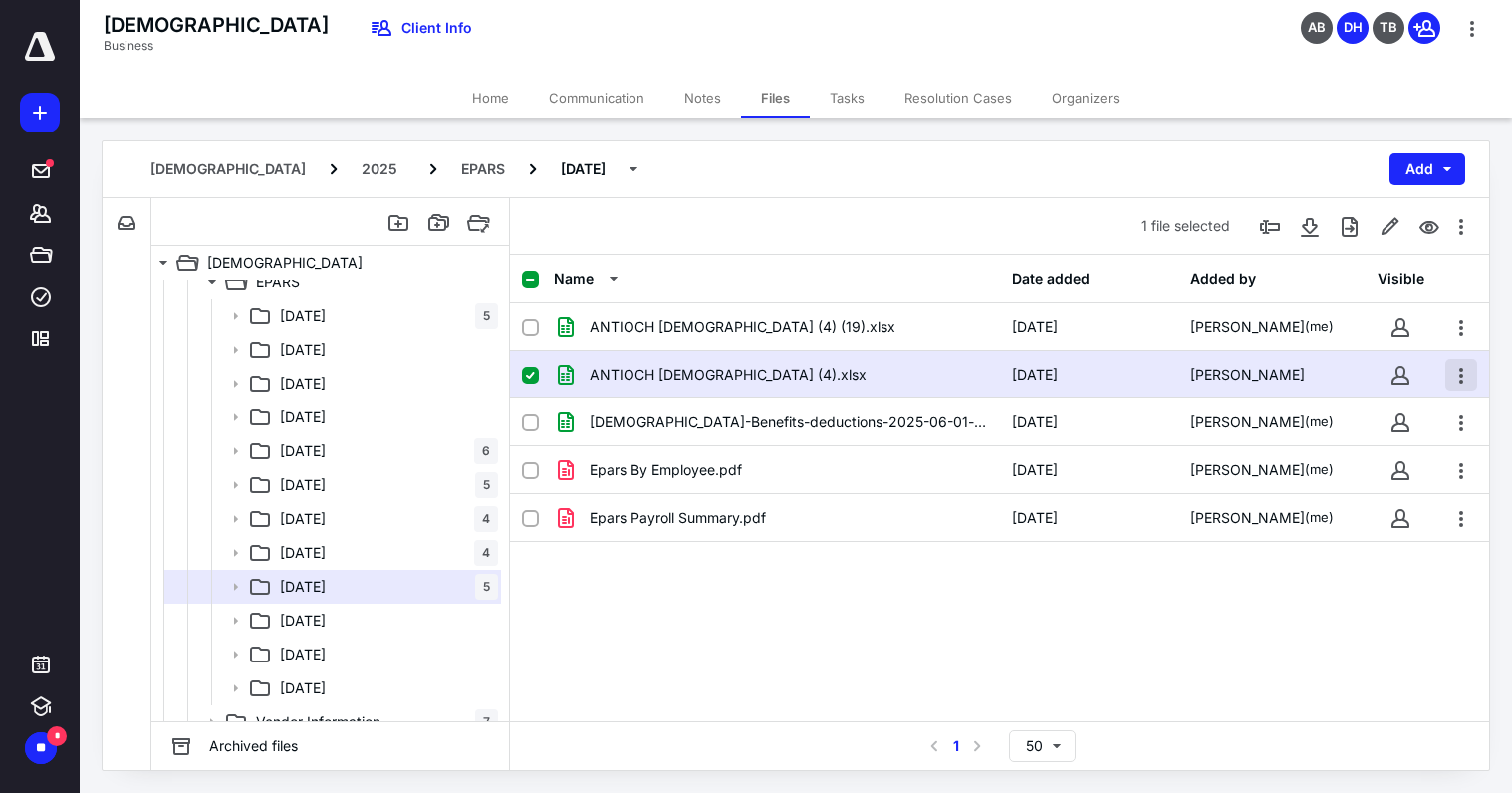click at bounding box center (1461, 375) 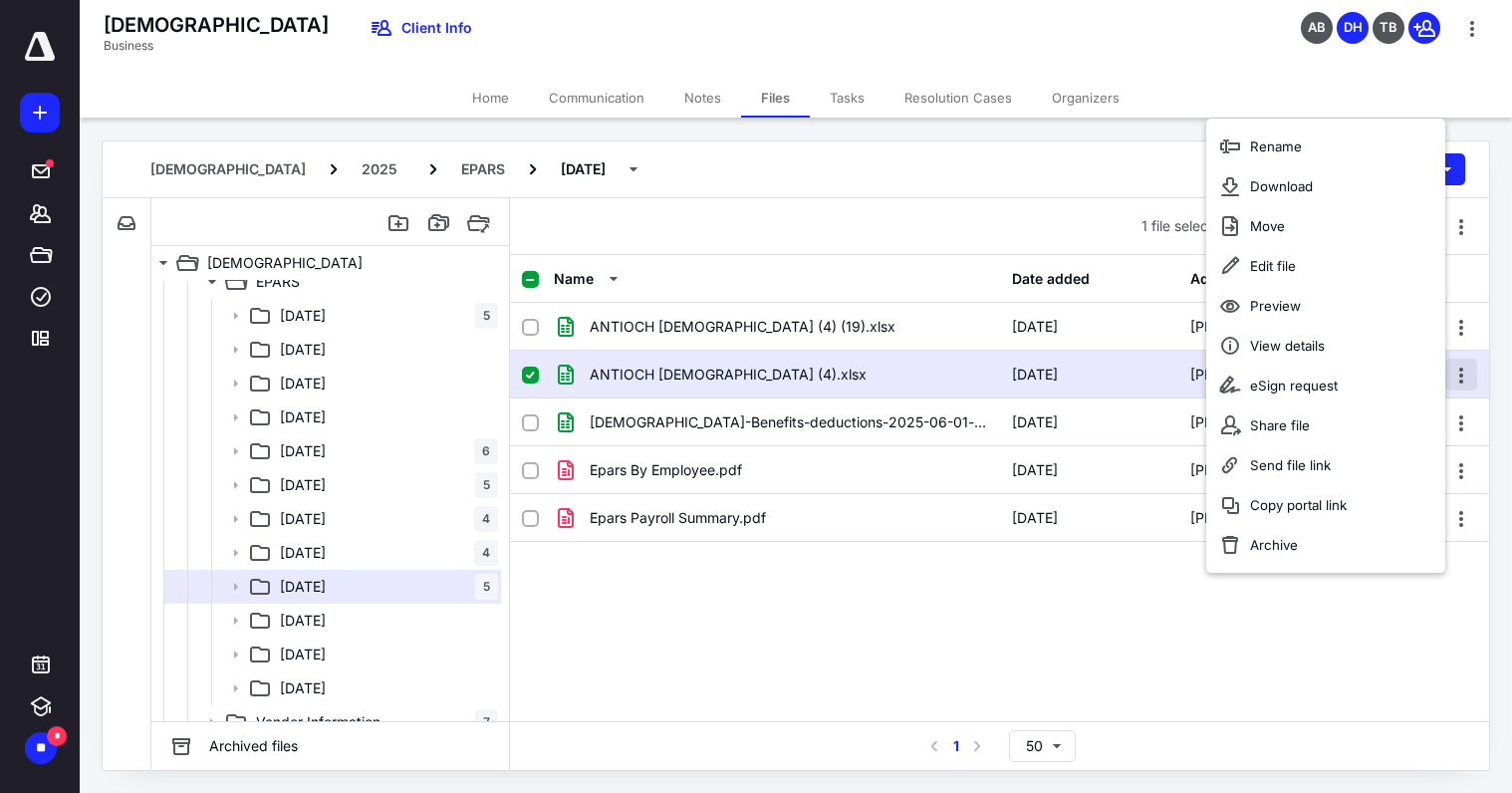click at bounding box center [1461, 375] 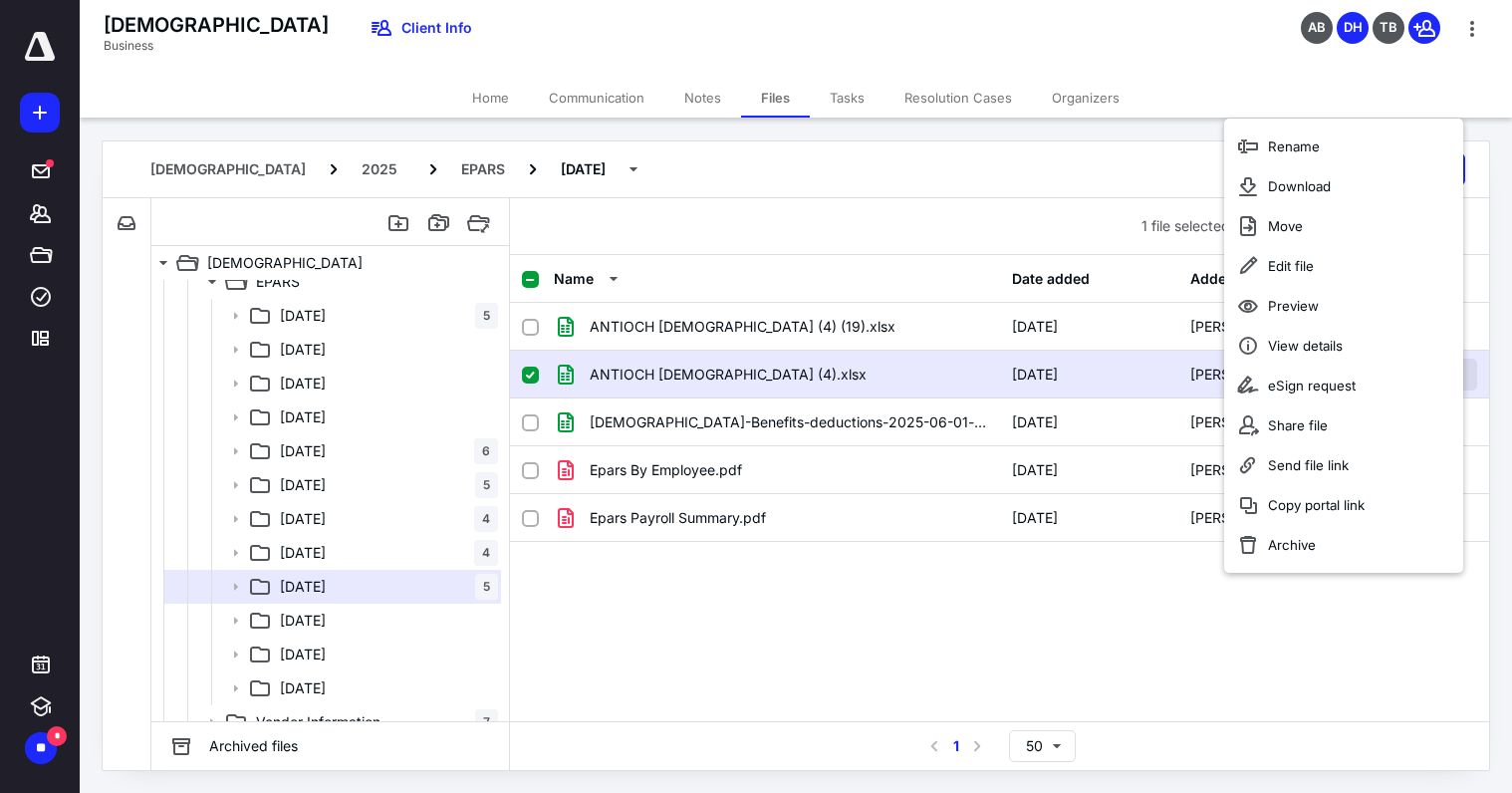 click at bounding box center [1461, 375] 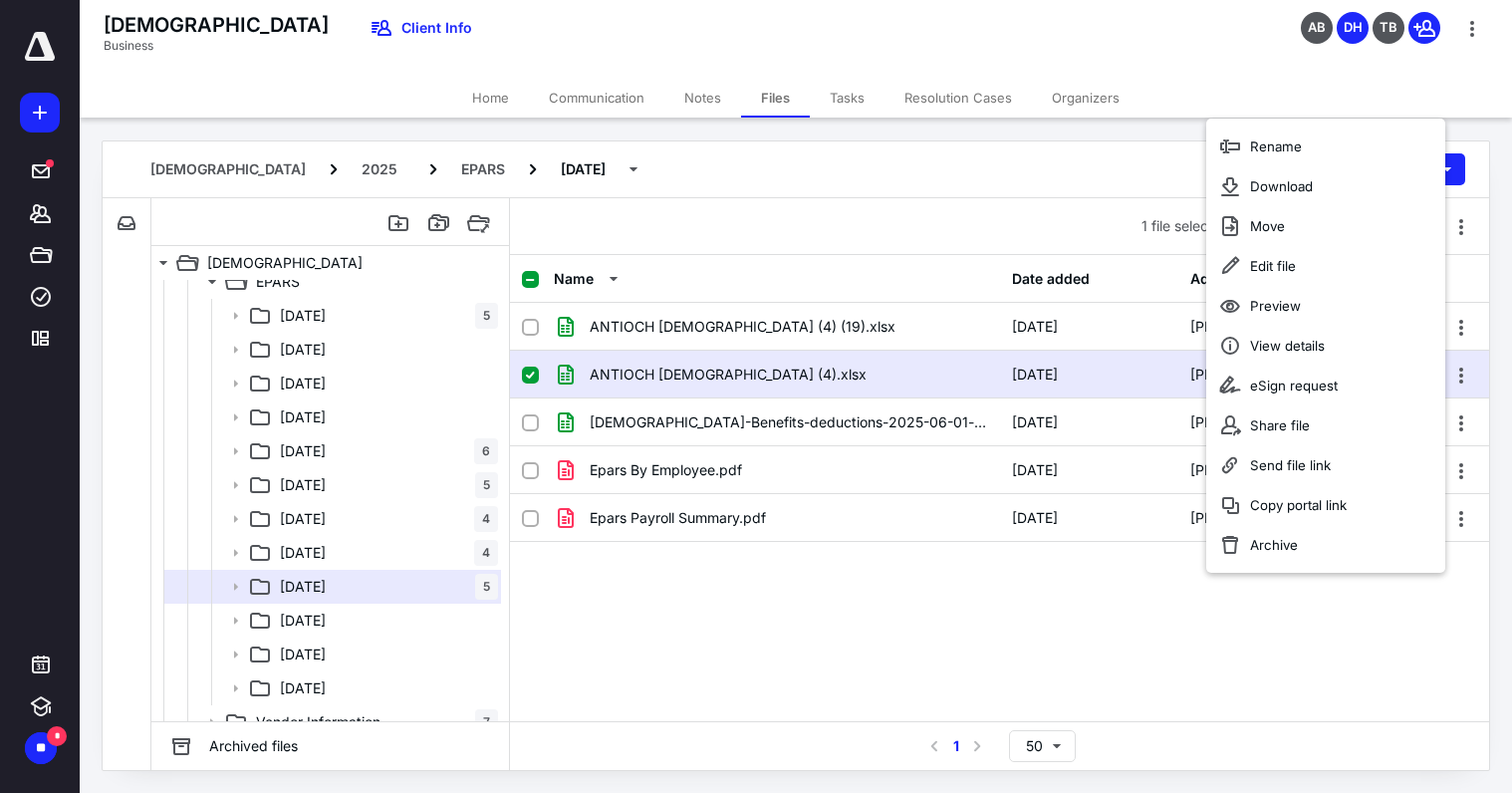 click on "Name Date added Added by Visible ANTIOCH [DEMOGRAPHIC_DATA] (4) (19).xlsx [DATE] [PERSON_NAME]  (me) ANTIOCH CHRISTIAN (4).xlsx [DATE] [PERSON_NAME]-[PERSON_NAME]-Church-Benefits-deductions-2025-06-01-to.xlsx [DATE] [PERSON_NAME]  (me) Epars By Employee.pdf [DATE] [PERSON_NAME]  (me) Epars Payroll Summary.pdf [DATE] [PERSON_NAME]  (me)" at bounding box center (999, 488) 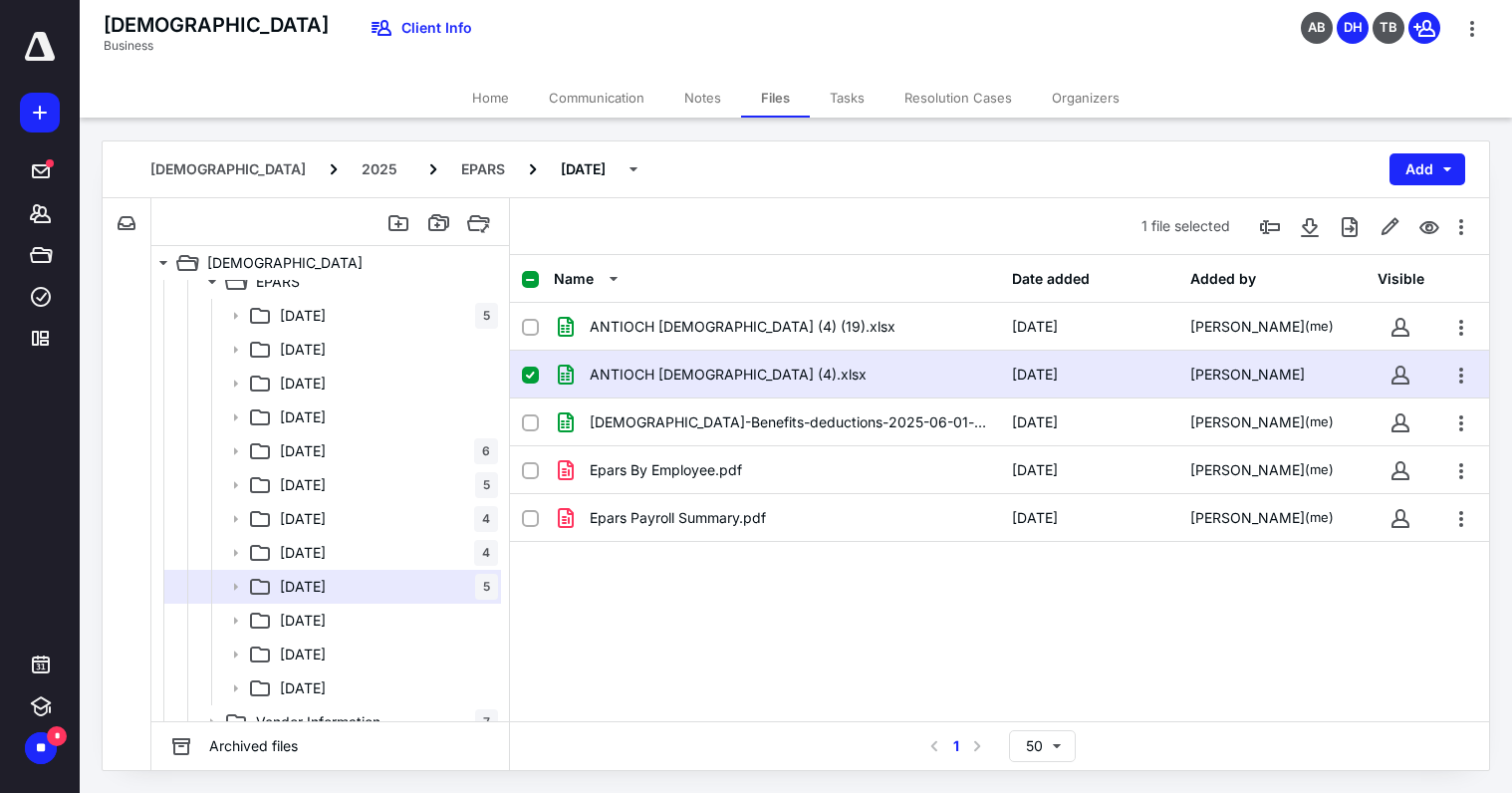click 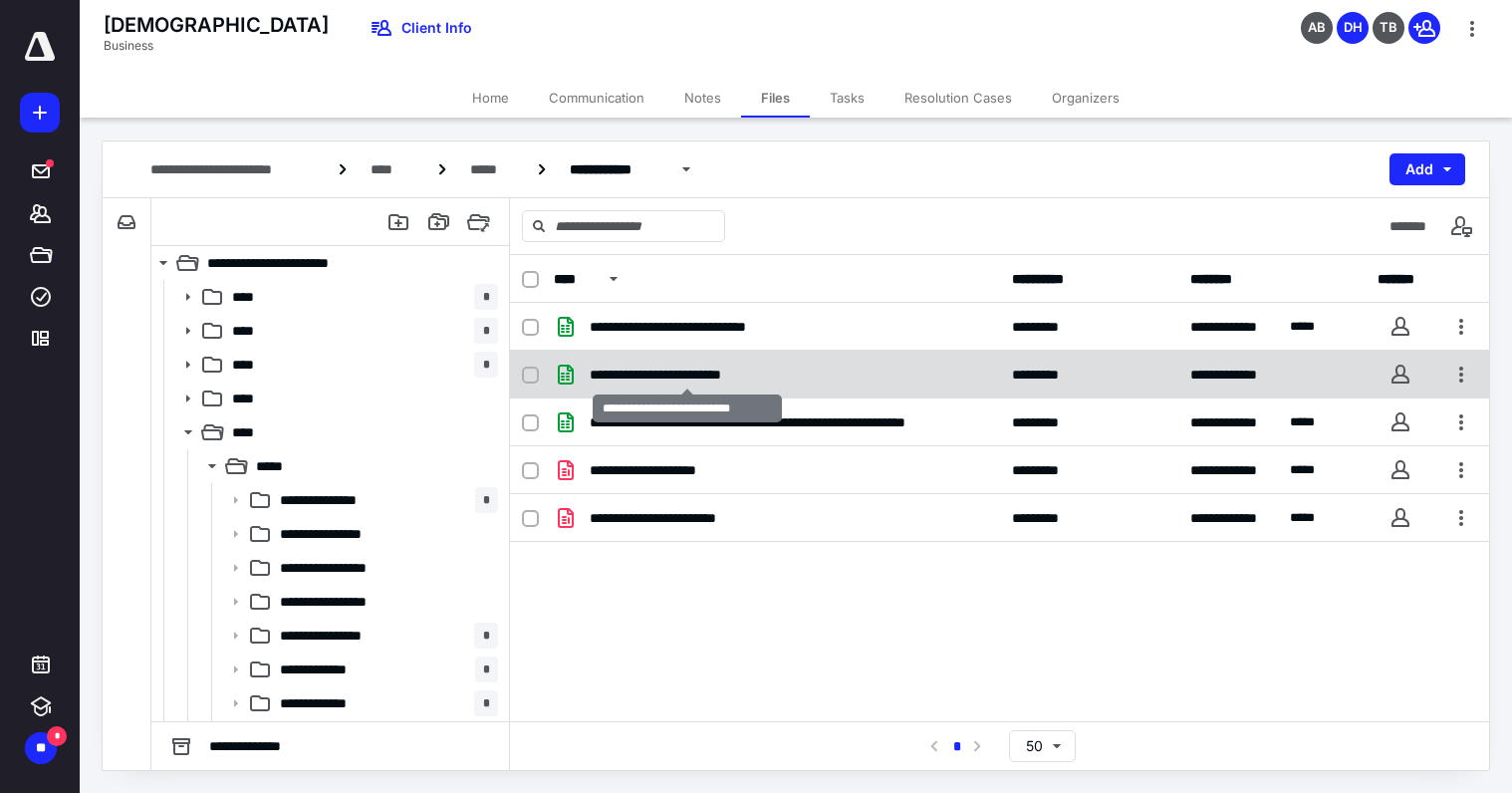 scroll, scrollTop: 0, scrollLeft: 0, axis: both 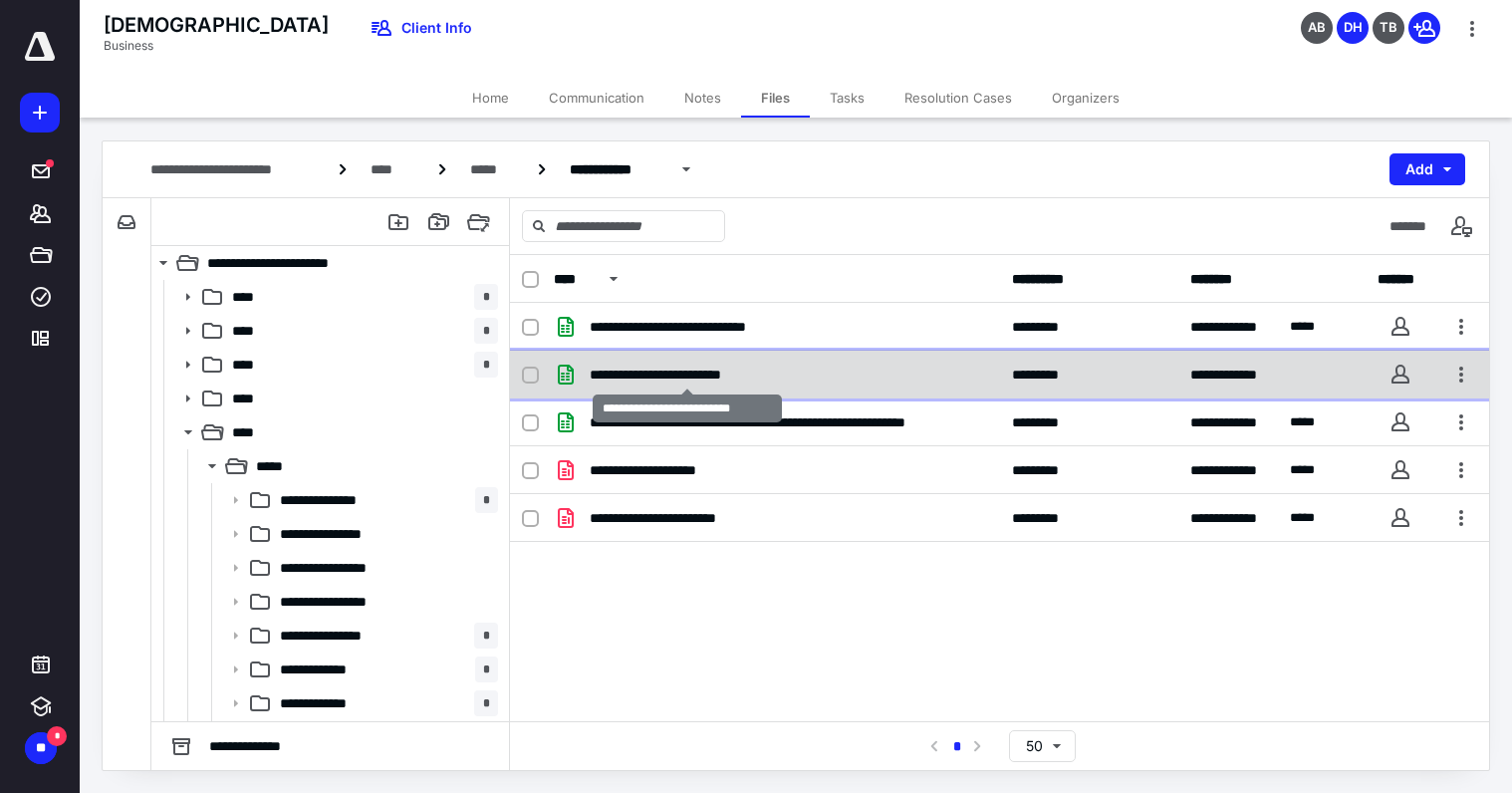 click on "**********" at bounding box center [687, 375] 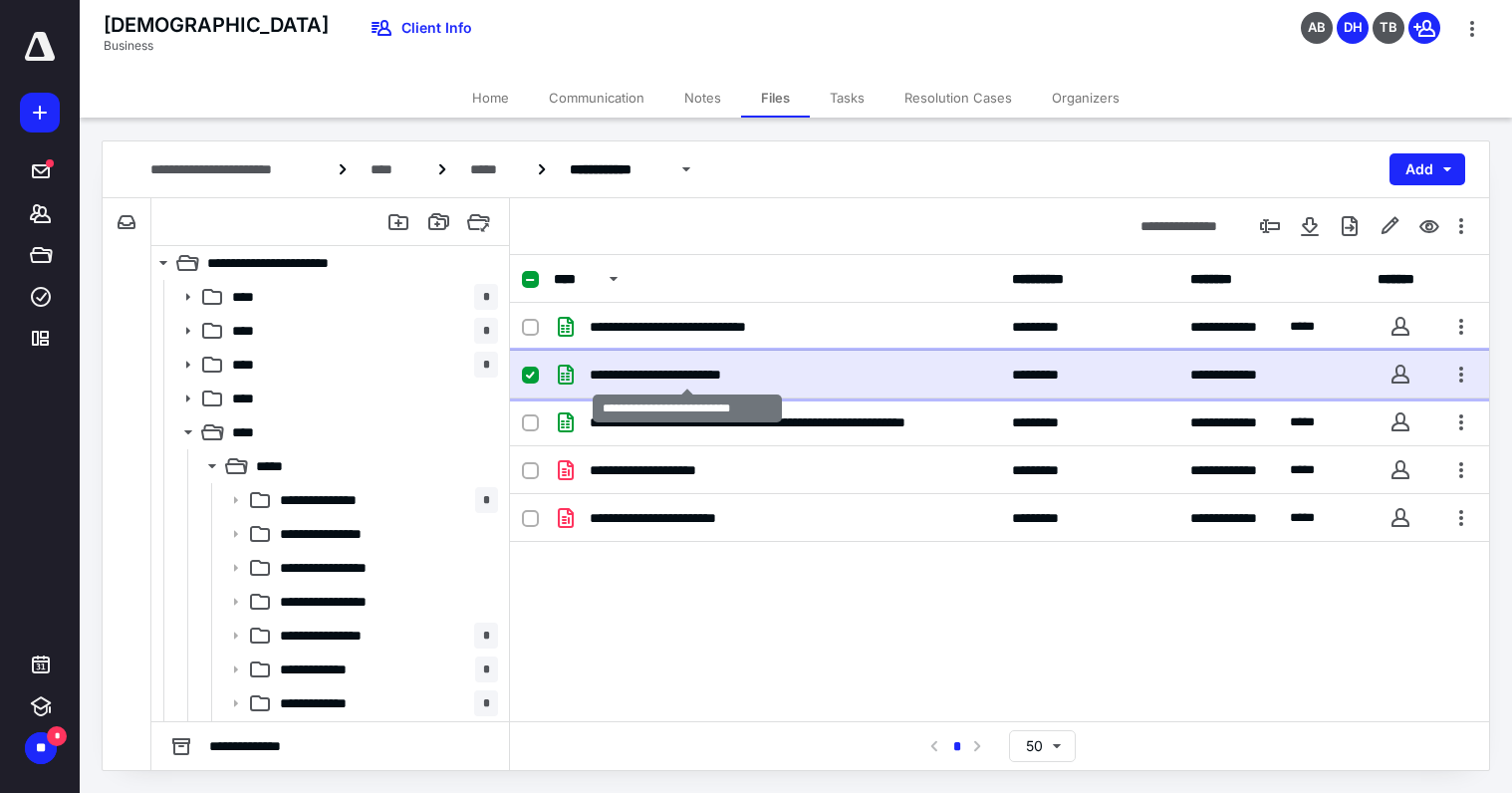 click on "**********" at bounding box center (687, 375) 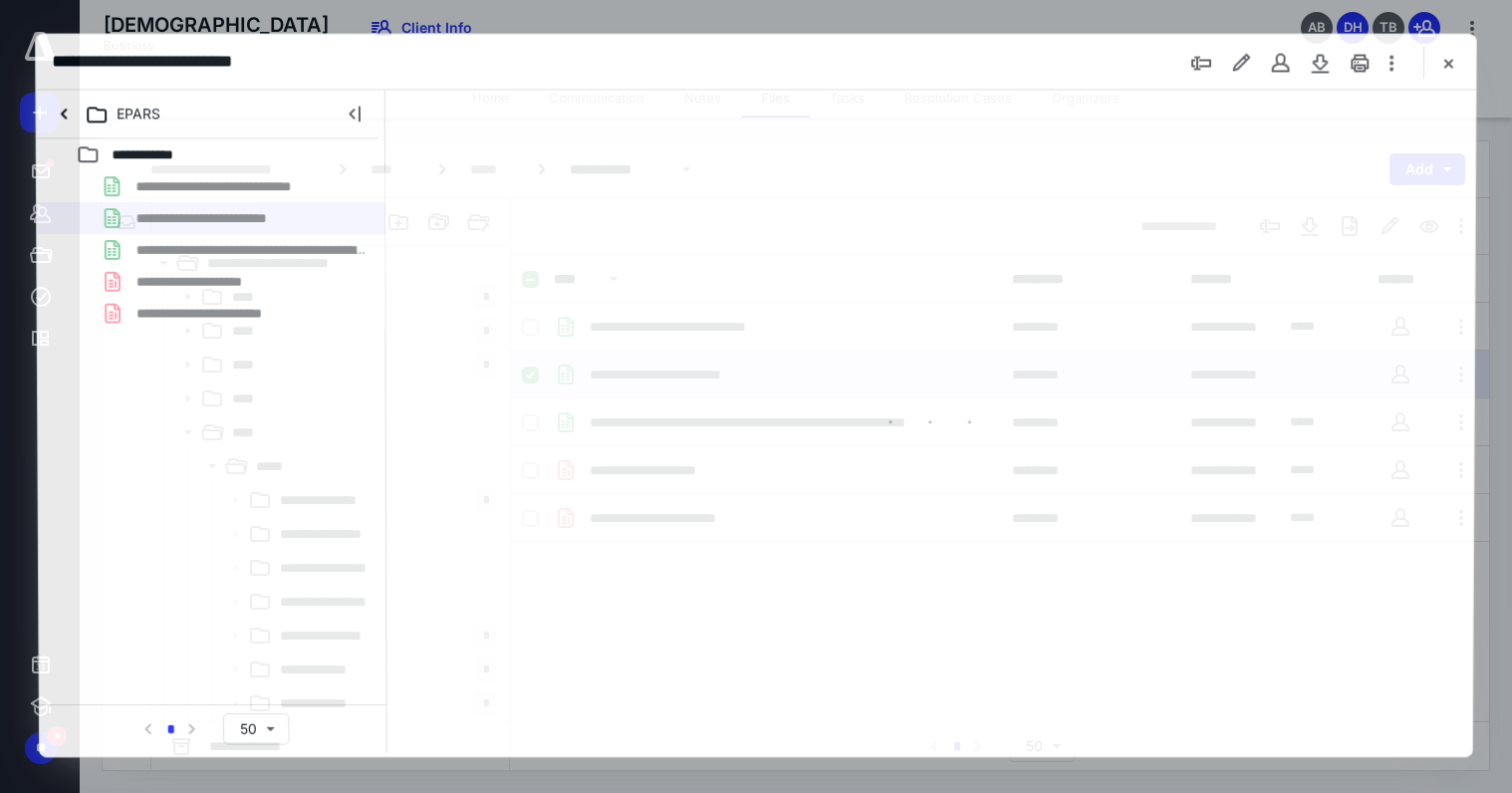 scroll, scrollTop: 0, scrollLeft: 0, axis: both 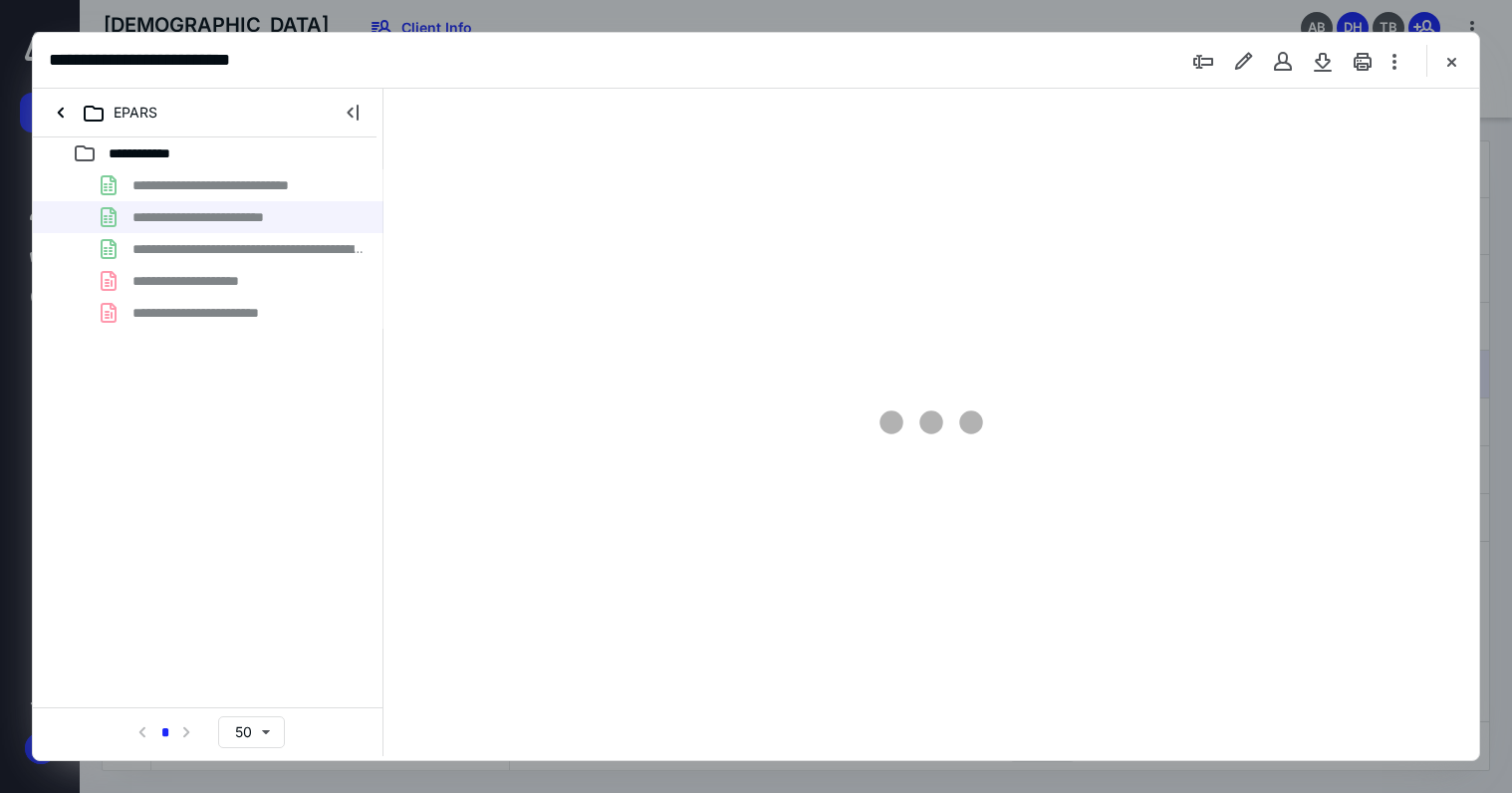 type on "19" 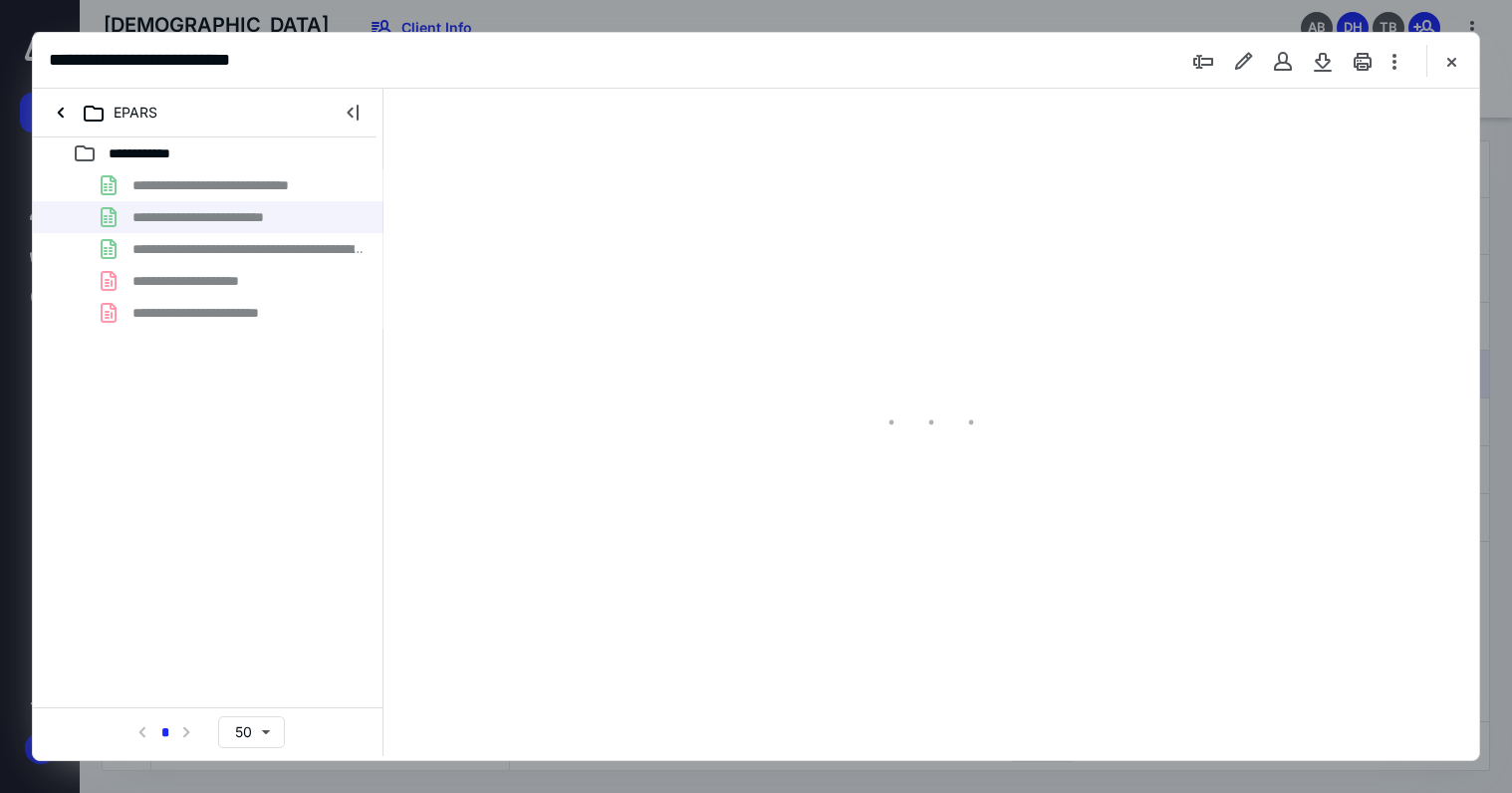 scroll, scrollTop: 77, scrollLeft: 0, axis: vertical 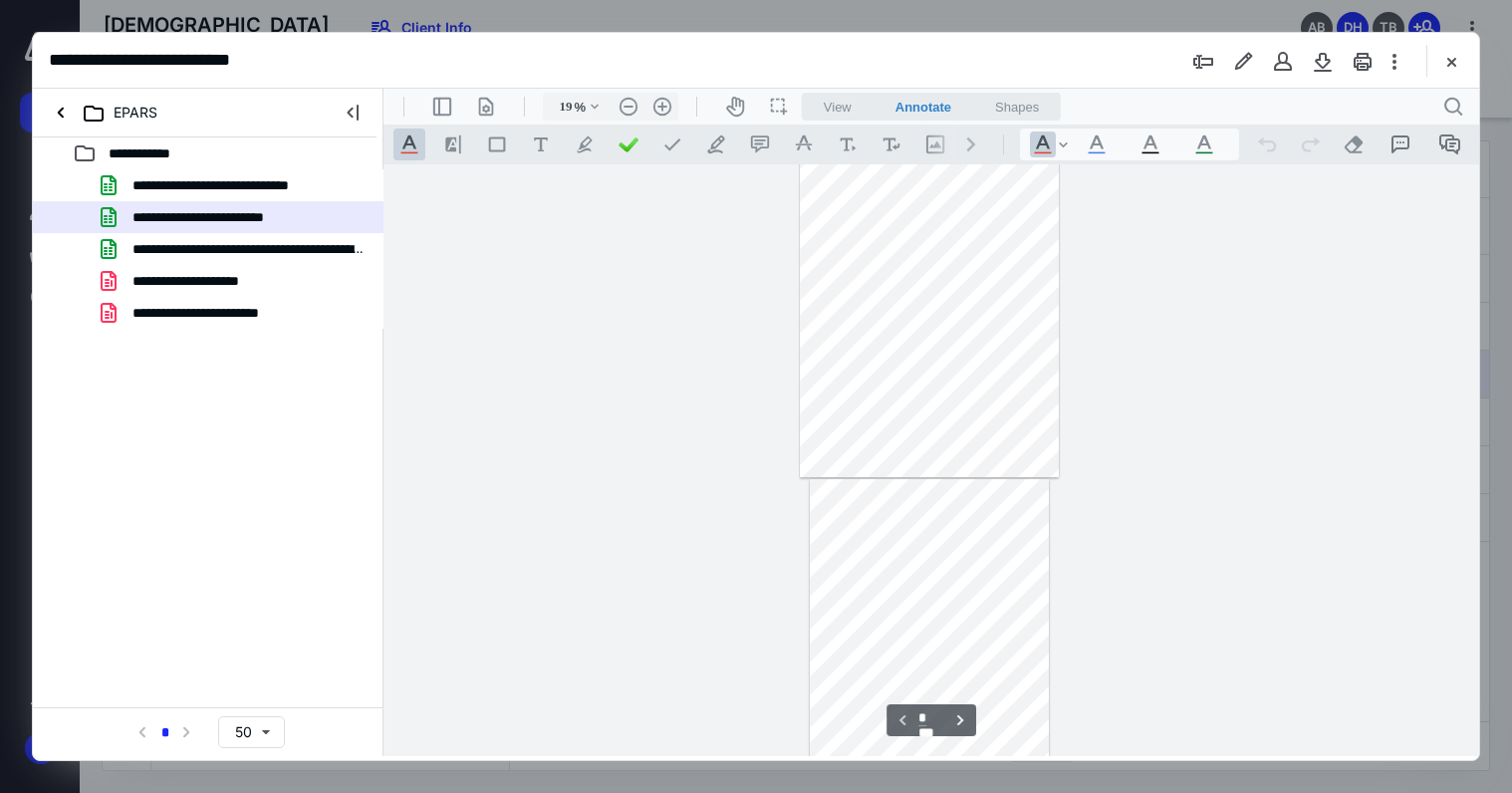 type on "*" 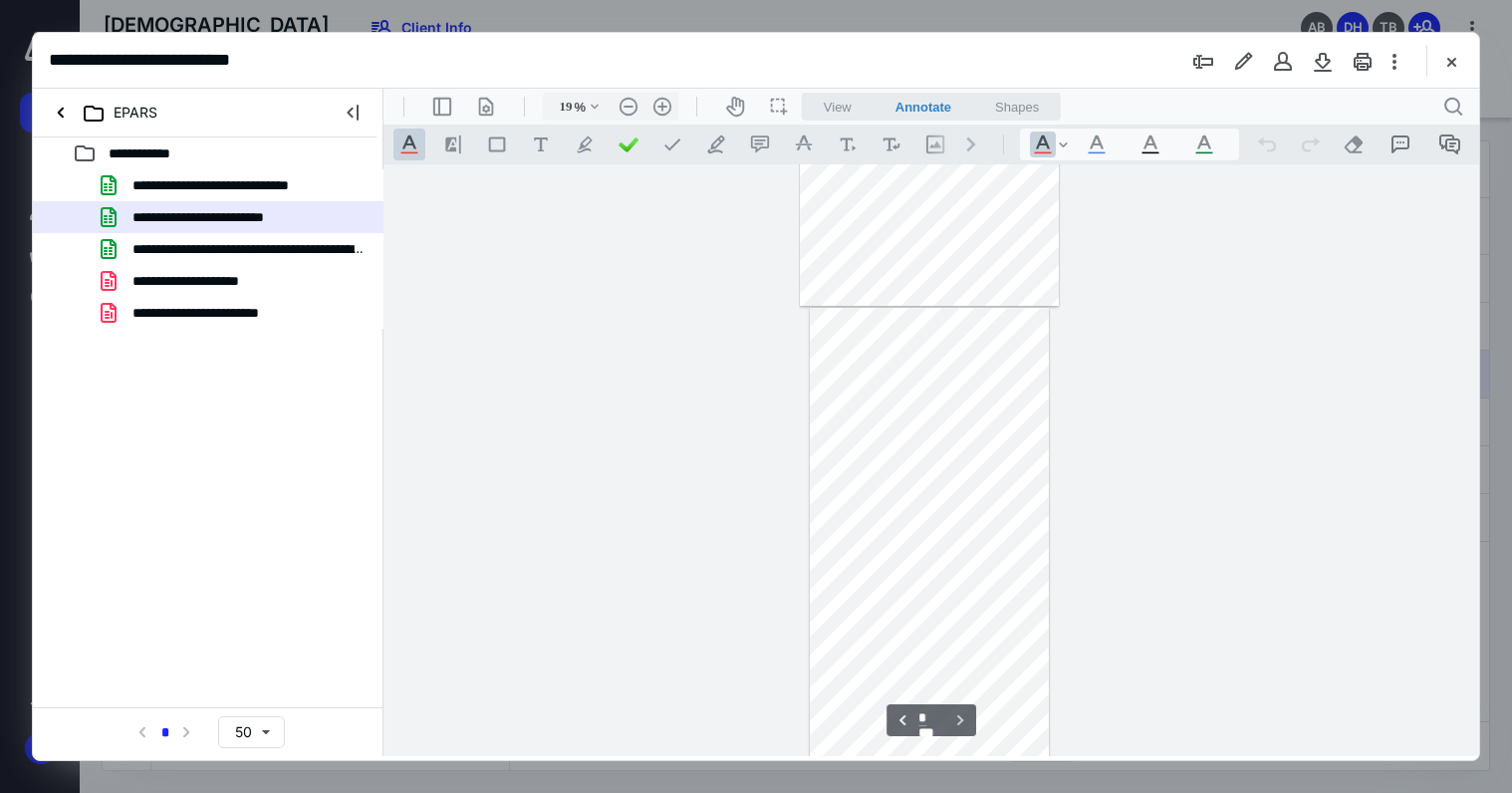 scroll, scrollTop: 490, scrollLeft: 0, axis: vertical 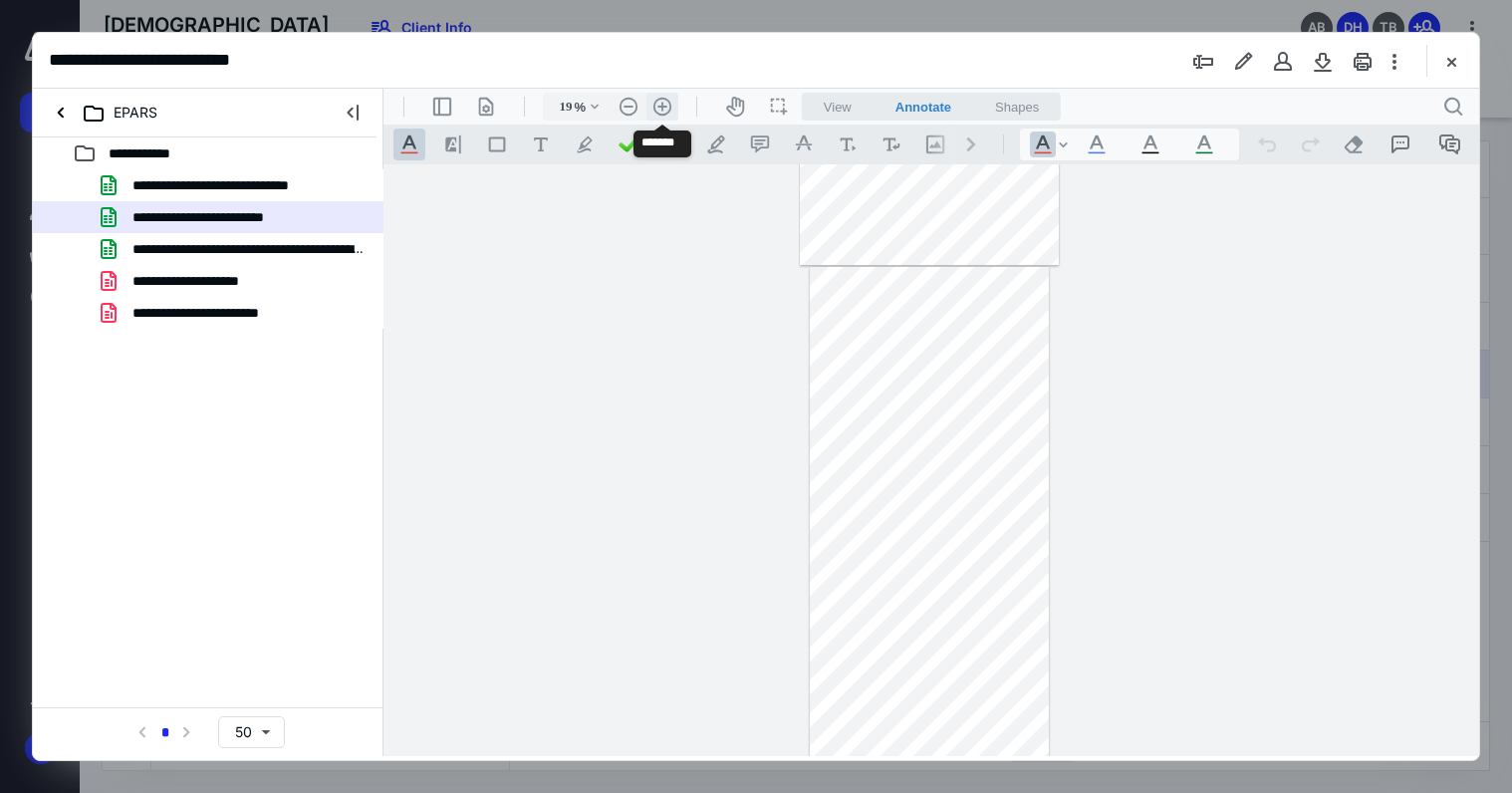click on ".cls-1{fill:#abb0c4;} icon - header - zoom - in - line" at bounding box center (662, 107) 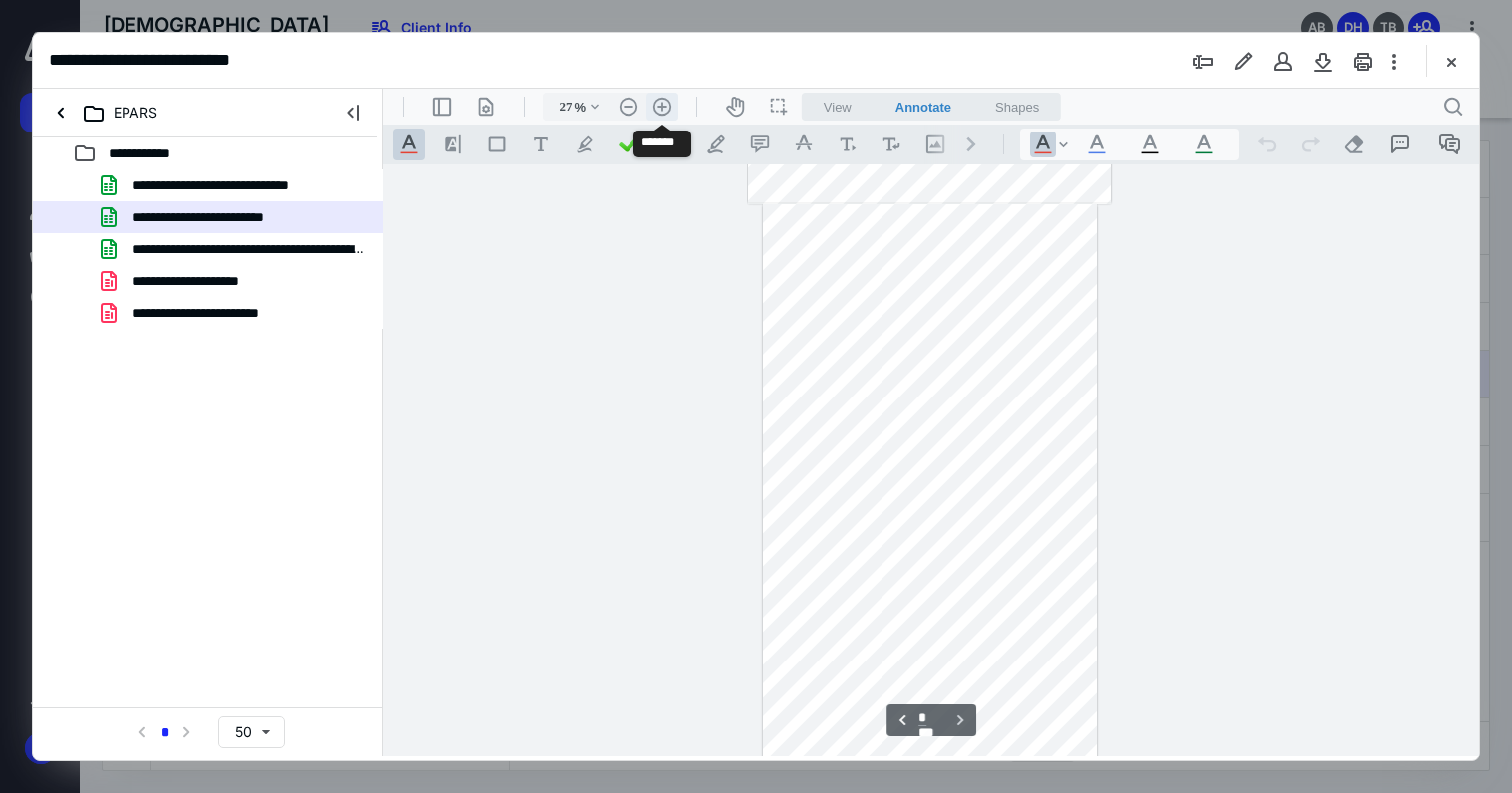 click on ".cls-1{fill:#abb0c4;} icon - header - zoom - in - line" at bounding box center [662, 107] 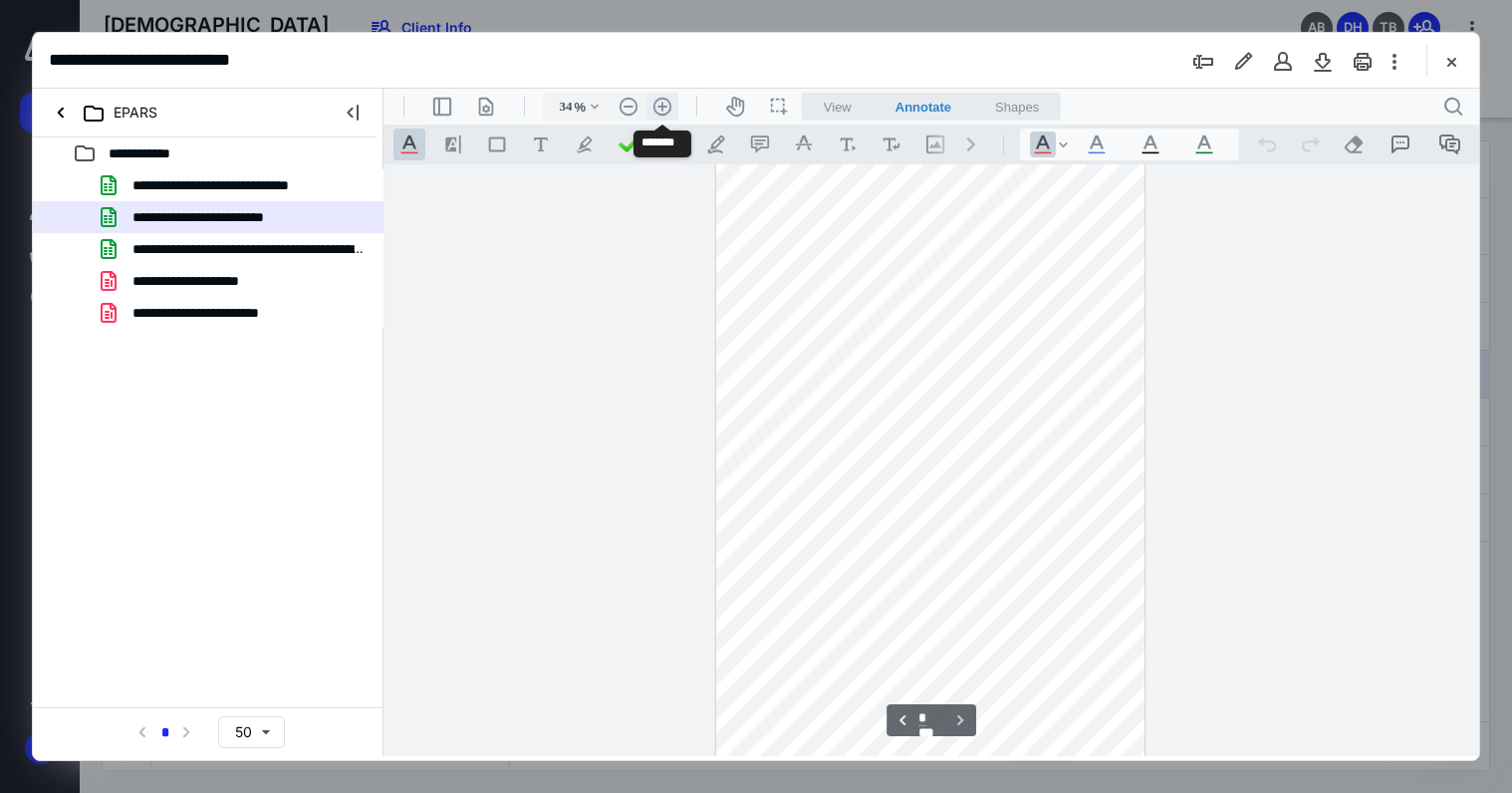 click on ".cls-1{fill:#abb0c4;} icon - header - zoom - in - line" at bounding box center [662, 107] 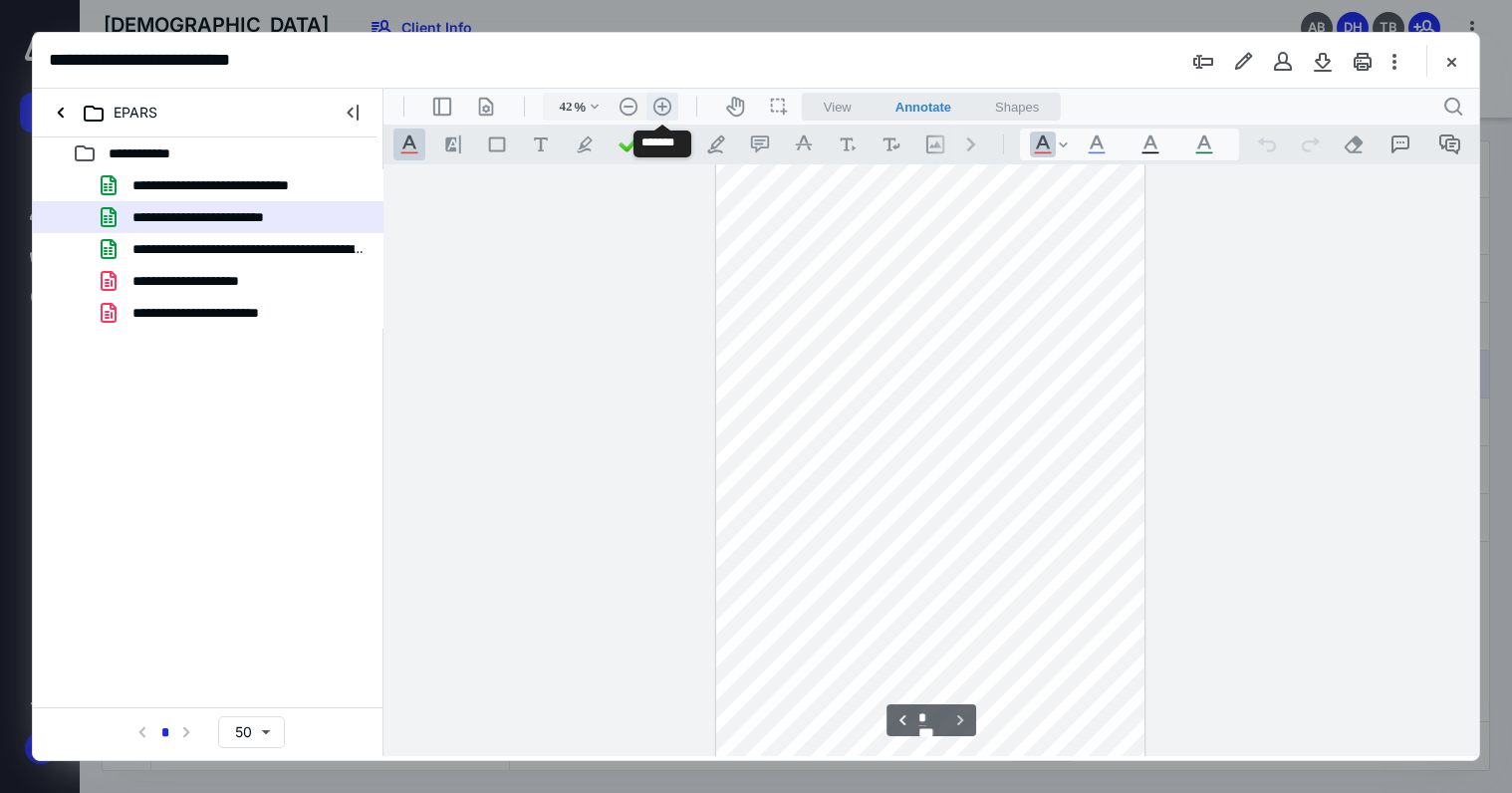 scroll, scrollTop: 1382, scrollLeft: 0, axis: vertical 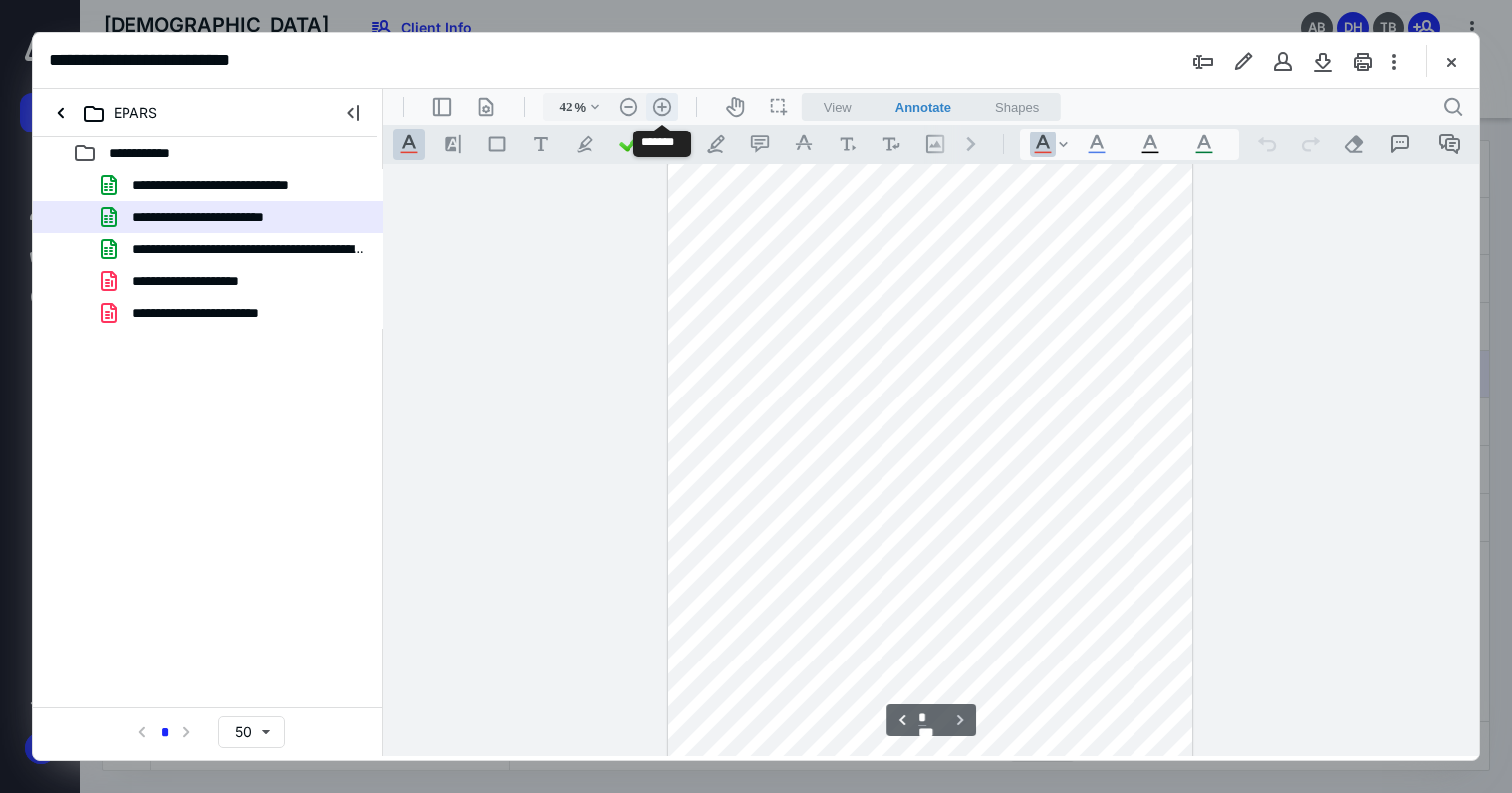 click on ".cls-1{fill:#abb0c4;} icon - header - zoom - in - line" at bounding box center (662, 107) 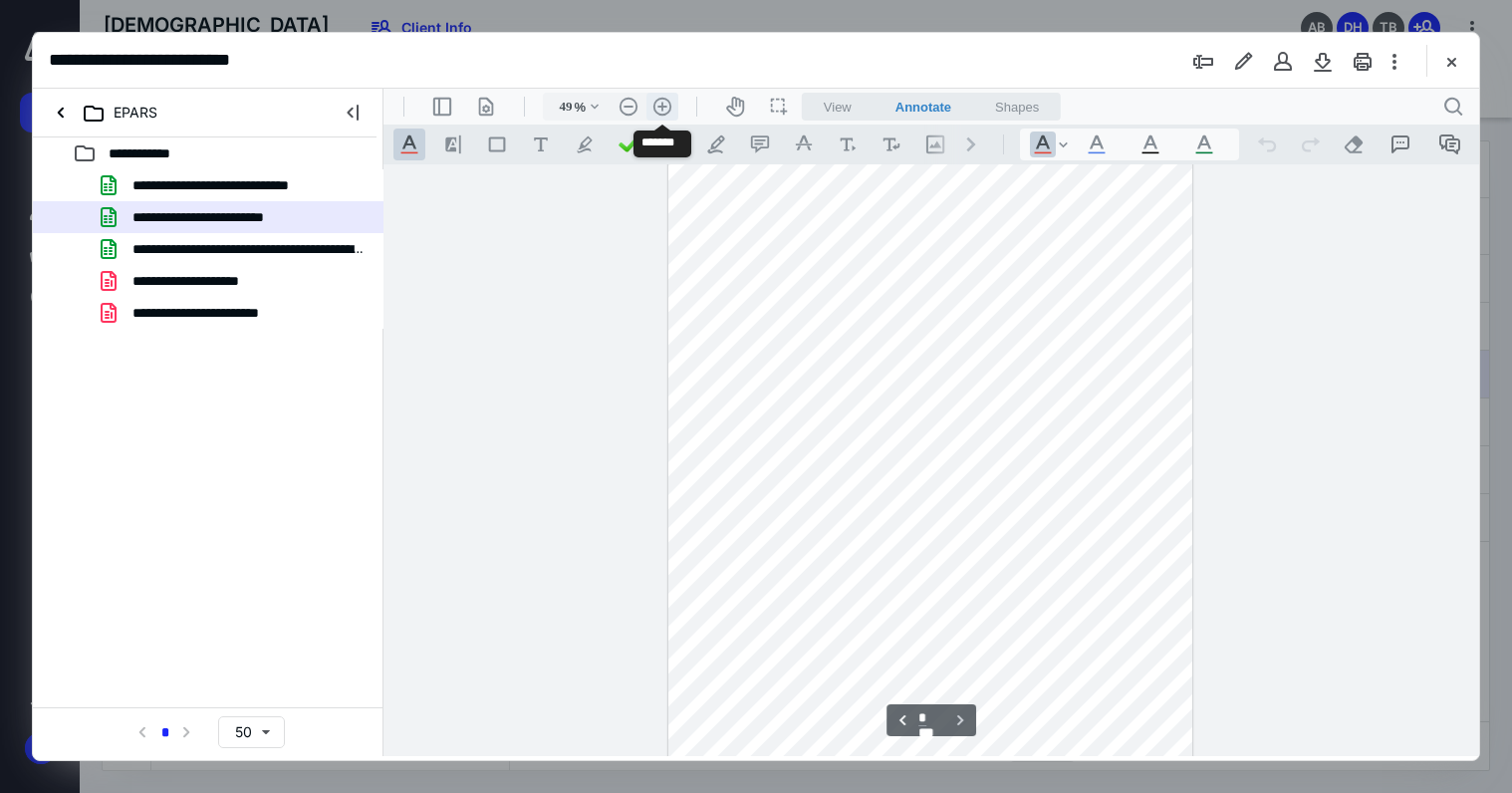 scroll, scrollTop: 1680, scrollLeft: 0, axis: vertical 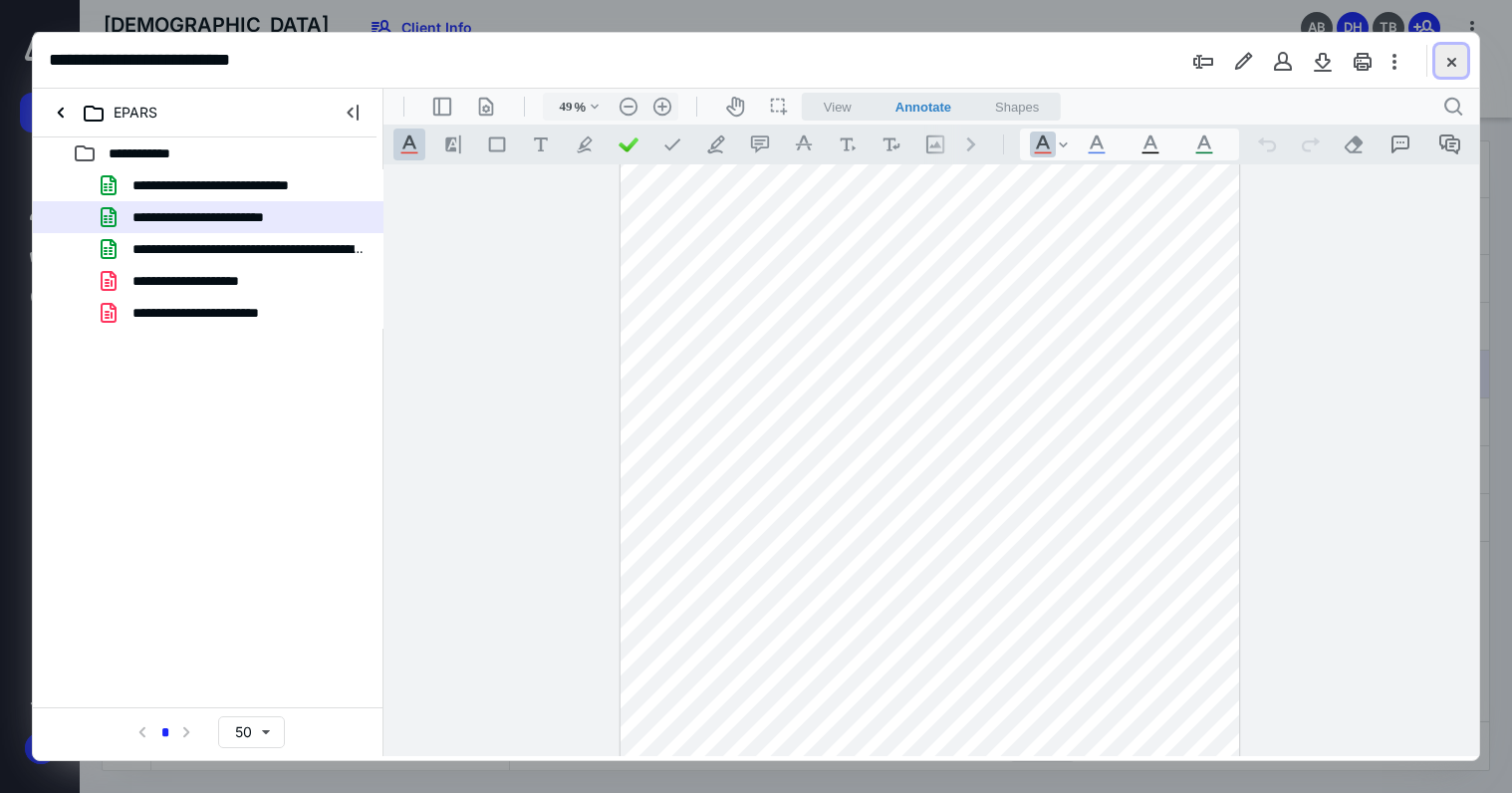 click at bounding box center (1451, 61) 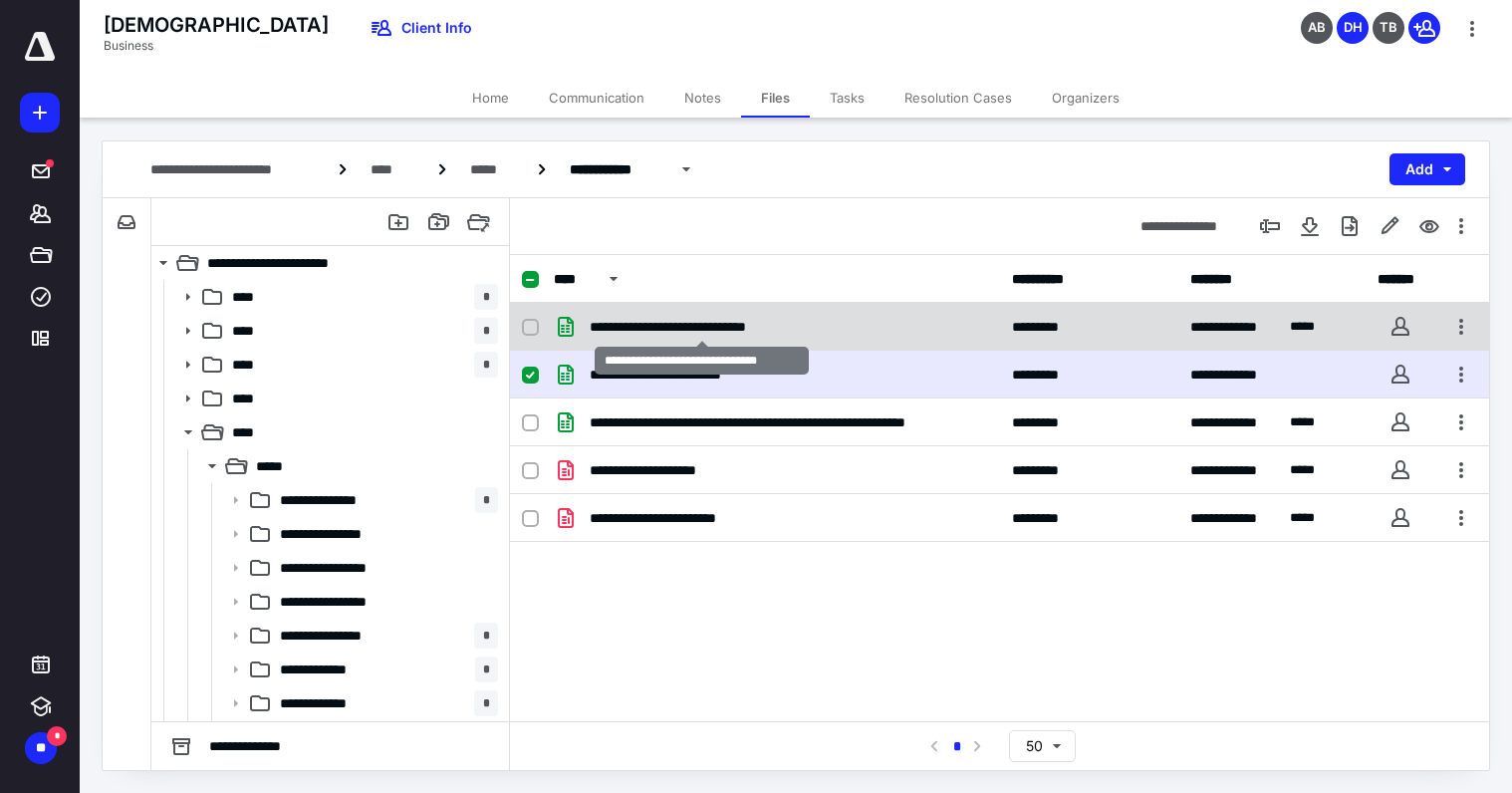 click on "**********" at bounding box center [701, 327] 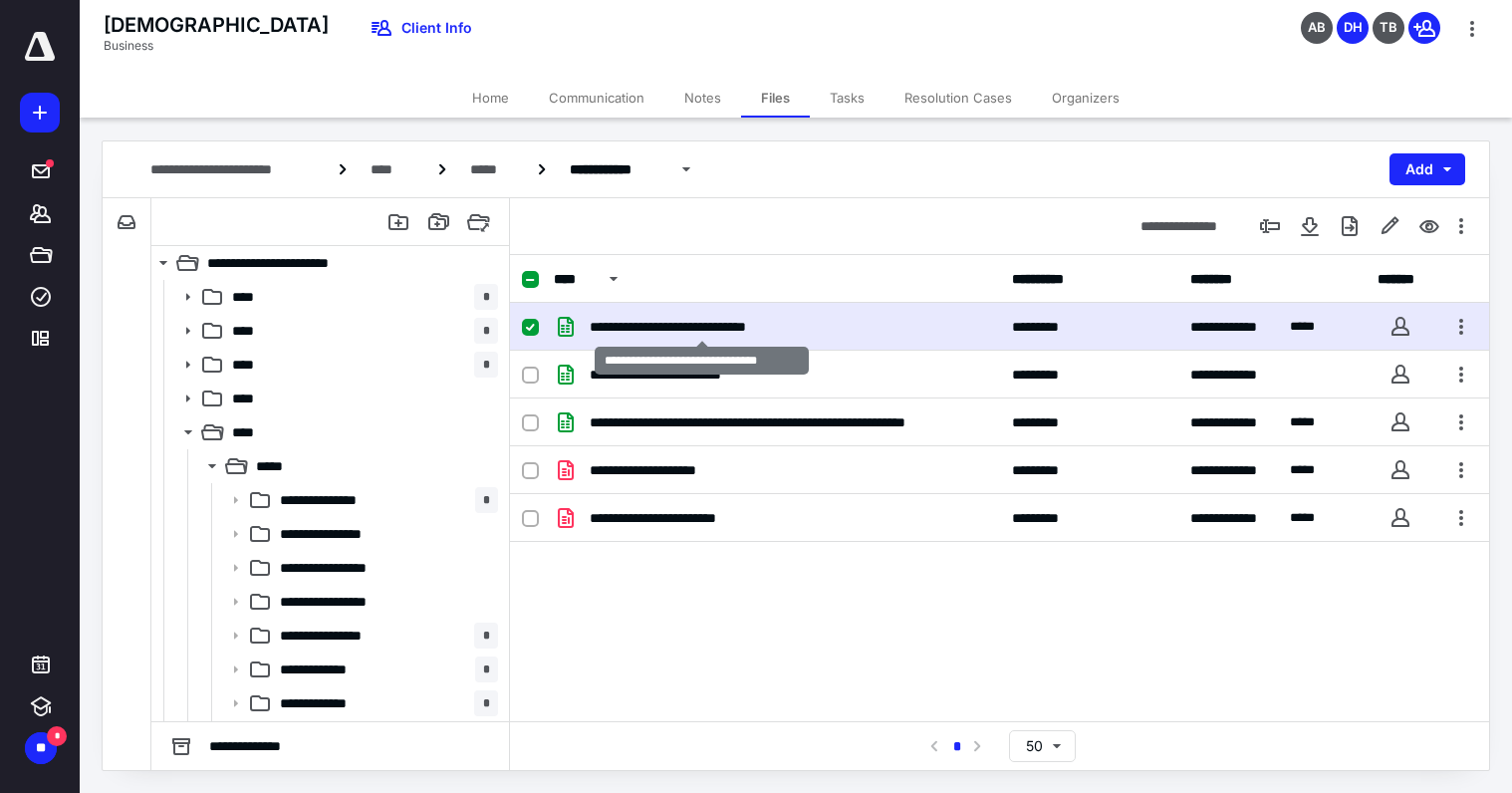 click on "**********" at bounding box center (701, 327) 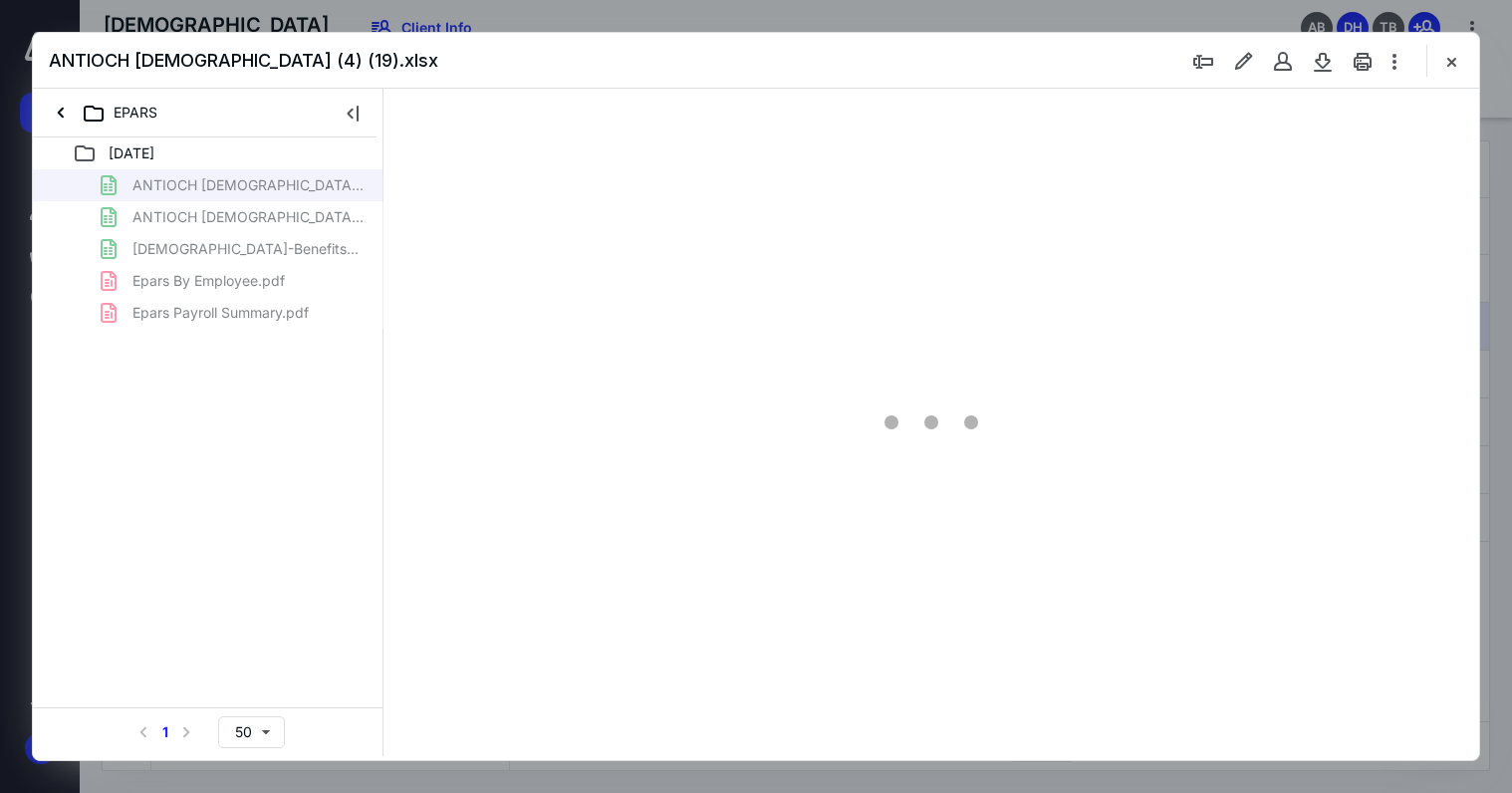 scroll, scrollTop: 0, scrollLeft: 0, axis: both 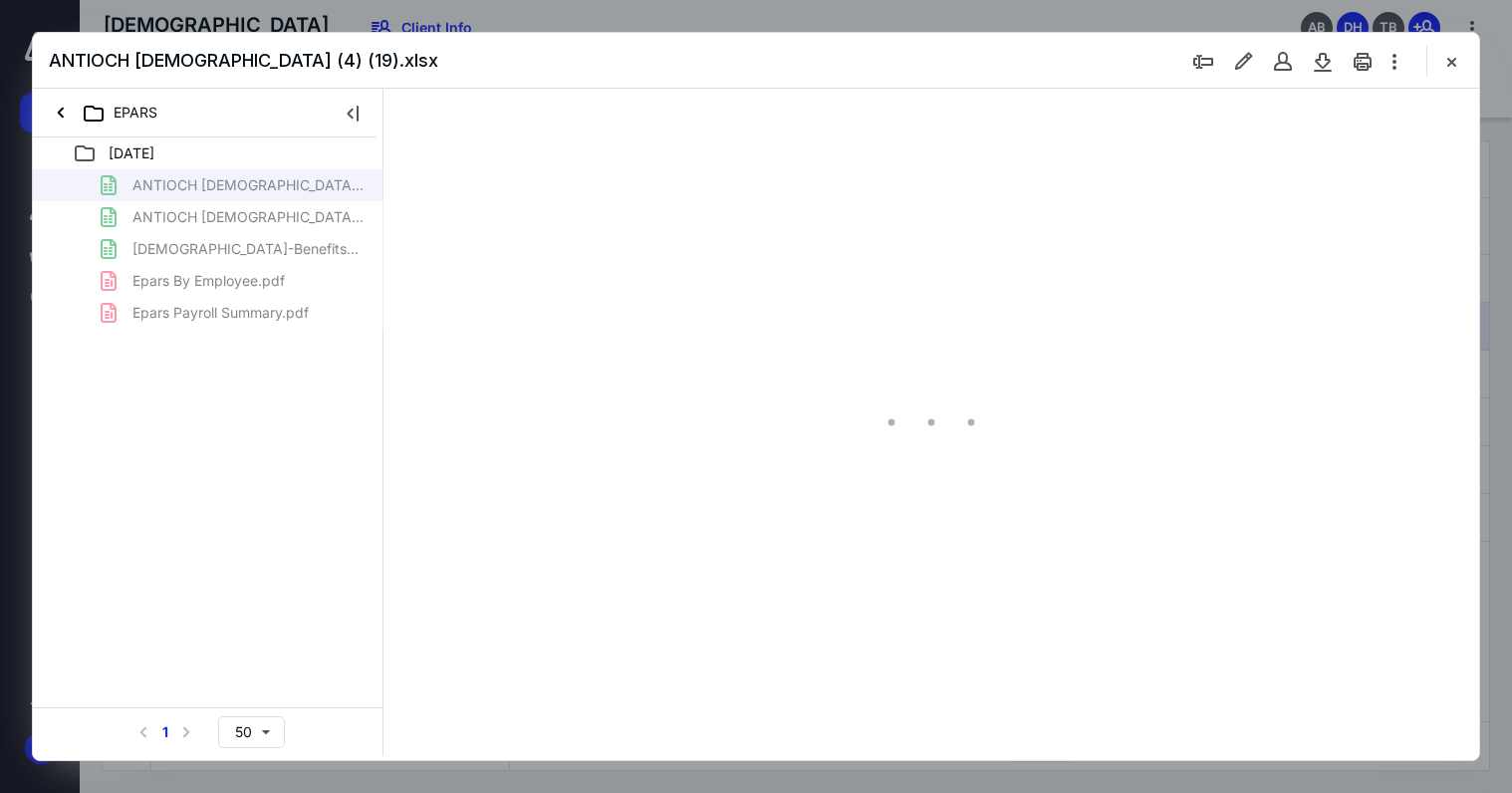 type on "19" 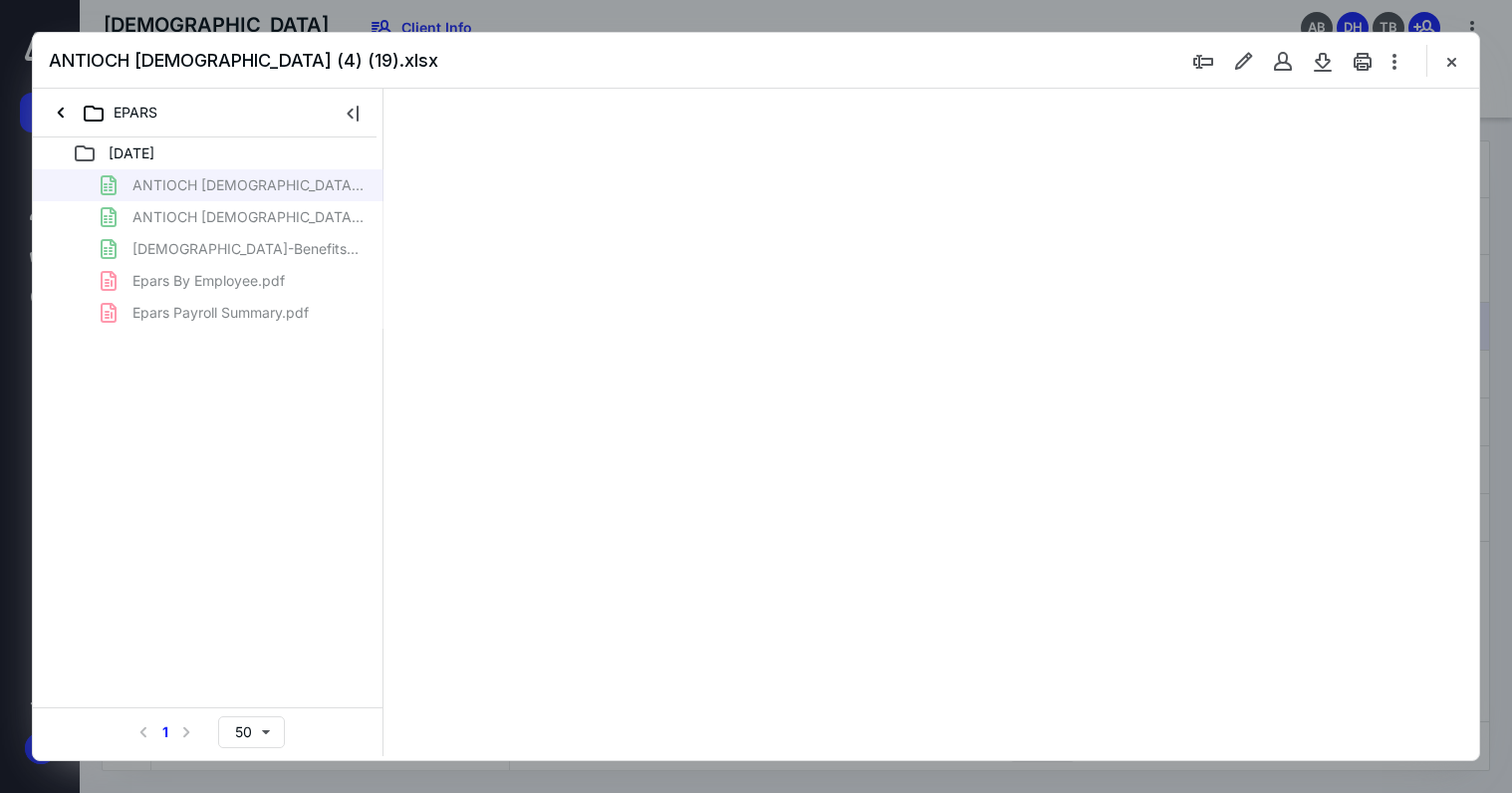 scroll, scrollTop: 77, scrollLeft: 0, axis: vertical 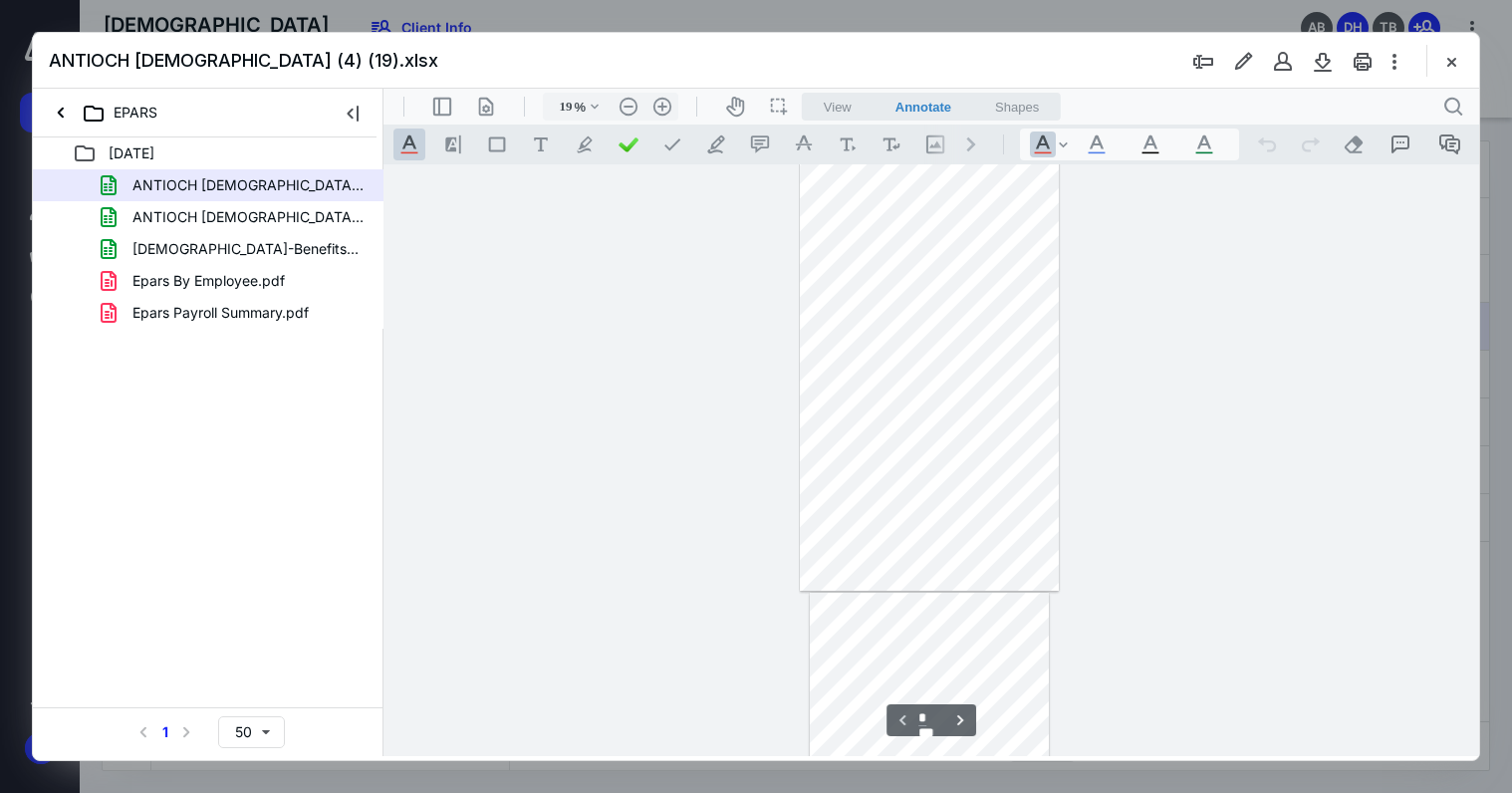 type on "*" 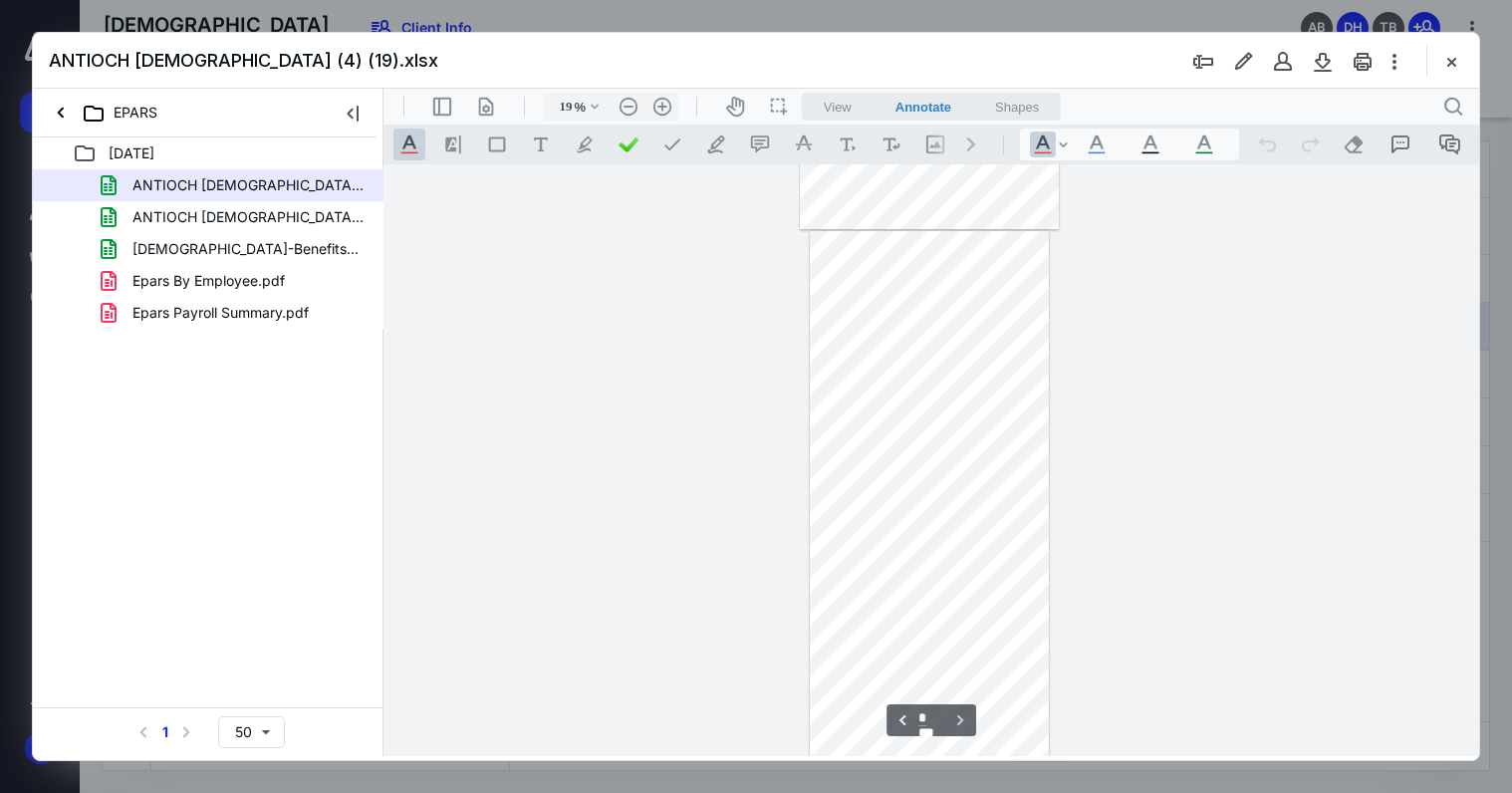 scroll, scrollTop: 559, scrollLeft: 0, axis: vertical 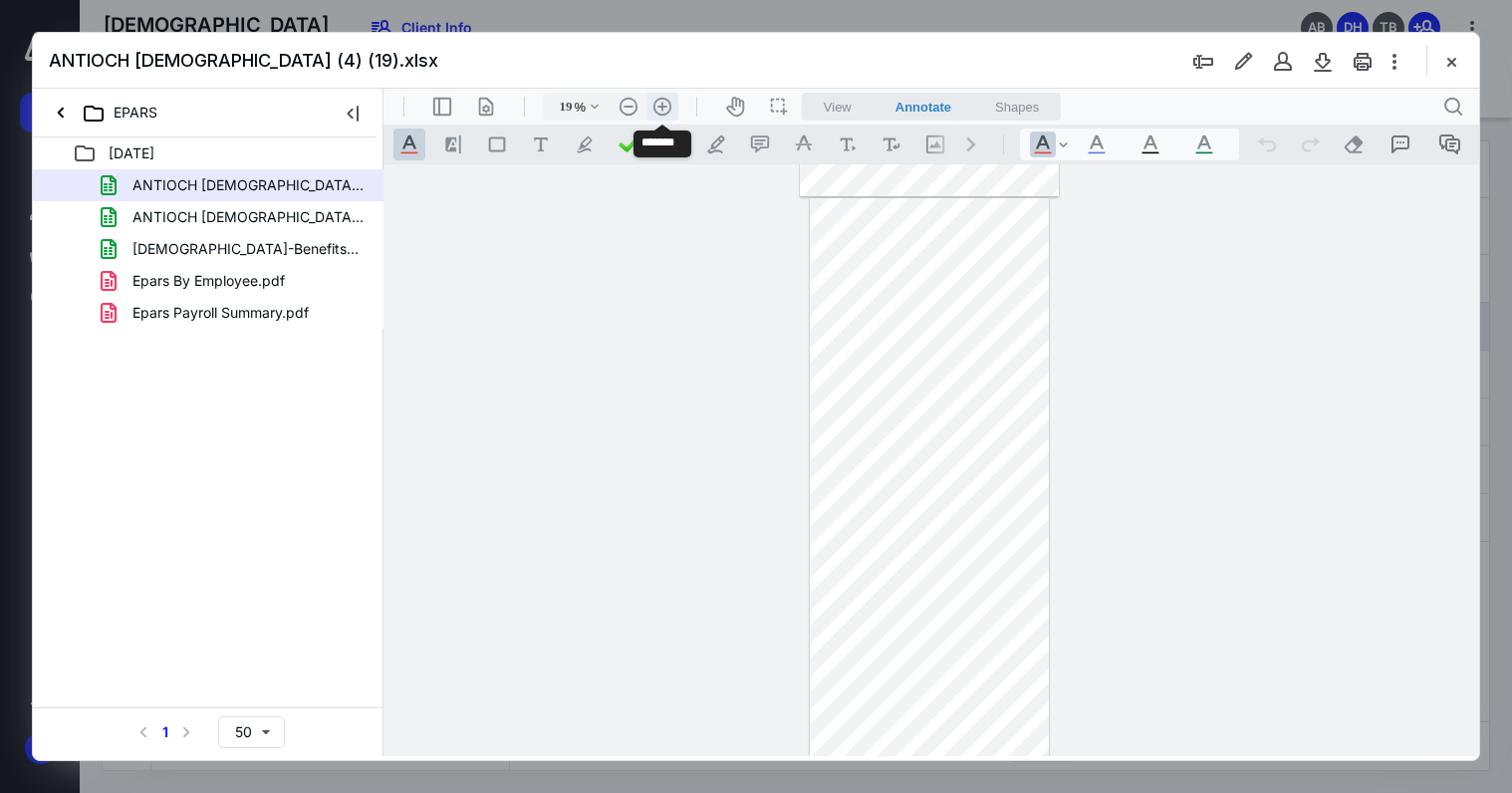 click on ".cls-1{fill:#abb0c4;} icon - header - zoom - in - line" at bounding box center (662, 107) 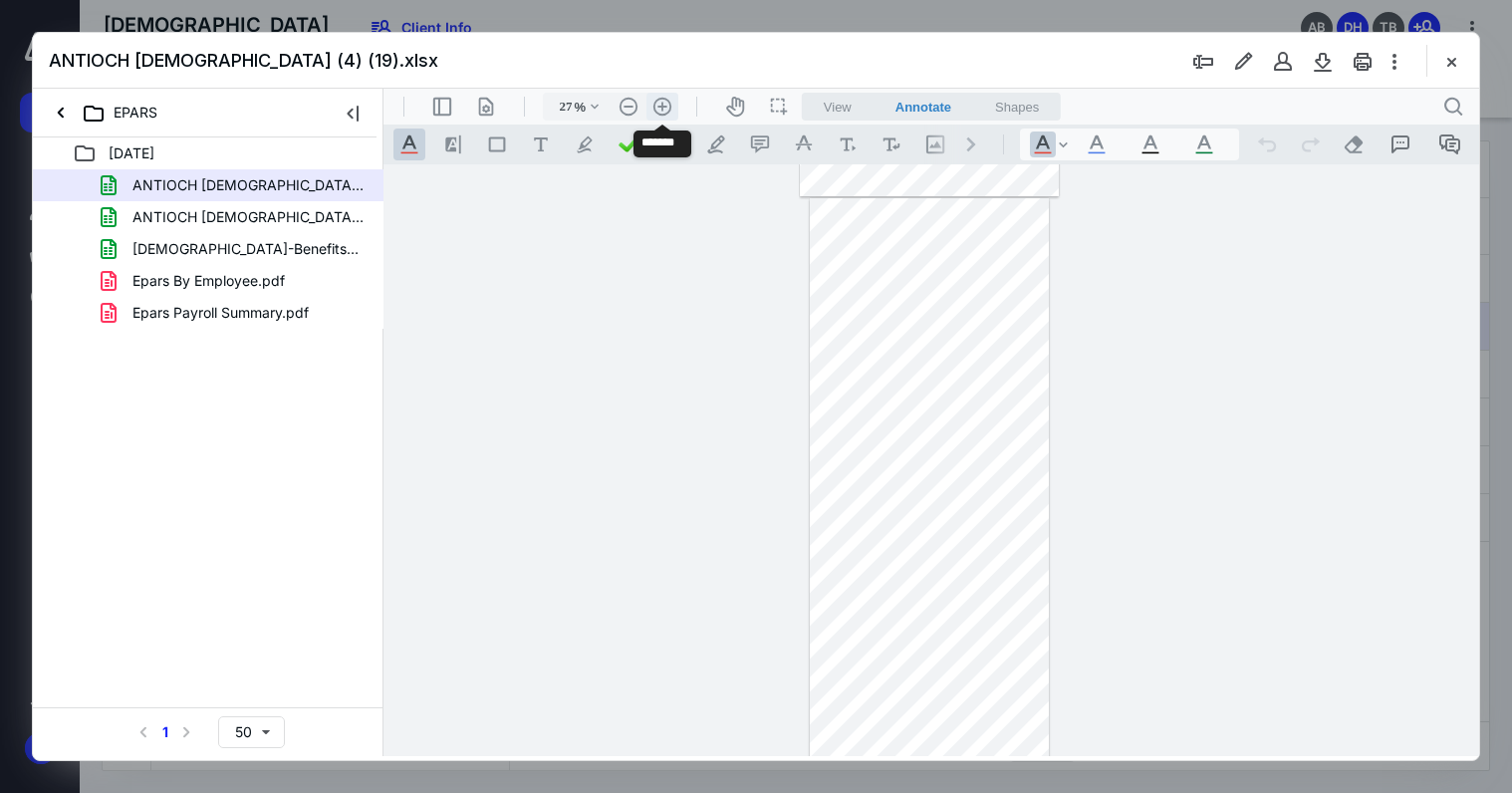 scroll, scrollTop: 883, scrollLeft: 0, axis: vertical 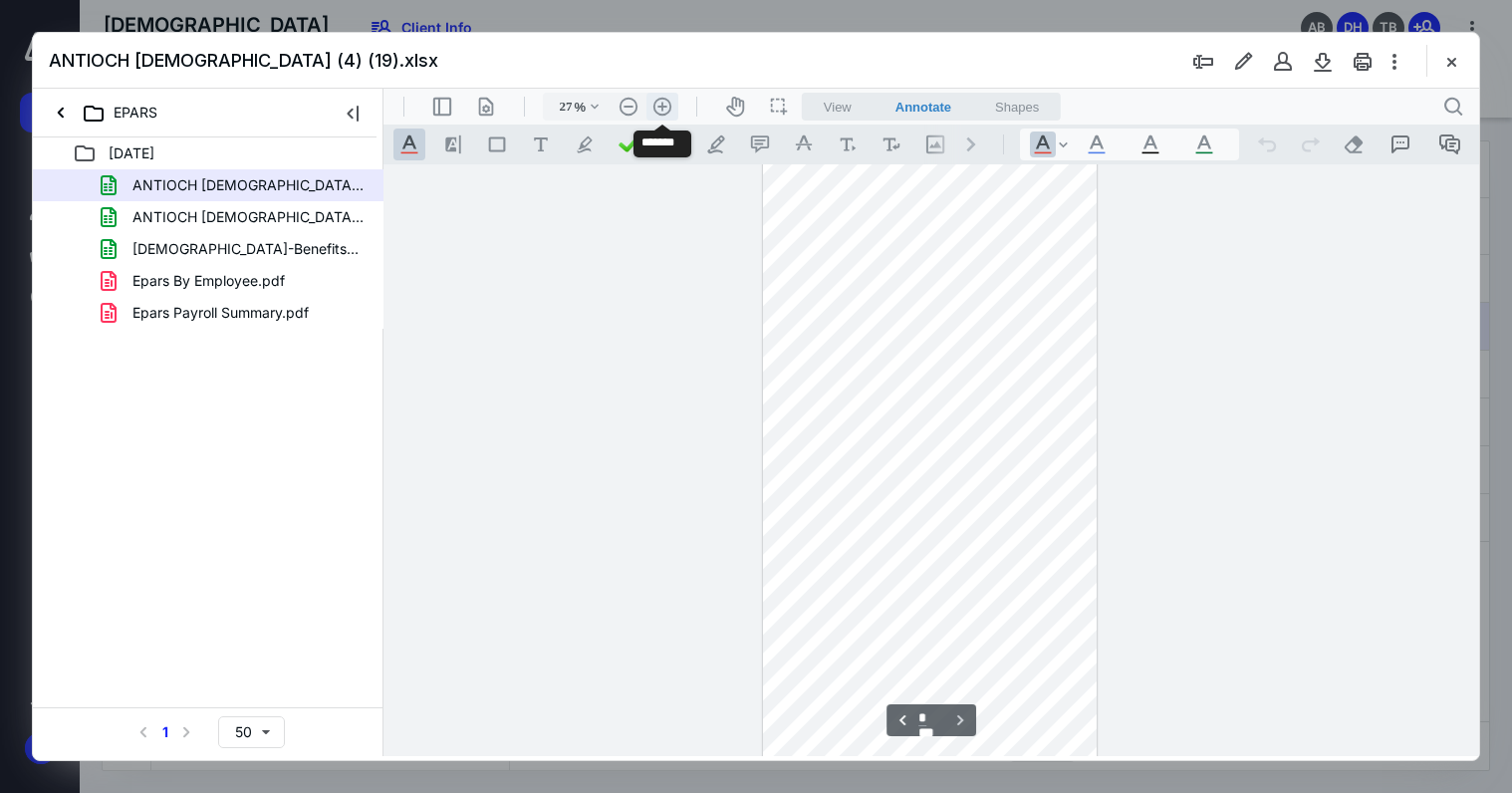 click on ".cls-1{fill:#abb0c4;} icon - header - zoom - in - line" at bounding box center (662, 107) 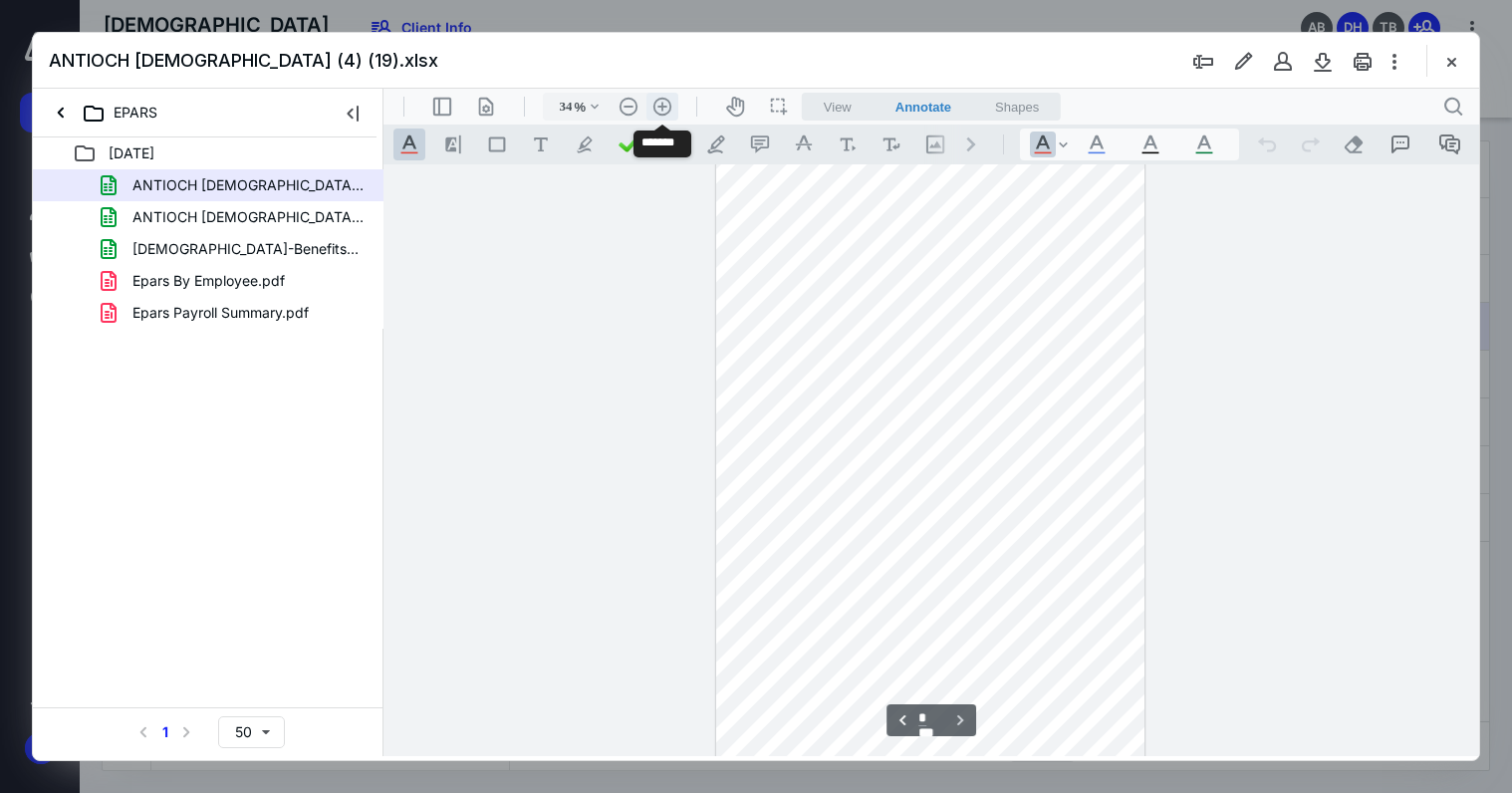 click on ".cls-1{fill:#abb0c4;} icon - header - zoom - in - line" at bounding box center (662, 107) 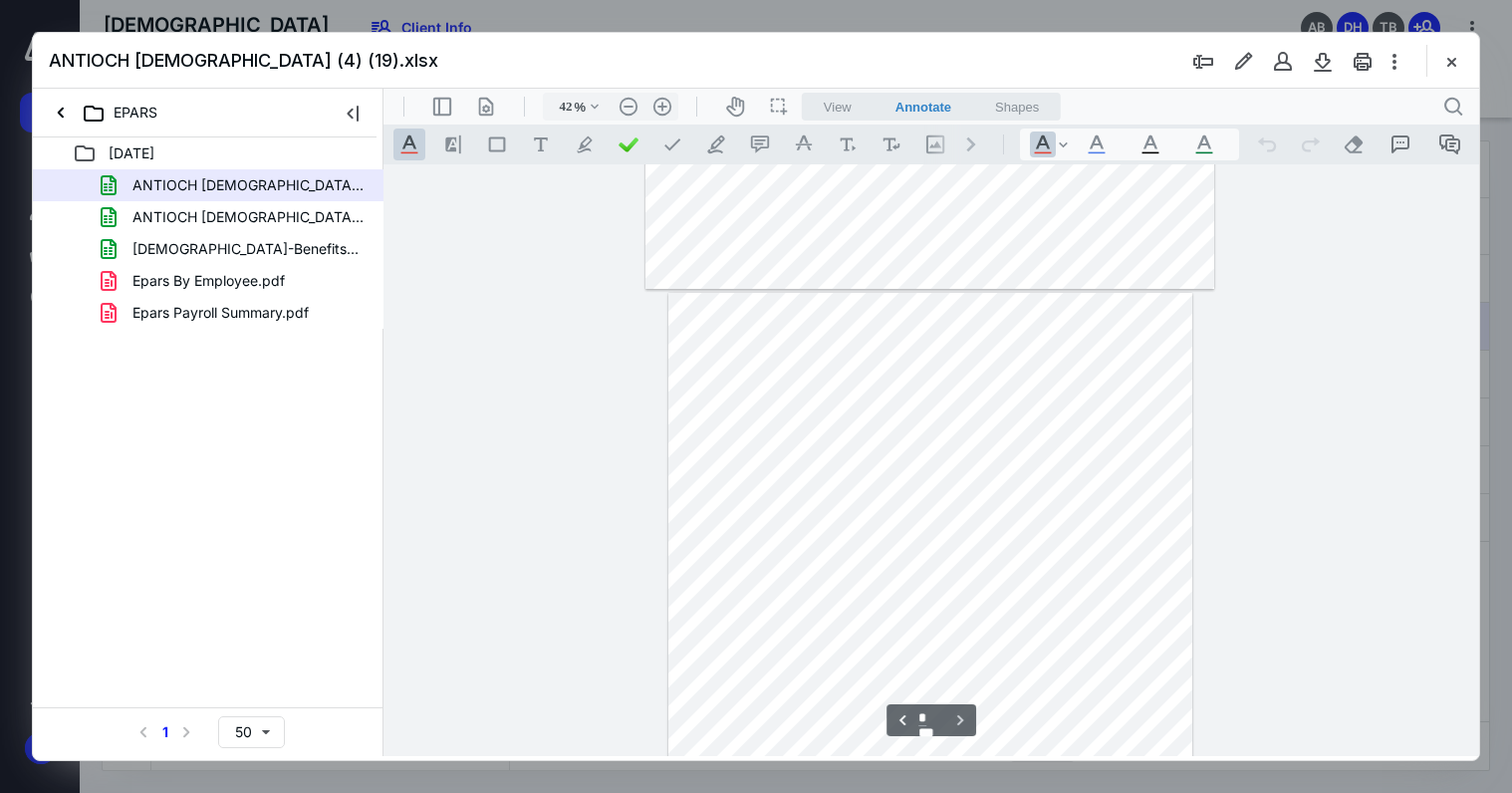 scroll, scrollTop: 1151, scrollLeft: 0, axis: vertical 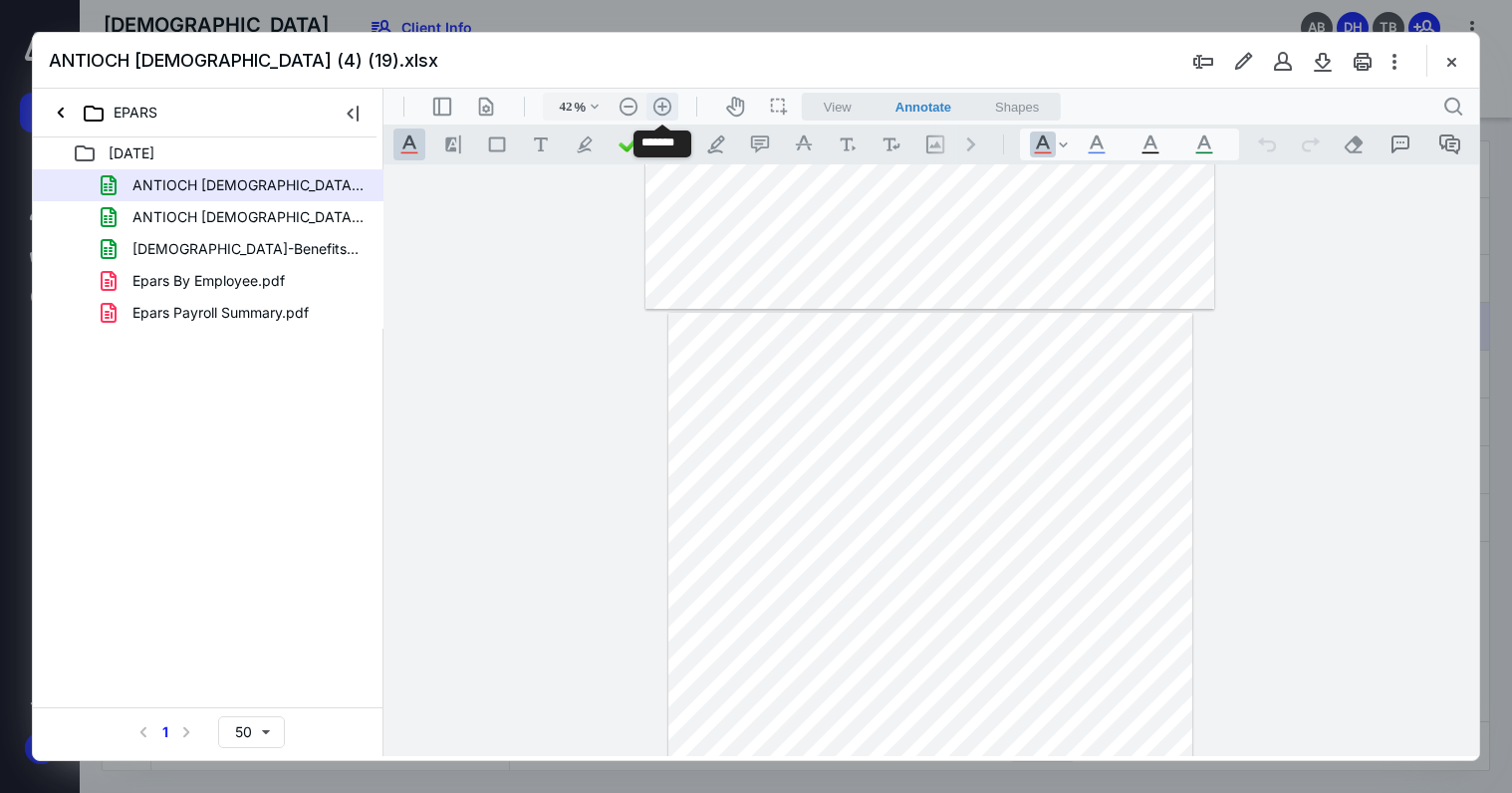 click on ".cls-1{fill:#abb0c4;} icon - header - zoom - in - line" at bounding box center (662, 107) 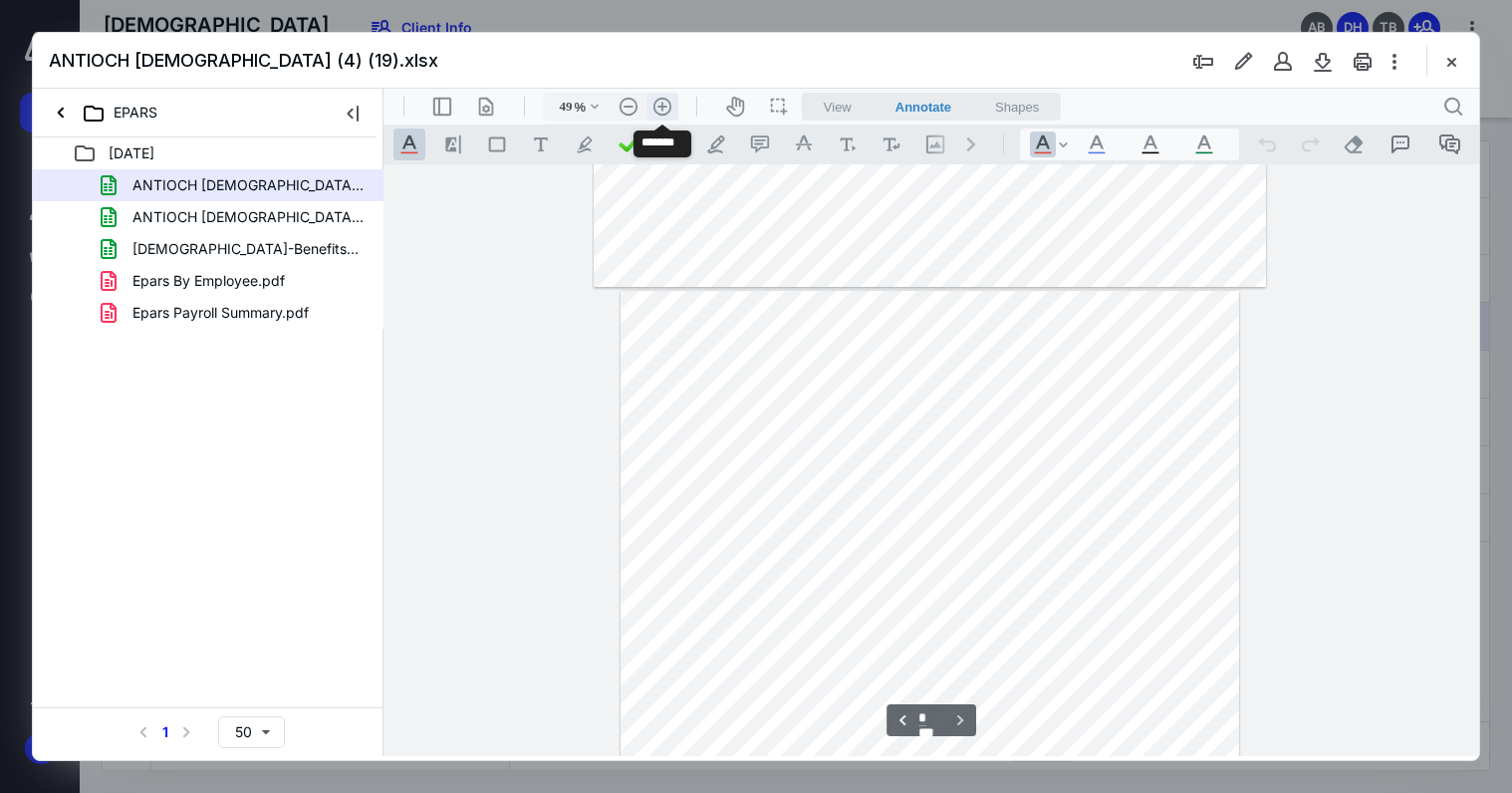 click on ".cls-1{fill:#abb0c4;} icon - header - zoom - in - line" at bounding box center [662, 107] 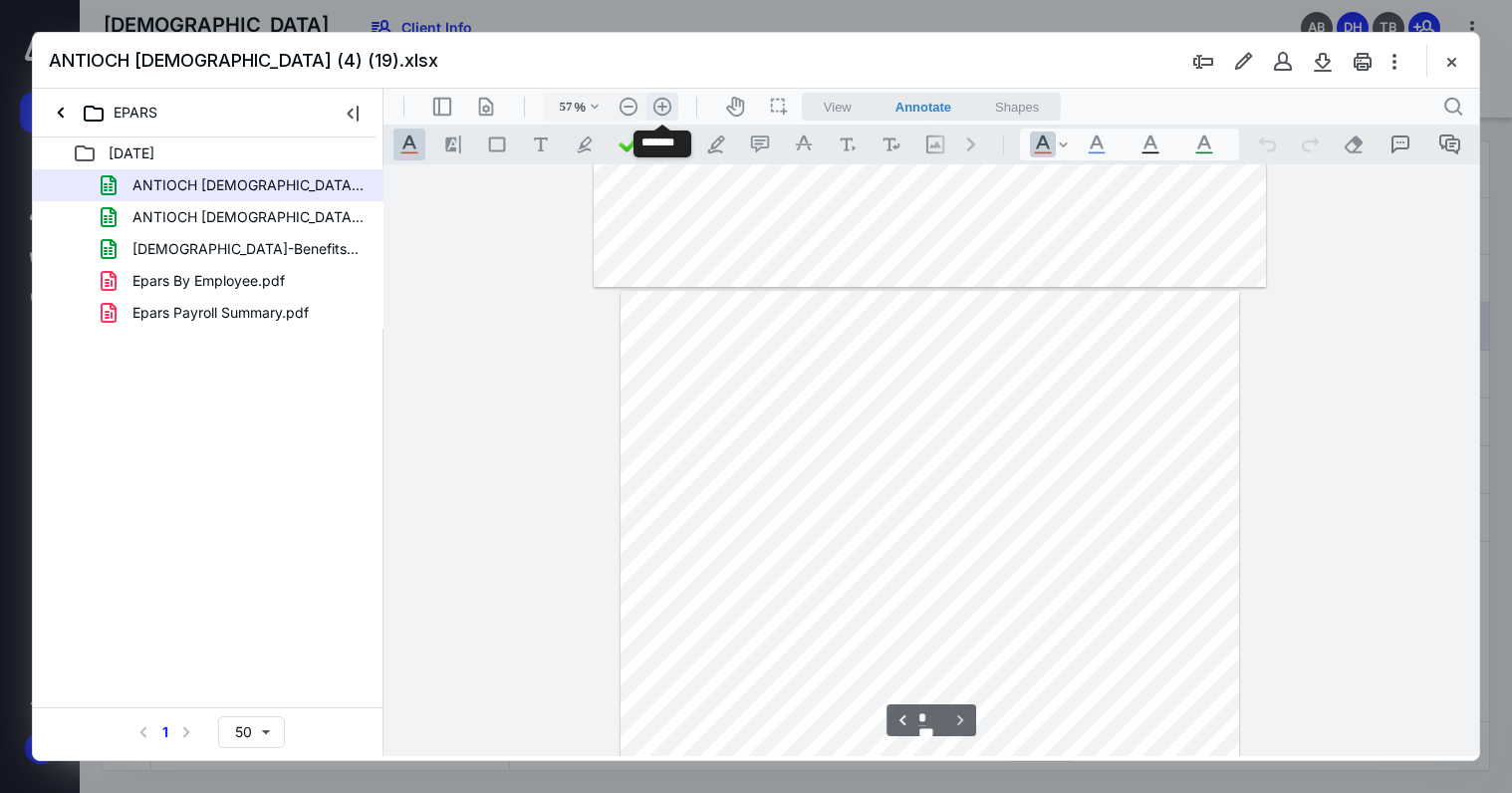 scroll, scrollTop: 1662, scrollLeft: 0, axis: vertical 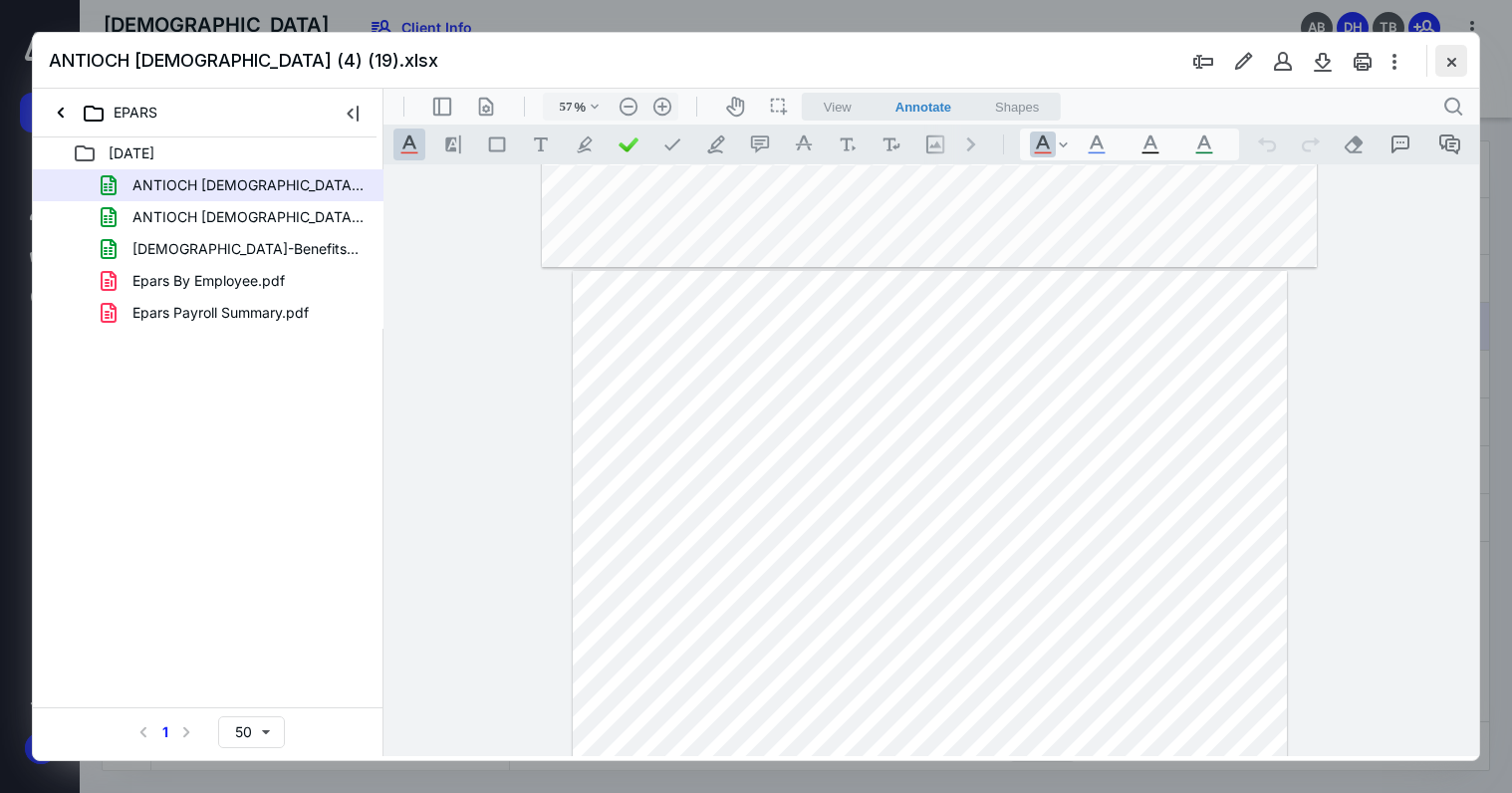 click at bounding box center (1451, 61) 